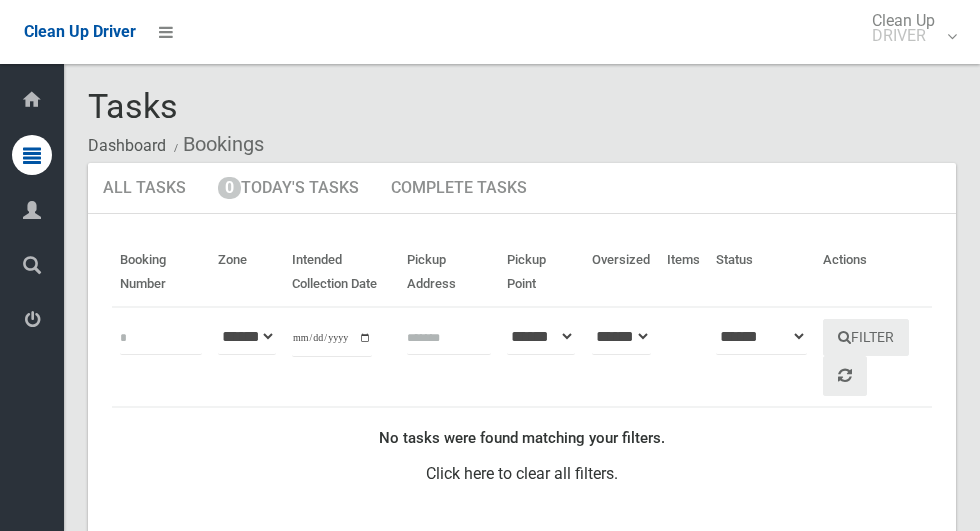 scroll, scrollTop: 0, scrollLeft: 0, axis: both 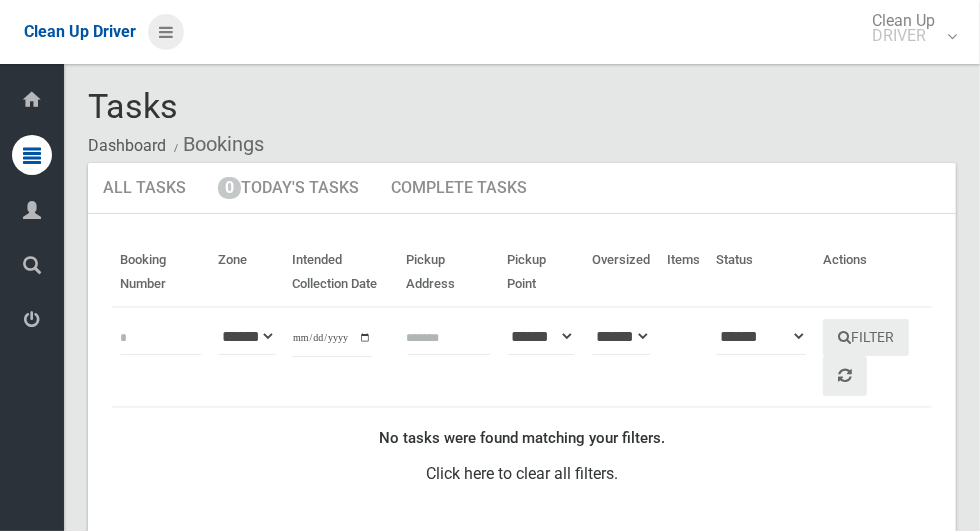 click at bounding box center [166, 32] 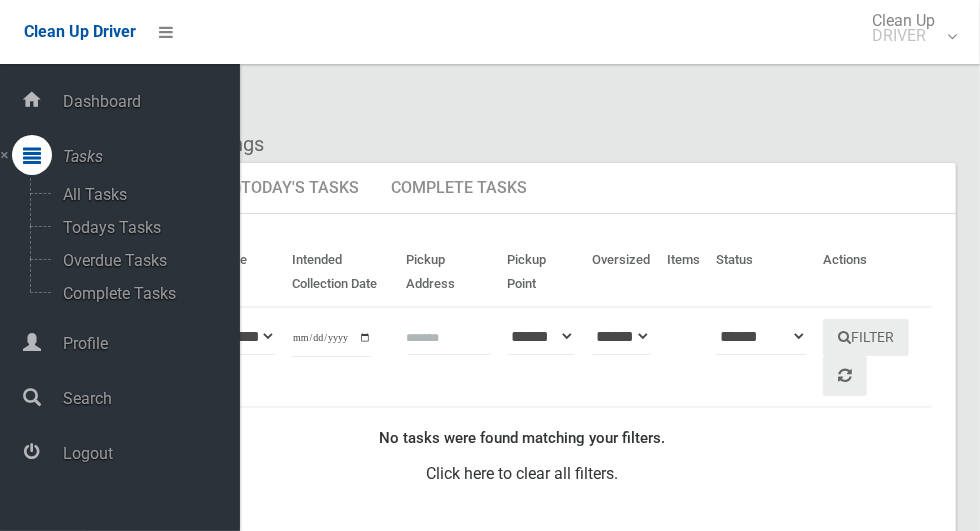 click on "Logout" at bounding box center (148, 453) 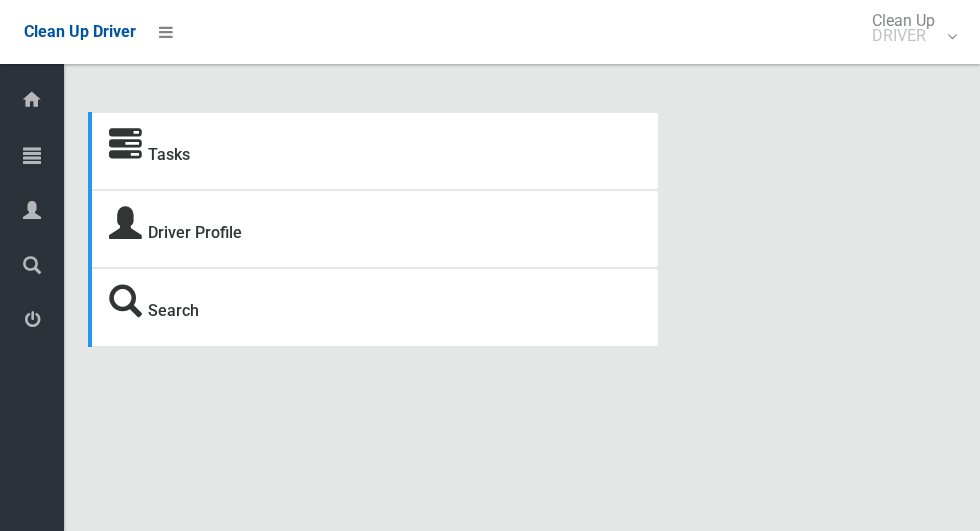 scroll, scrollTop: 0, scrollLeft: 0, axis: both 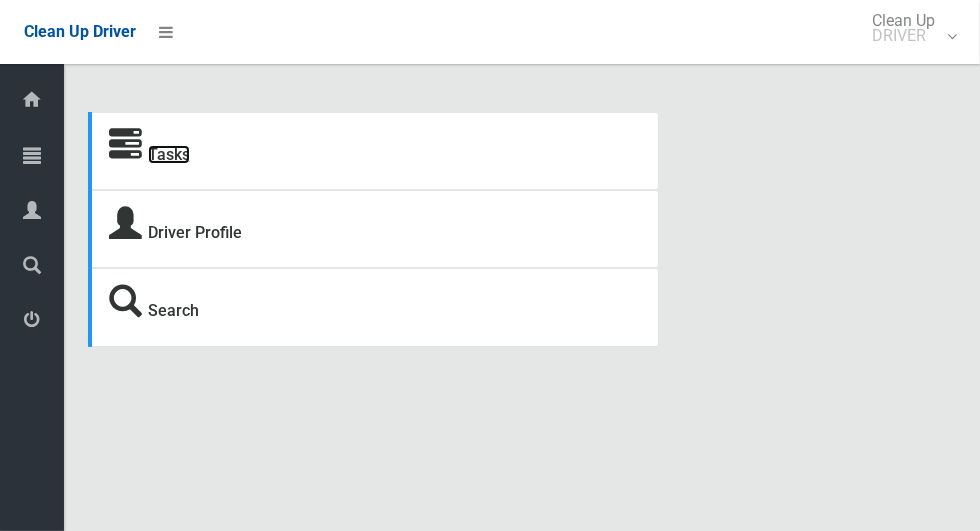 click on "Tasks" at bounding box center (169, 154) 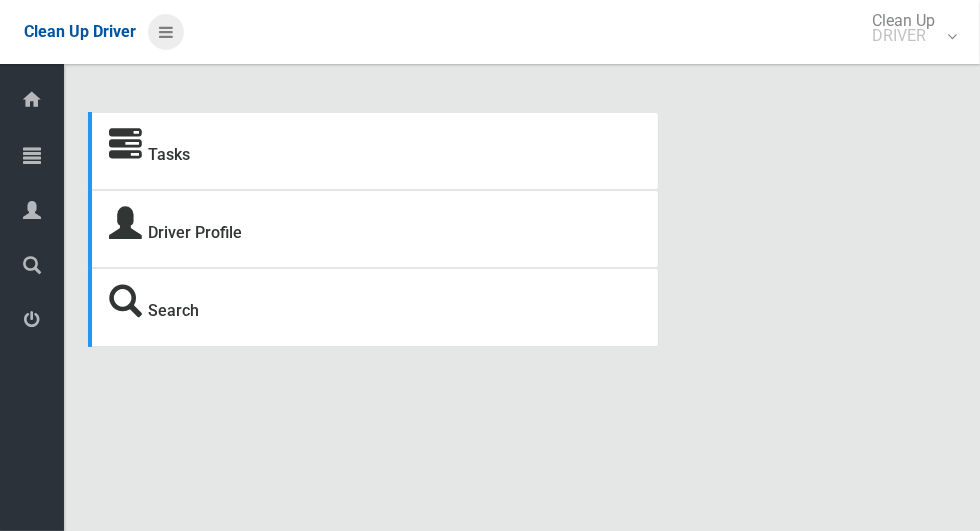 click at bounding box center (166, 32) 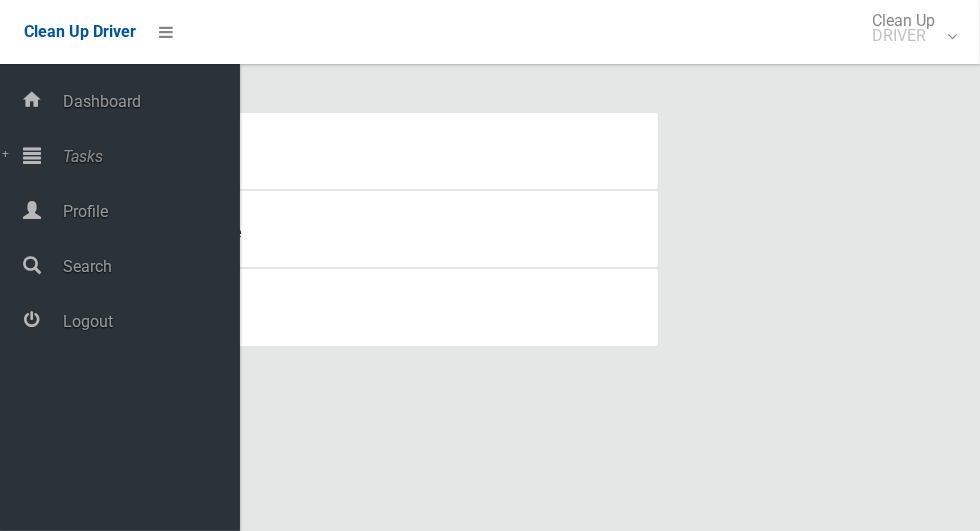 click on "Tasks" at bounding box center (148, 156) 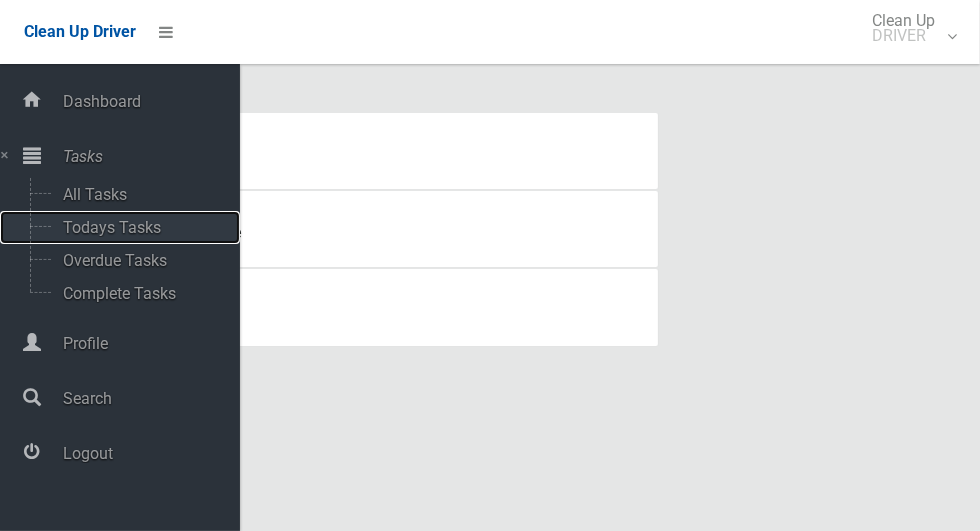click on "Todays Tasks" at bounding box center (140, 227) 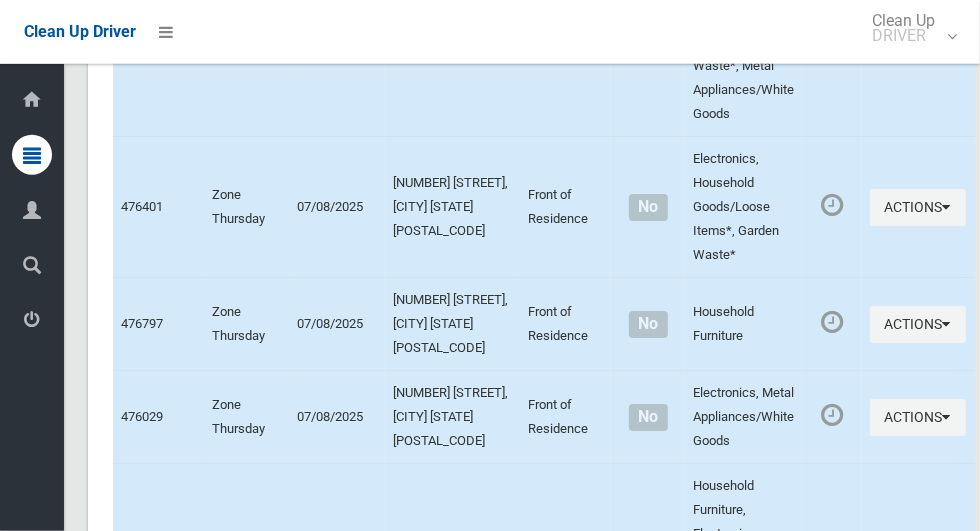 scroll, scrollTop: 12433, scrollLeft: 0, axis: vertical 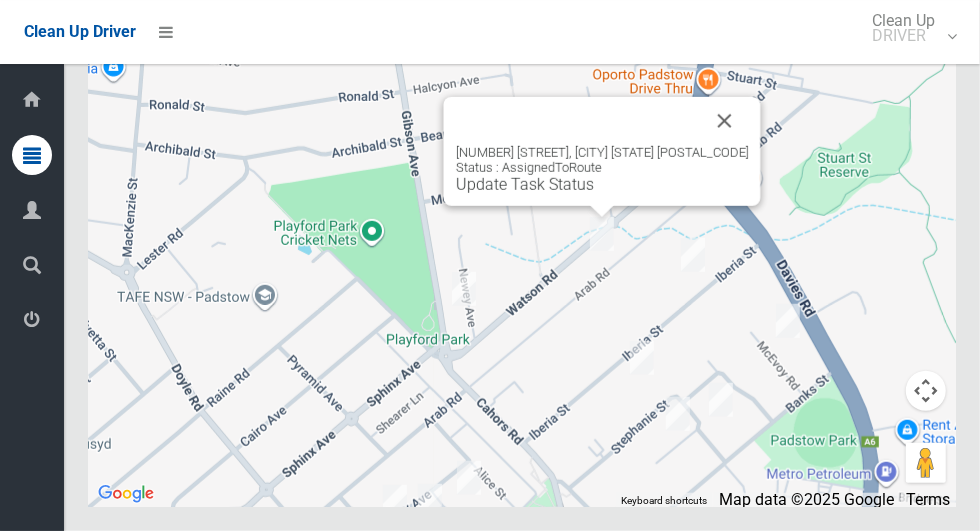 click at bounding box center (725, 121) 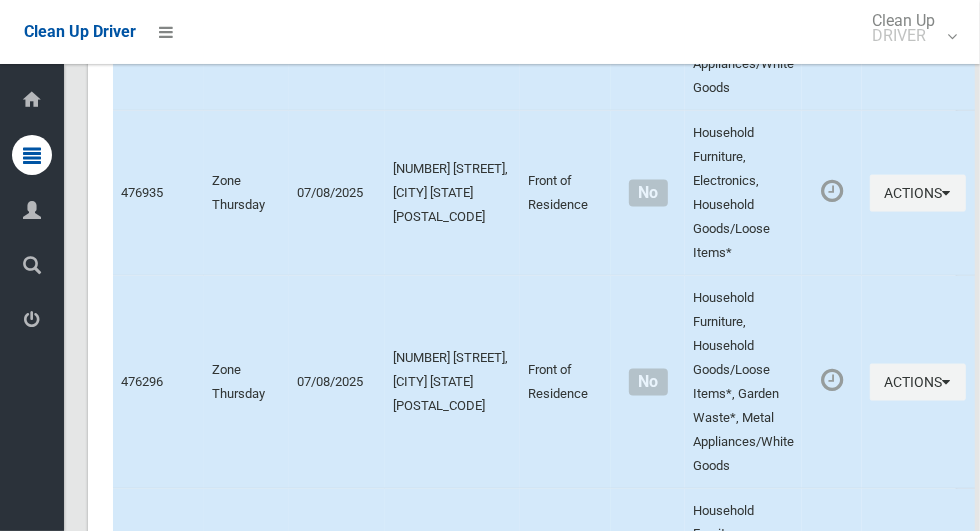 scroll, scrollTop: 1451, scrollLeft: 0, axis: vertical 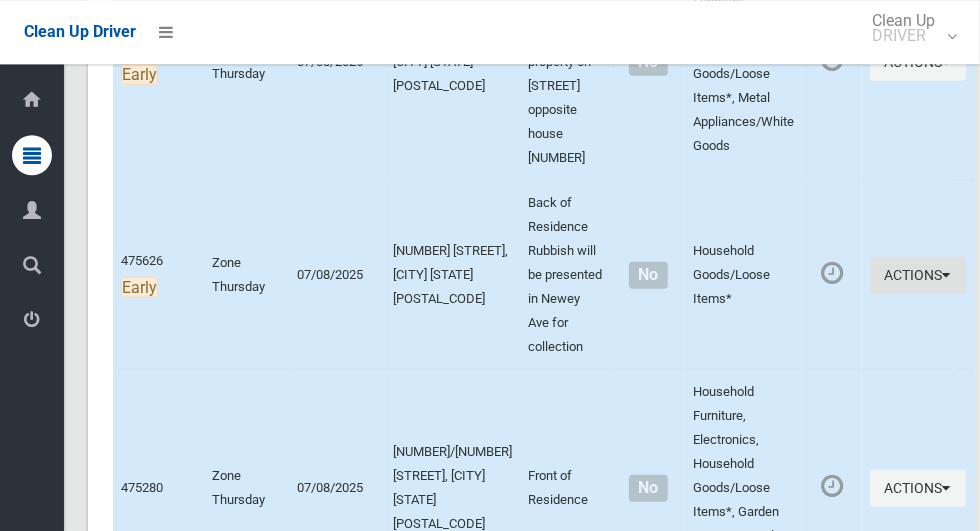 click on "Actions" at bounding box center (918, 274) 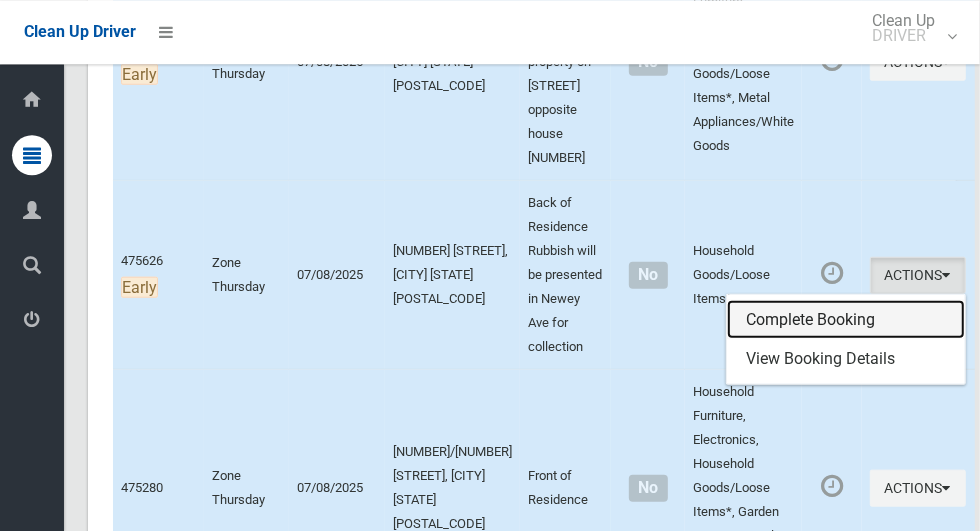 click on "Complete Booking" at bounding box center (846, 319) 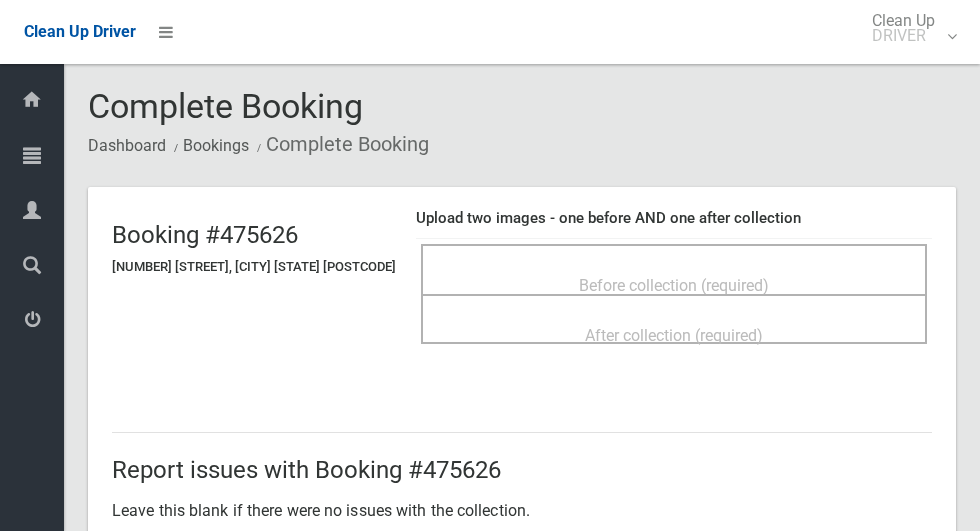 scroll, scrollTop: 0, scrollLeft: 0, axis: both 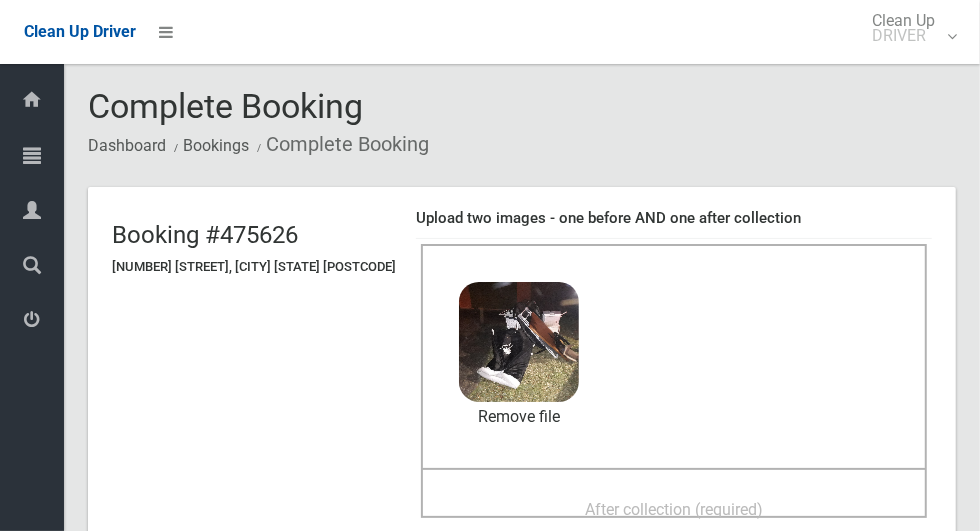 click on "After collection (required)" at bounding box center (674, 509) 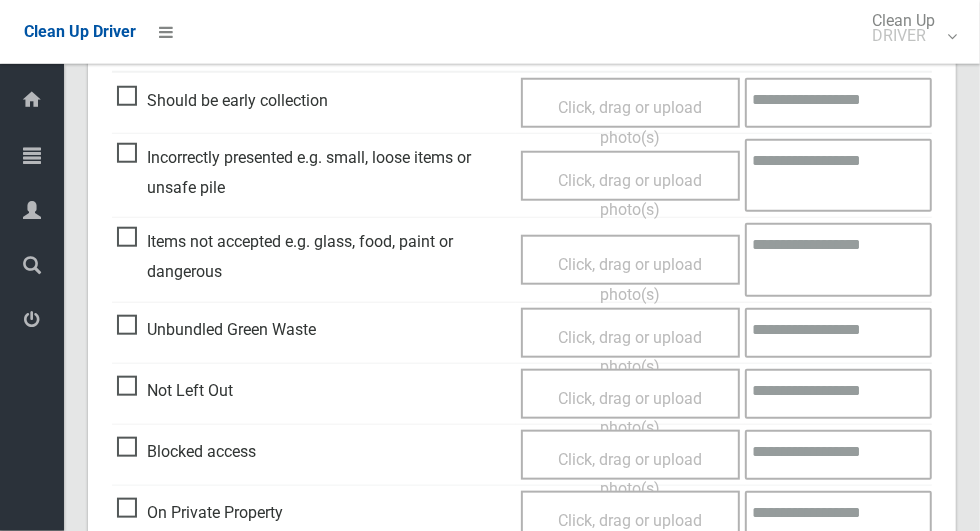 scroll, scrollTop: 1636, scrollLeft: 0, axis: vertical 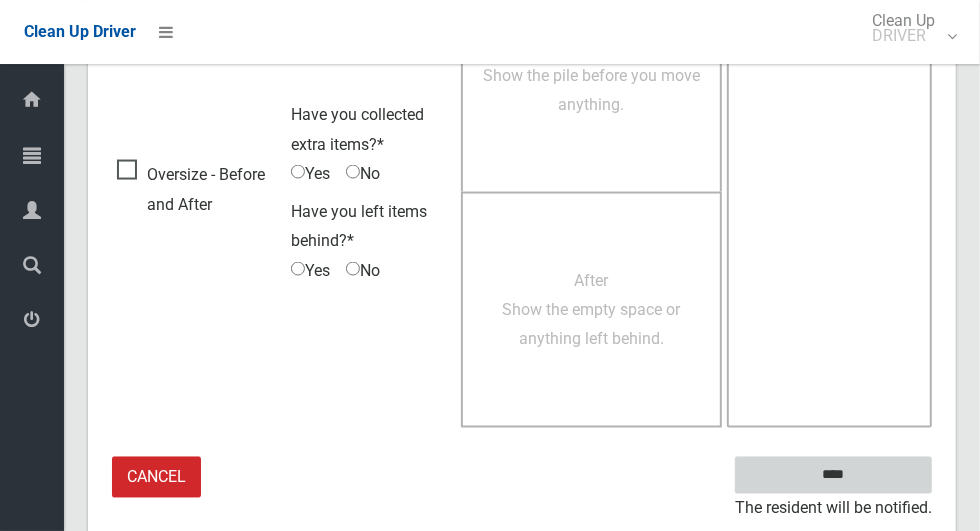 click on "****" at bounding box center [833, 475] 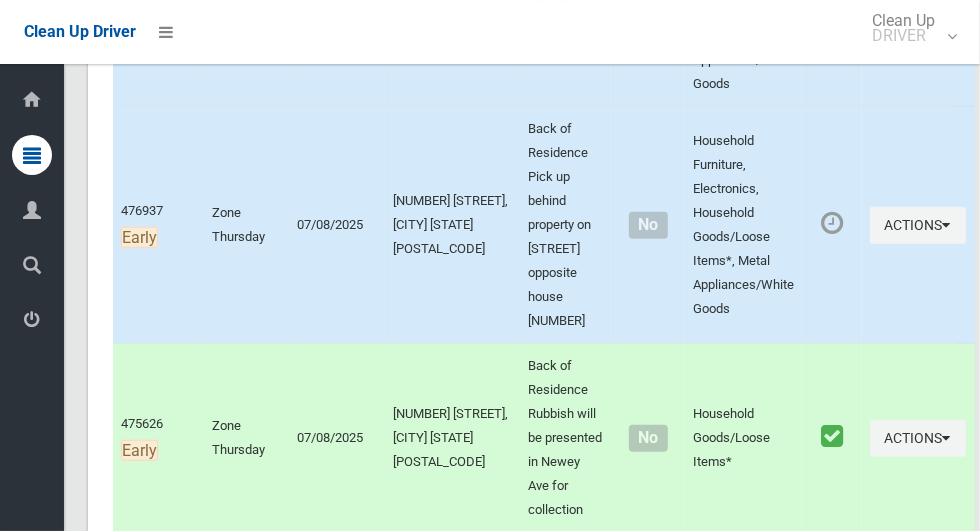 scroll, scrollTop: 784, scrollLeft: 0, axis: vertical 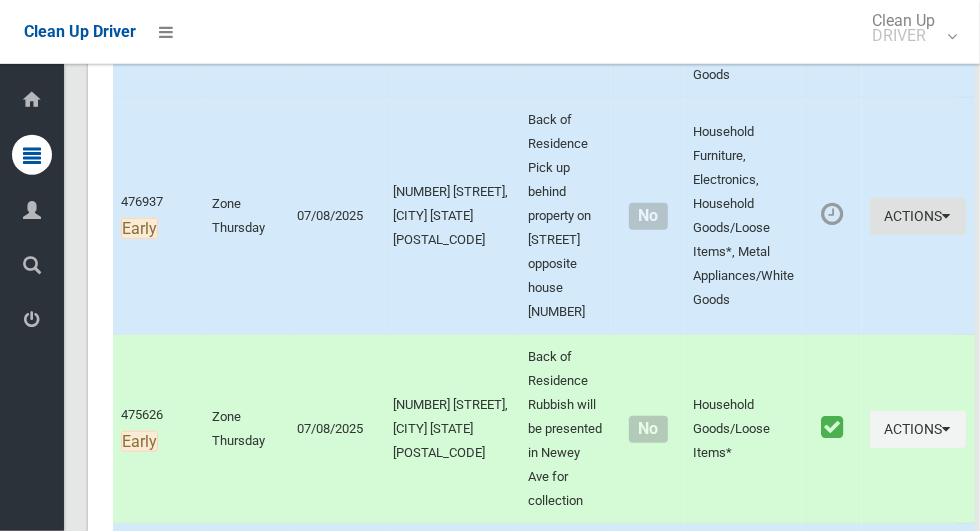 click at bounding box center [947, 216] 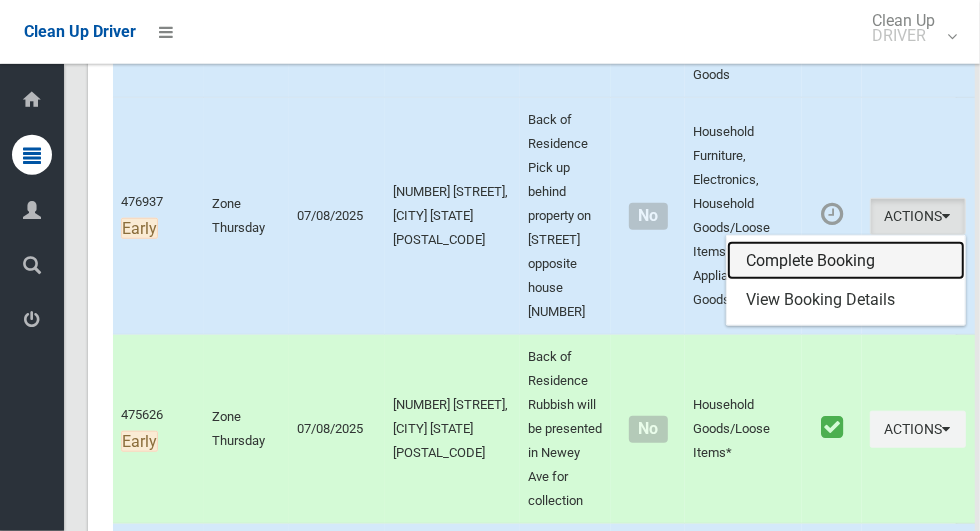 click on "Complete Booking" at bounding box center (846, 261) 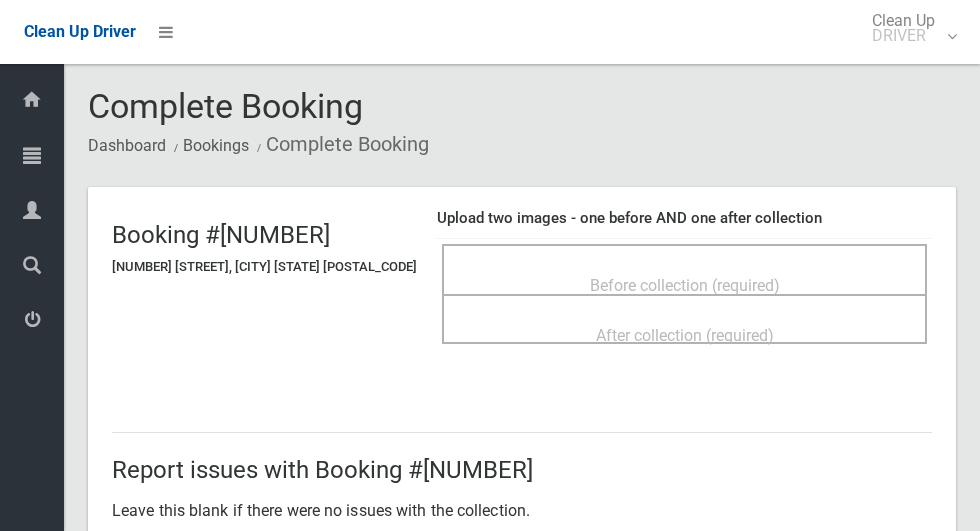 click on "Before collection (required)" at bounding box center [685, 285] 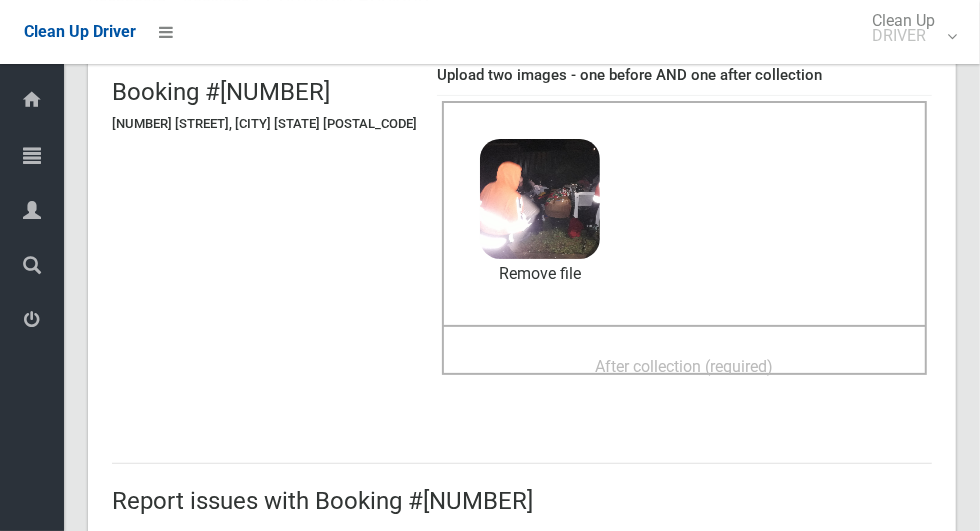scroll, scrollTop: 150, scrollLeft: 0, axis: vertical 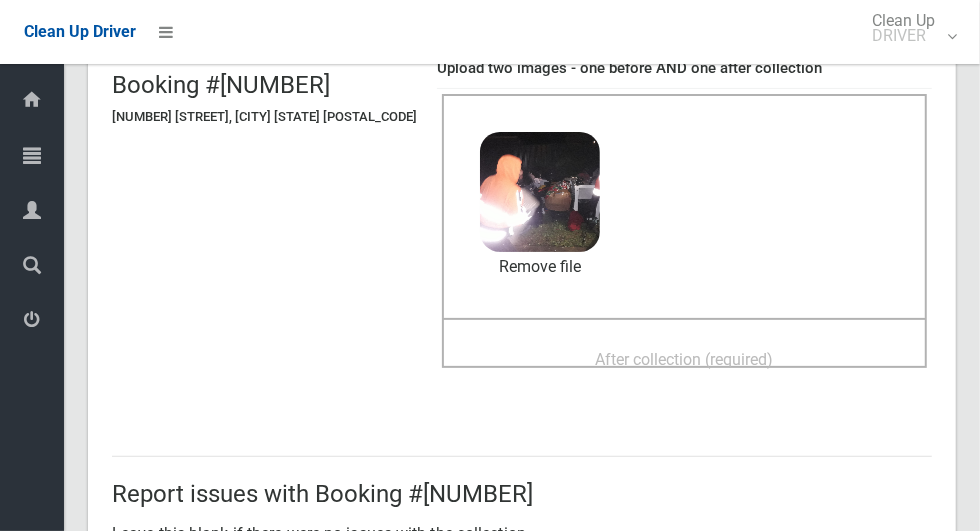 click on "After collection (required)" at bounding box center [685, 359] 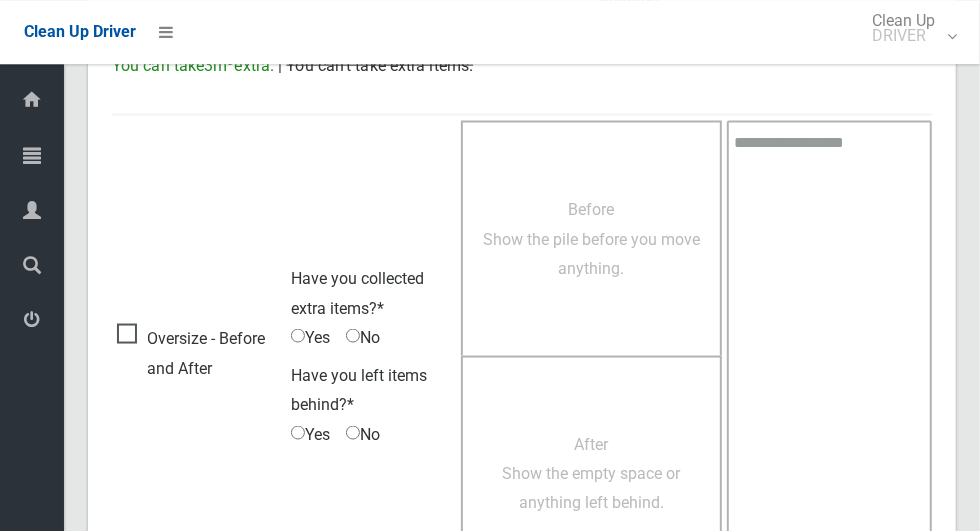 scroll, scrollTop: 1636, scrollLeft: 0, axis: vertical 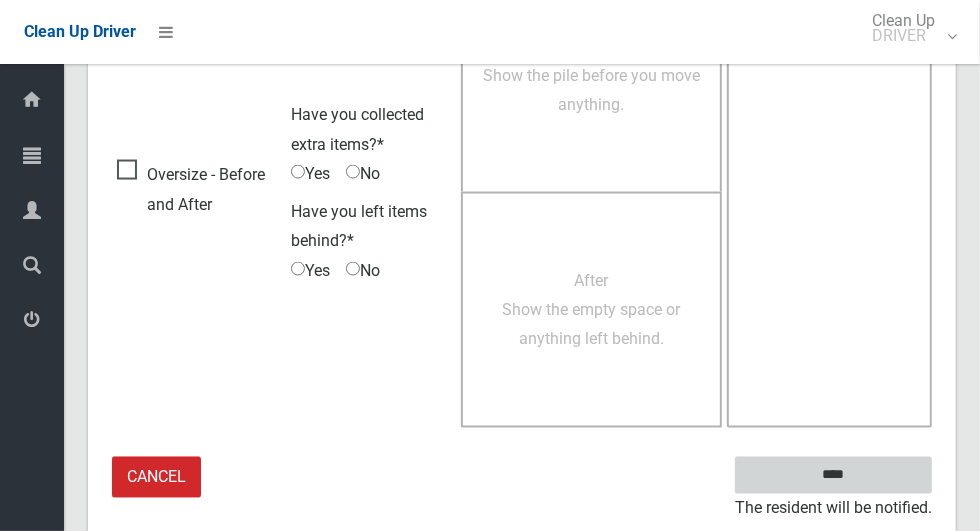 click on "****" at bounding box center [833, 475] 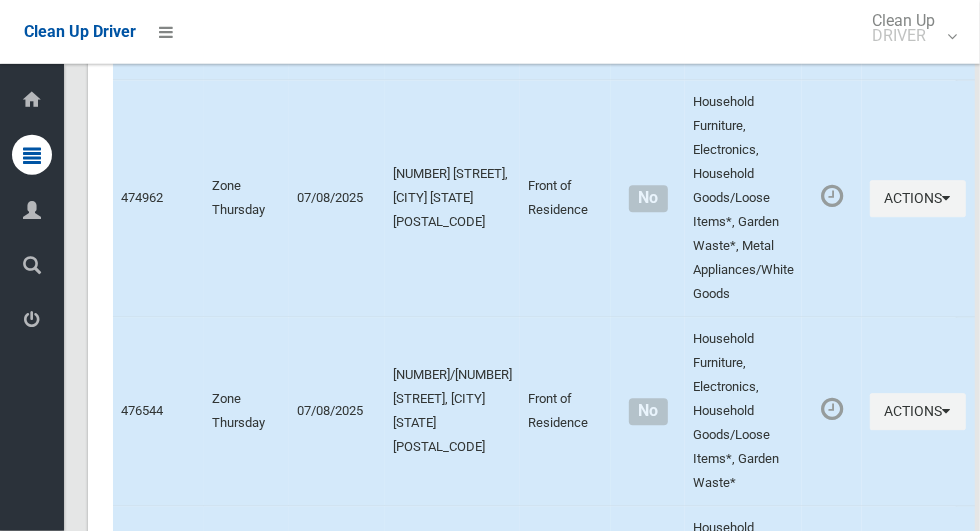 scroll, scrollTop: 10747, scrollLeft: 0, axis: vertical 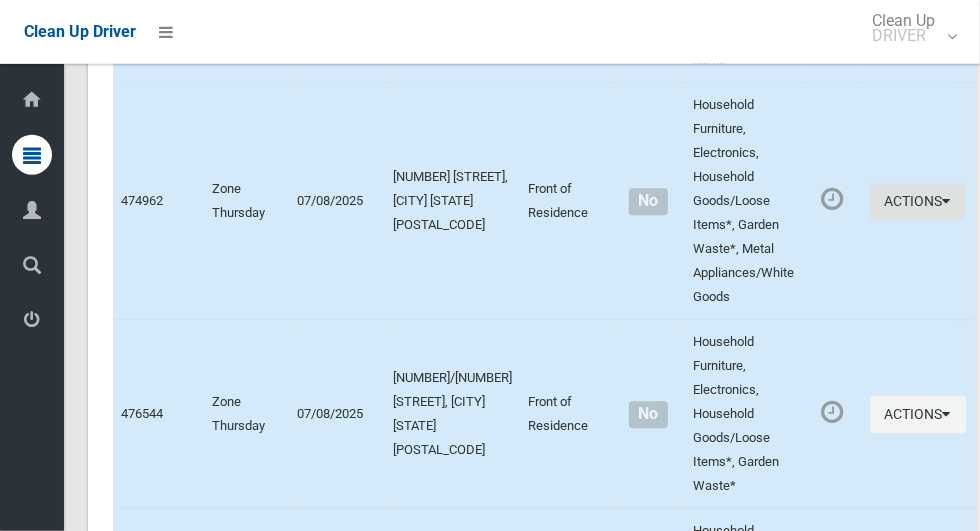 click at bounding box center (947, 201) 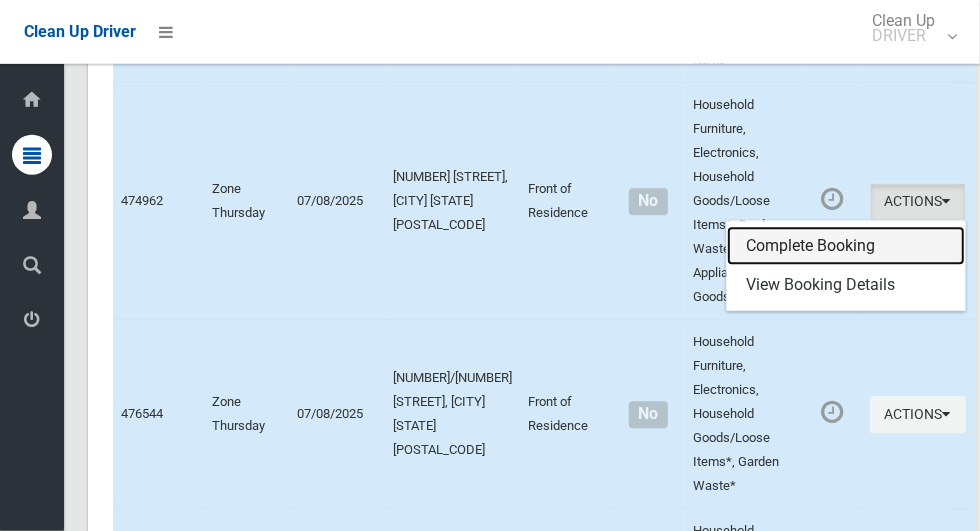 click on "Complete Booking" at bounding box center (846, 246) 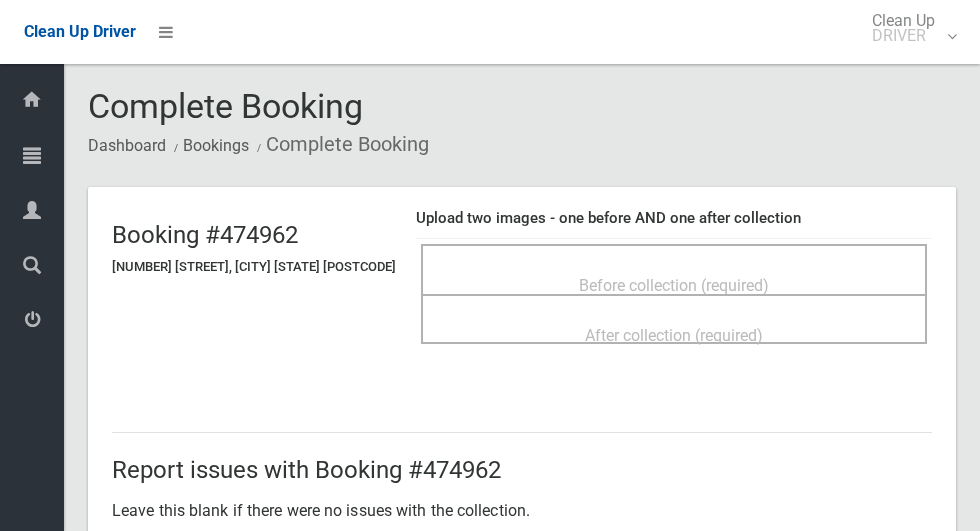 scroll, scrollTop: 0, scrollLeft: 0, axis: both 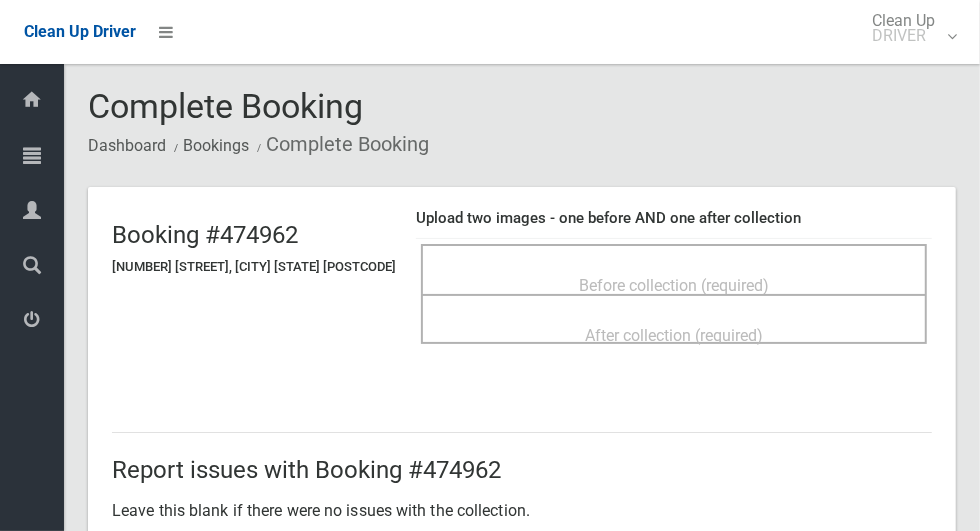 click on "Before collection (required)" at bounding box center [674, 285] 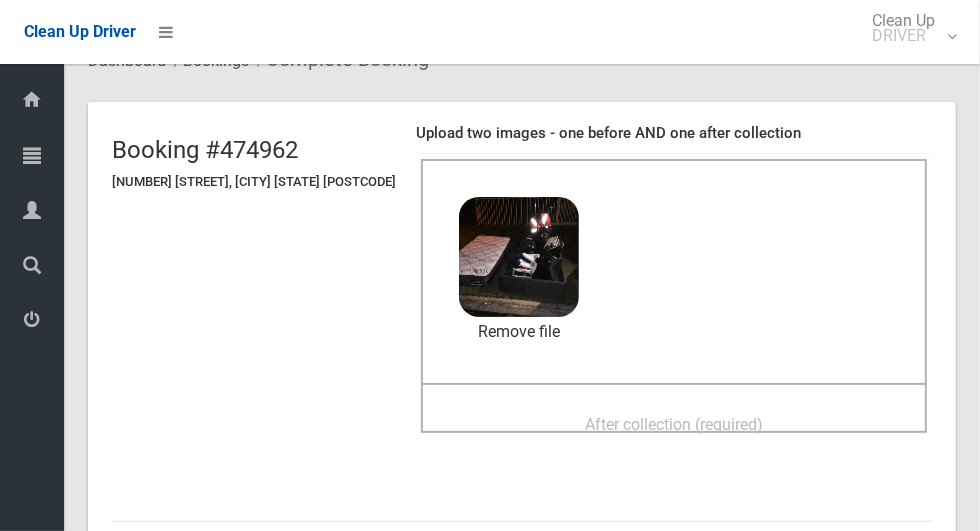 scroll, scrollTop: 153, scrollLeft: 0, axis: vertical 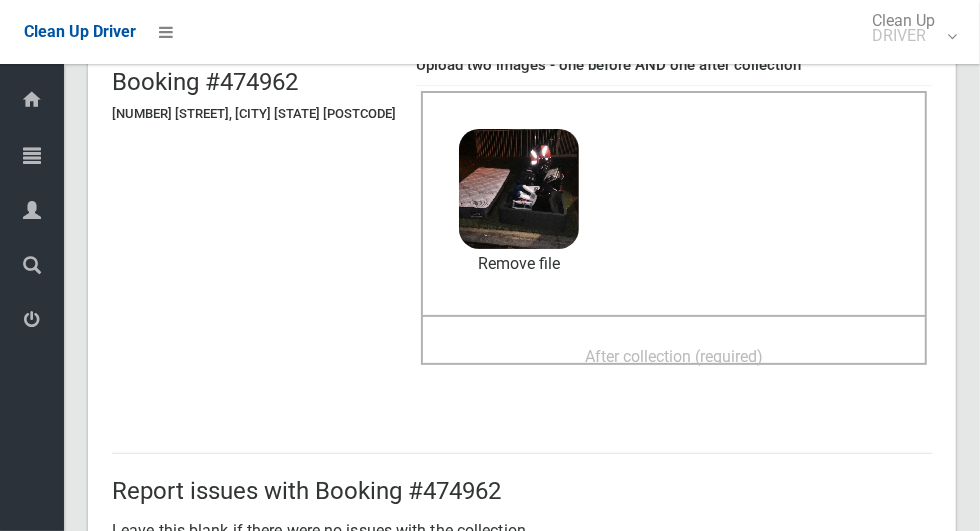 click on "After collection (required)" at bounding box center (674, 356) 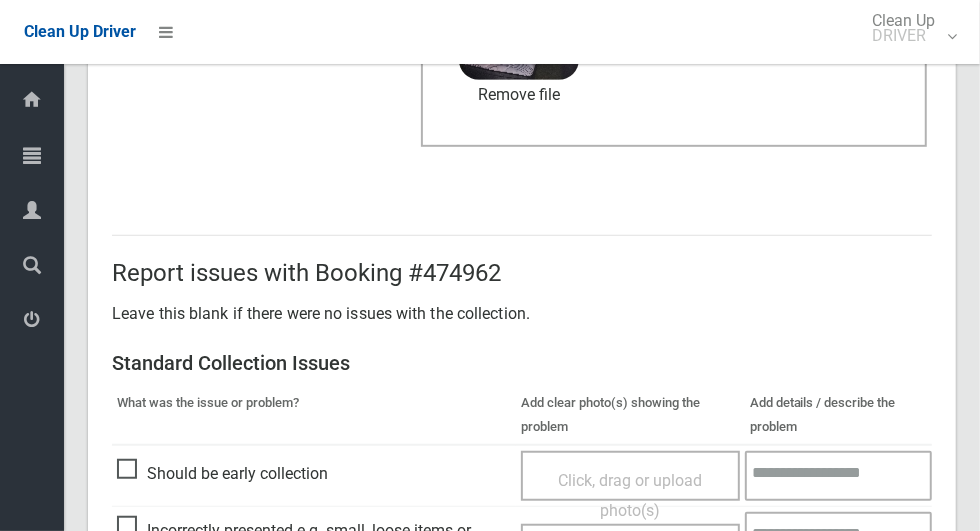 scroll, scrollTop: 1636, scrollLeft: 0, axis: vertical 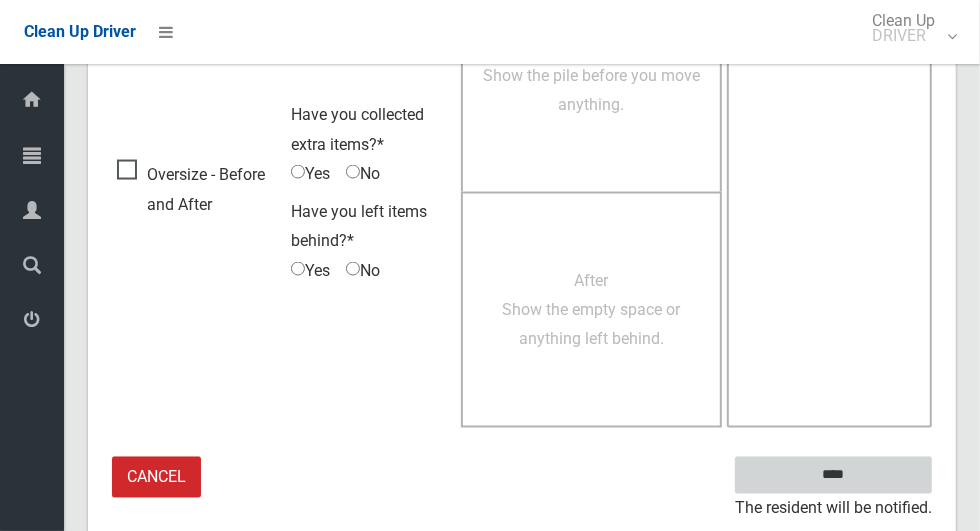 click on "****" at bounding box center [833, 475] 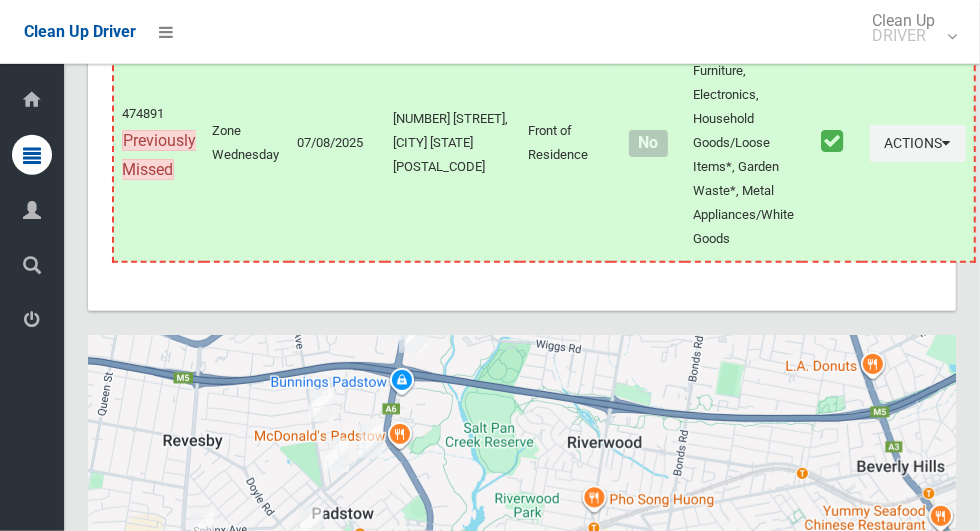 scroll, scrollTop: 12433, scrollLeft: 0, axis: vertical 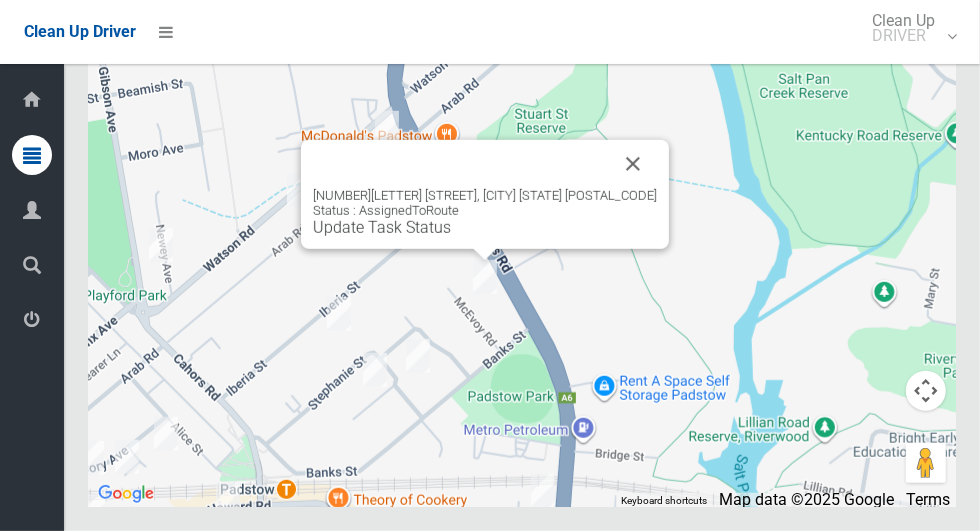 click at bounding box center [633, 164] 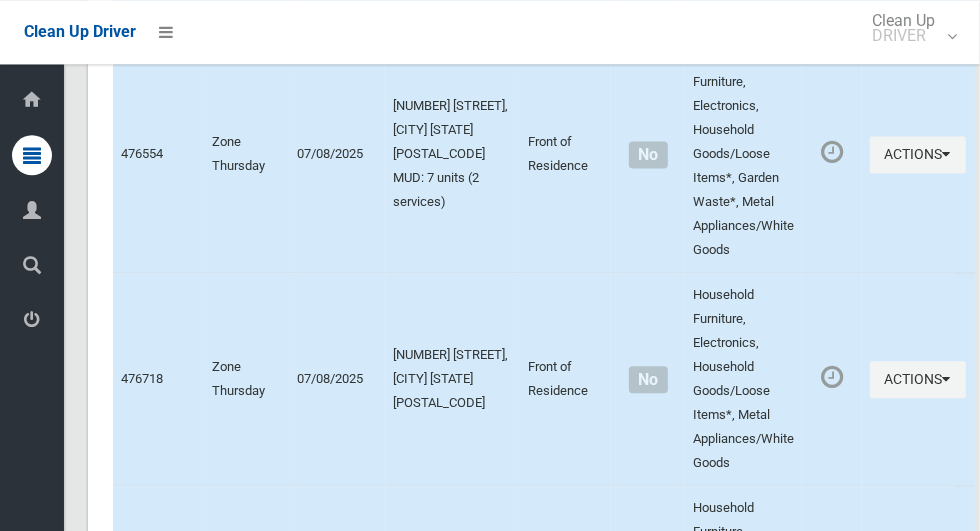 scroll, scrollTop: 9966, scrollLeft: 0, axis: vertical 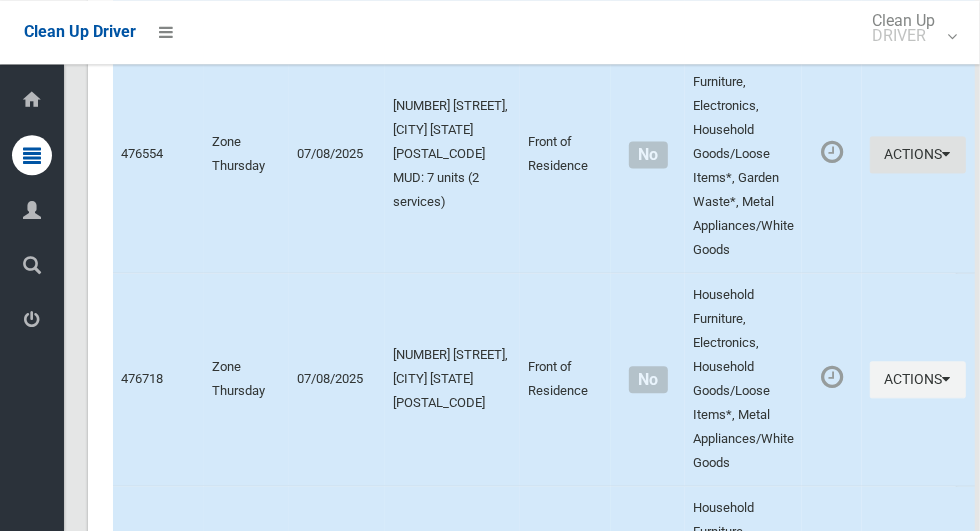 click at bounding box center (947, 154) 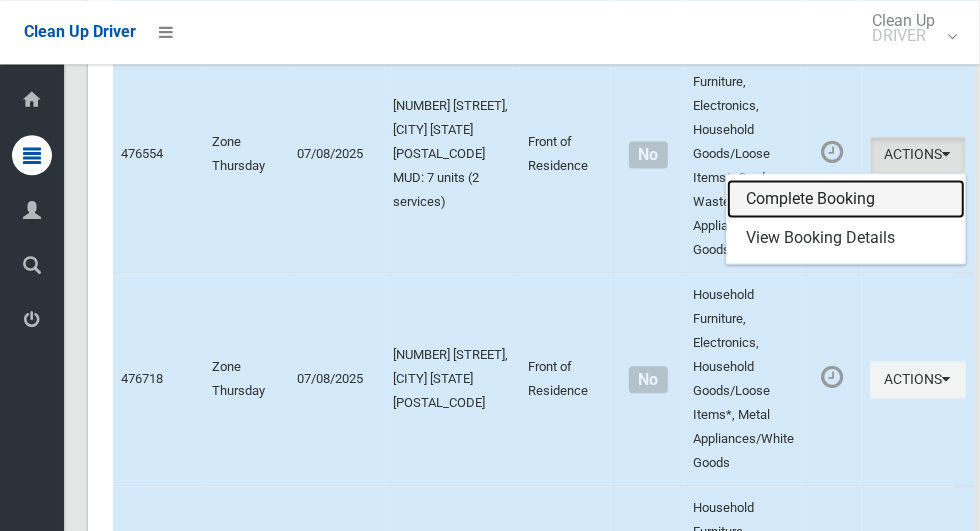 click on "Complete Booking" at bounding box center [846, 199] 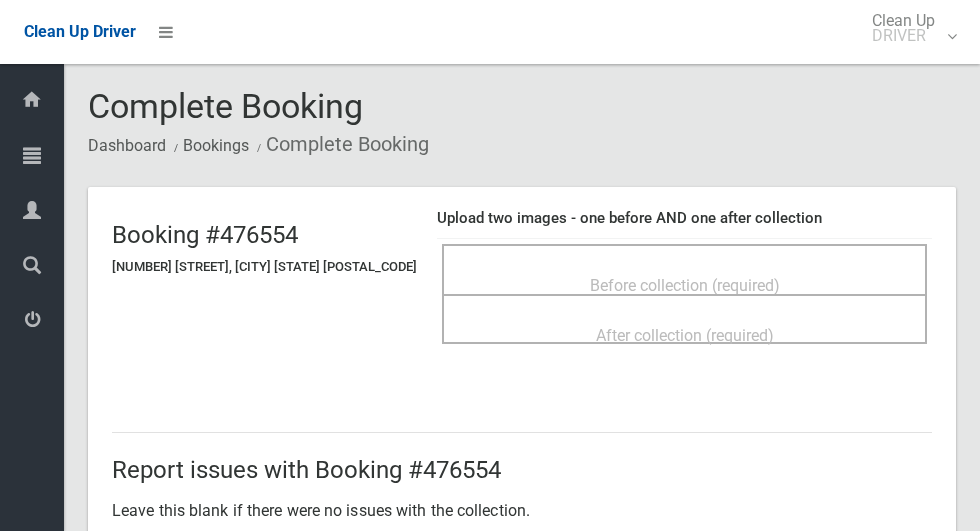 scroll, scrollTop: 0, scrollLeft: 0, axis: both 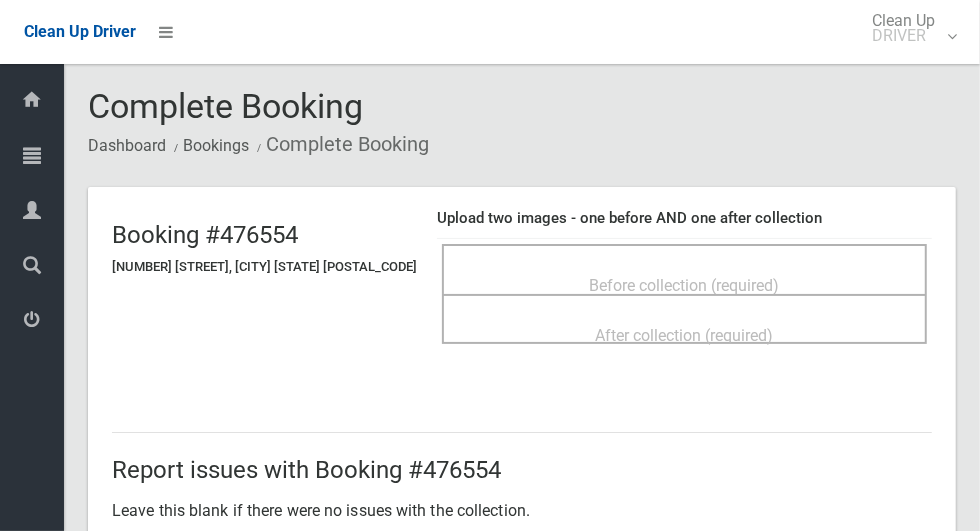click on "Before collection (required)" at bounding box center (684, 284) 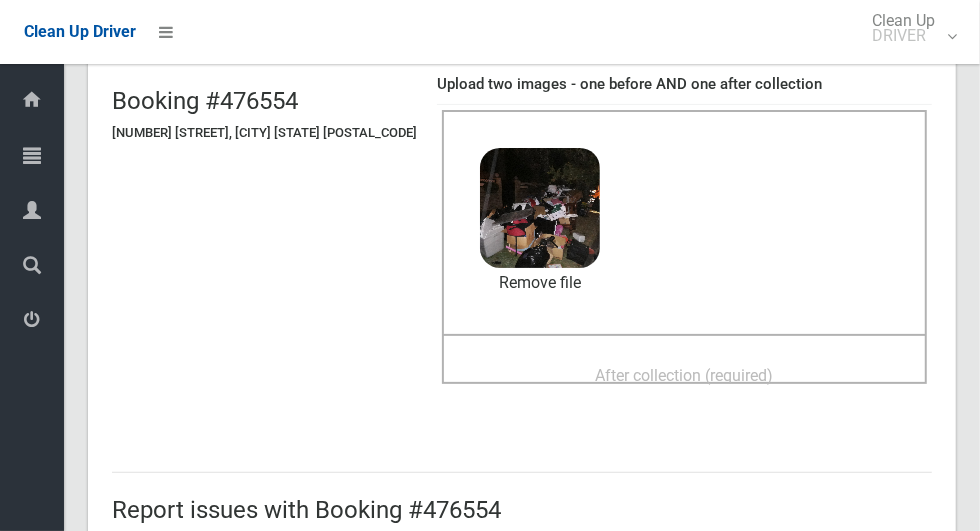 scroll, scrollTop: 142, scrollLeft: 0, axis: vertical 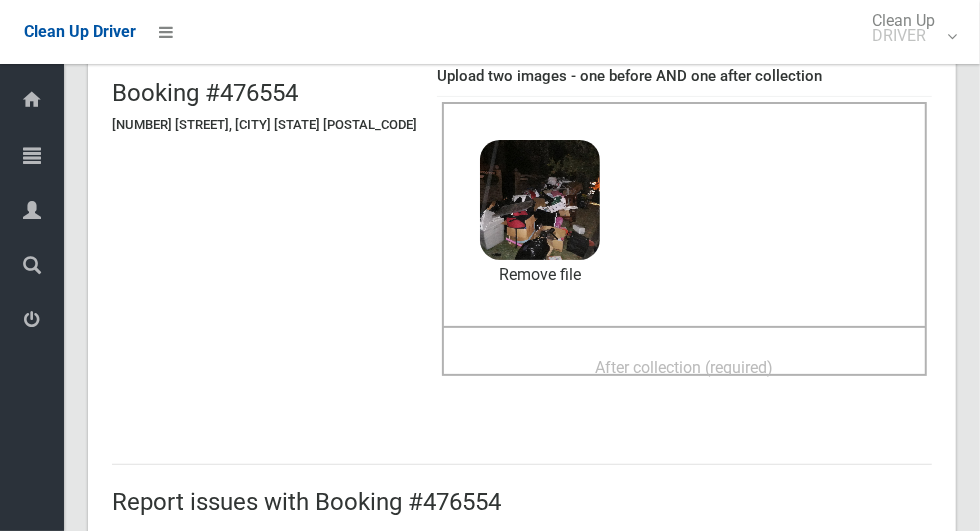 click on "After collection (required)" at bounding box center (685, 367) 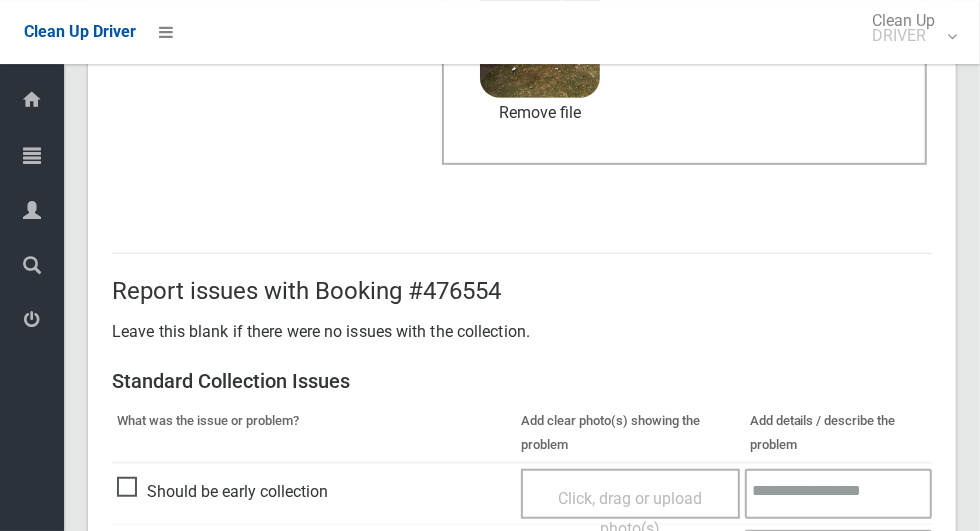 scroll, scrollTop: 1033, scrollLeft: 0, axis: vertical 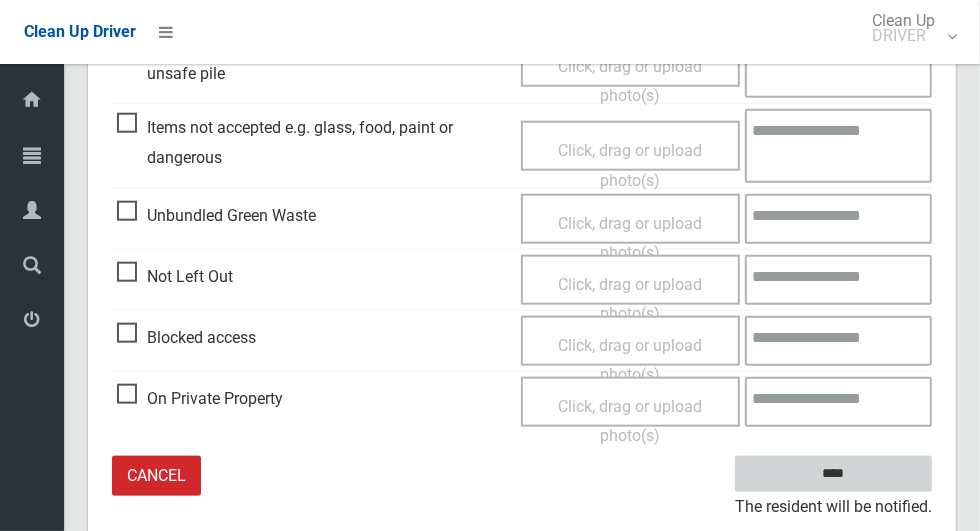 click on "****" at bounding box center [833, 474] 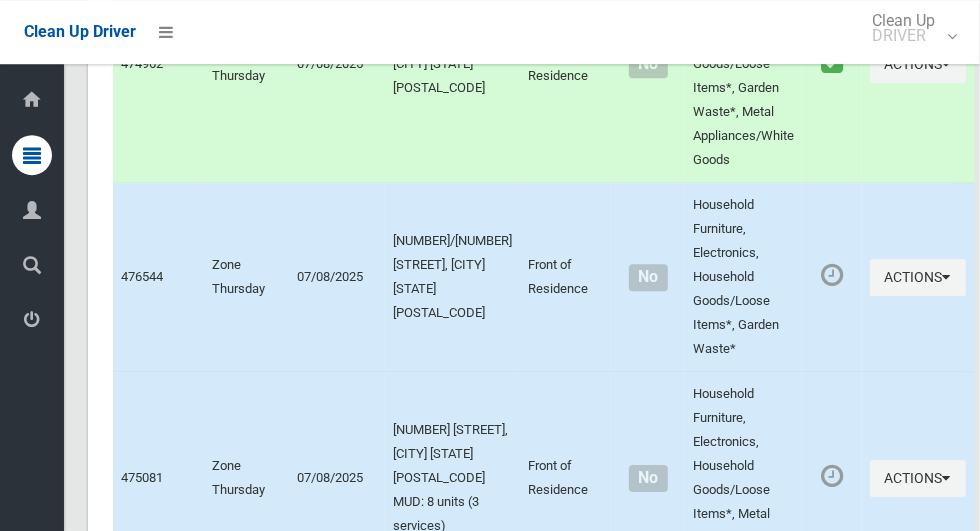 scroll, scrollTop: 10887, scrollLeft: 0, axis: vertical 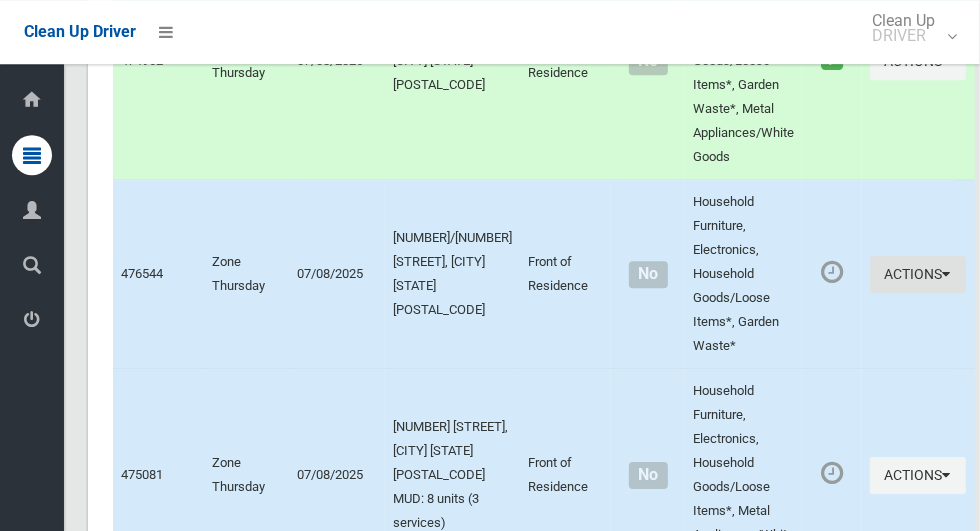 click on "Actions" at bounding box center [918, 274] 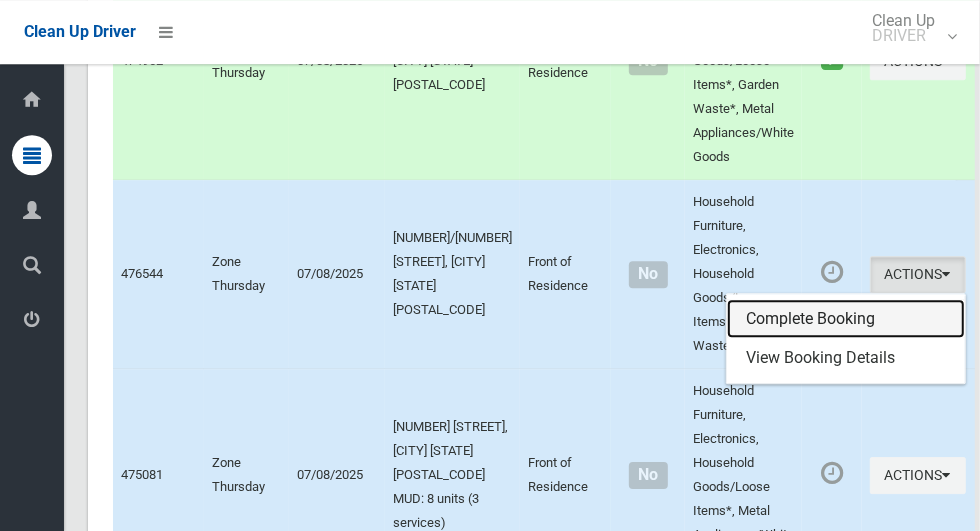 click on "Complete Booking" at bounding box center (846, 319) 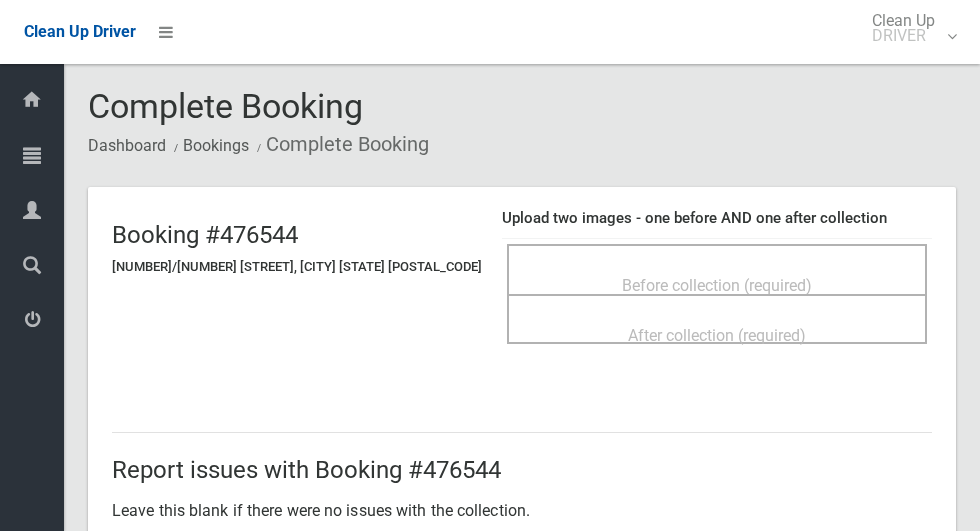 scroll, scrollTop: 0, scrollLeft: 0, axis: both 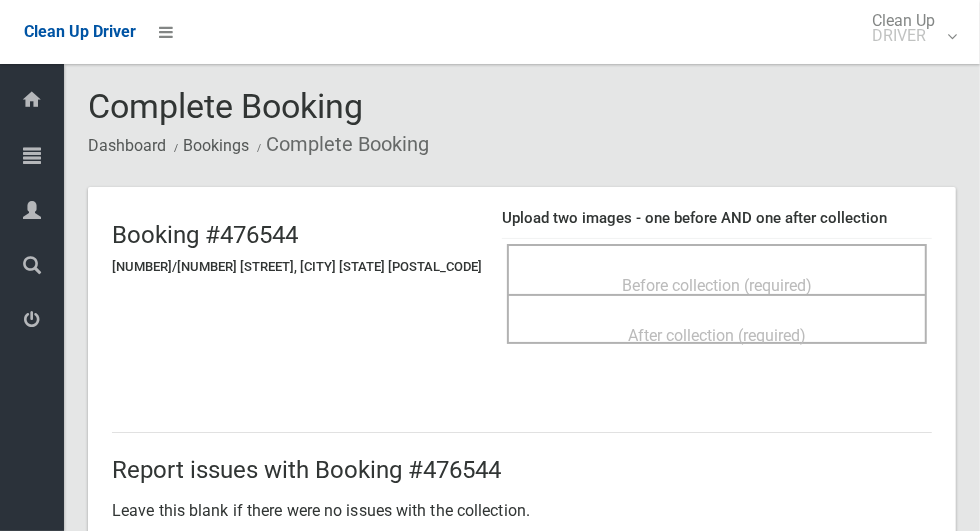click on "Before collection (required)" at bounding box center [717, 285] 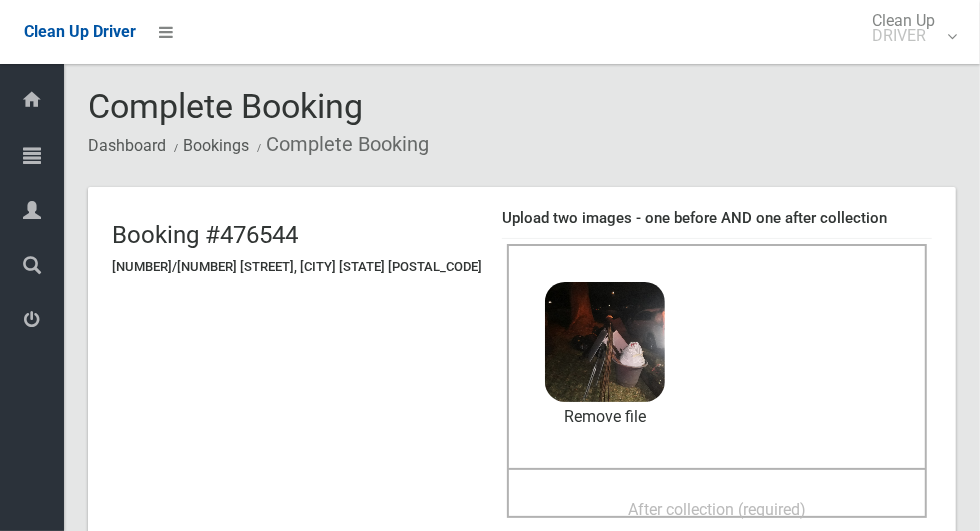 click on "After collection (required)" at bounding box center [717, 509] 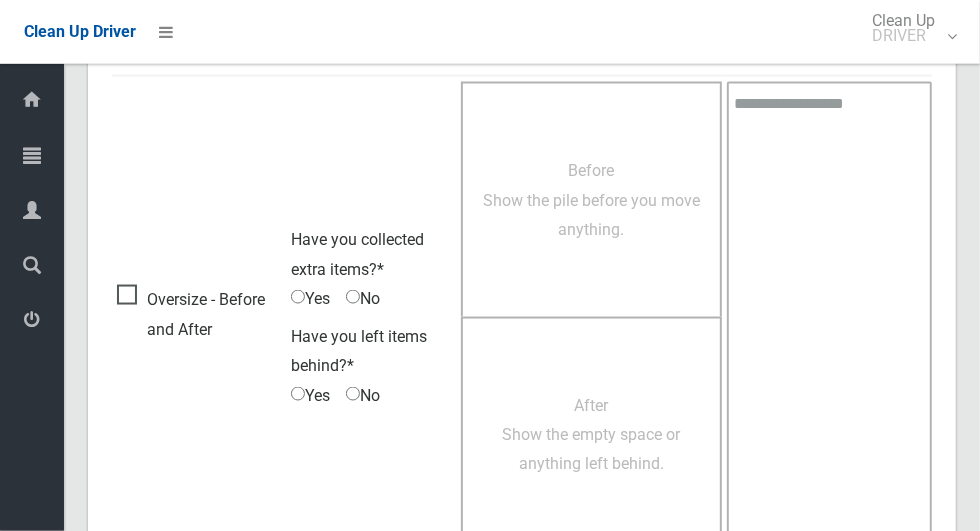 scroll, scrollTop: 1636, scrollLeft: 0, axis: vertical 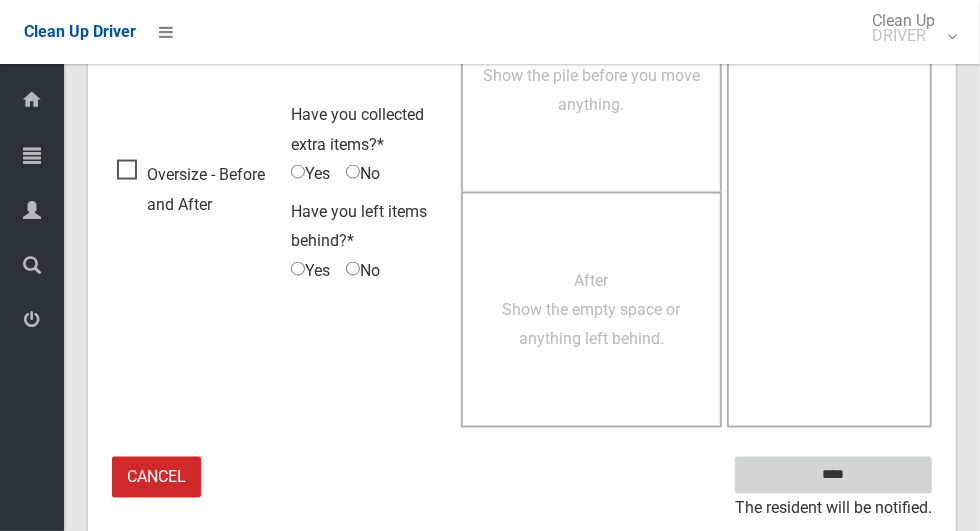 click on "****" at bounding box center [833, 475] 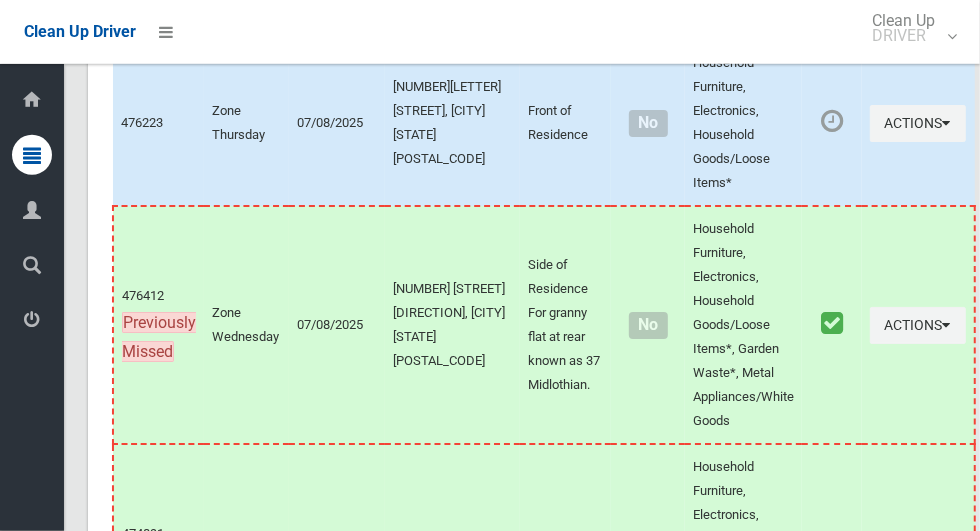 scroll, scrollTop: 12433, scrollLeft: 0, axis: vertical 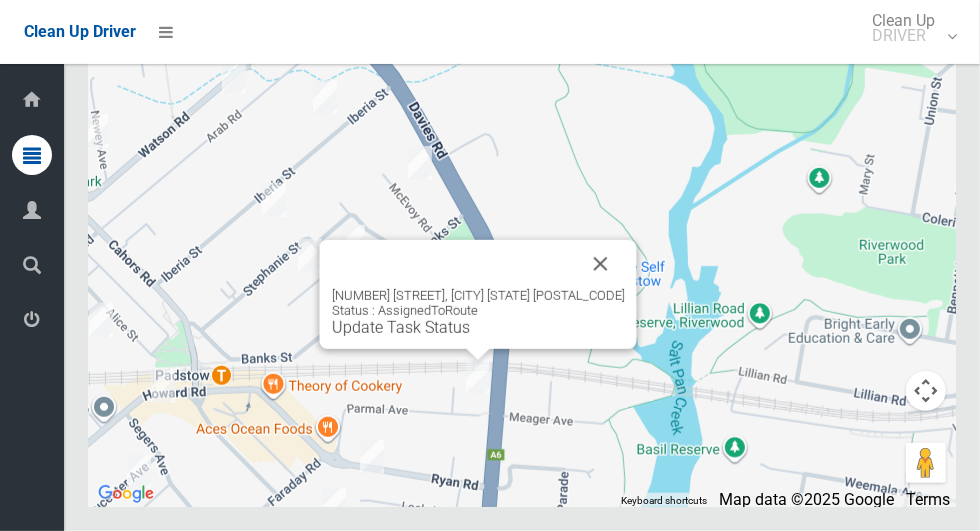 click at bounding box center (601, 264) 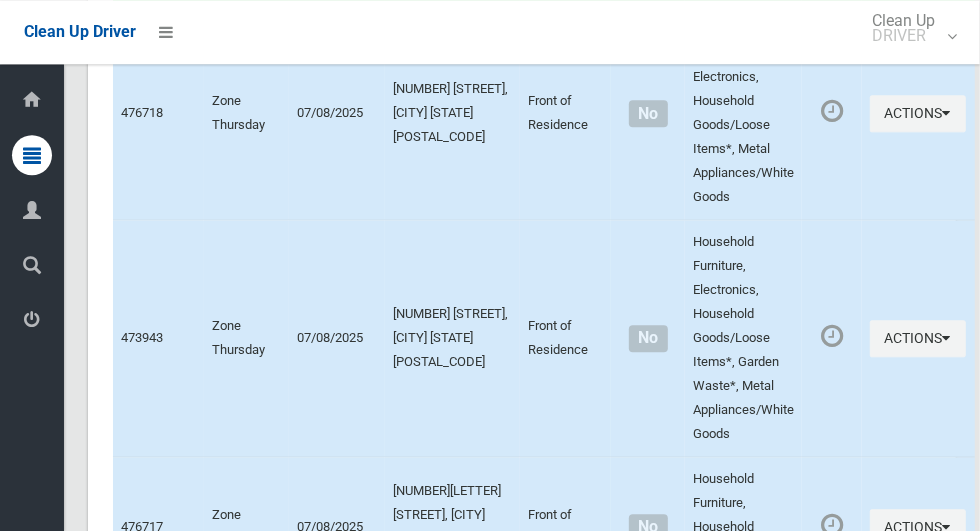 scroll, scrollTop: 10232, scrollLeft: 0, axis: vertical 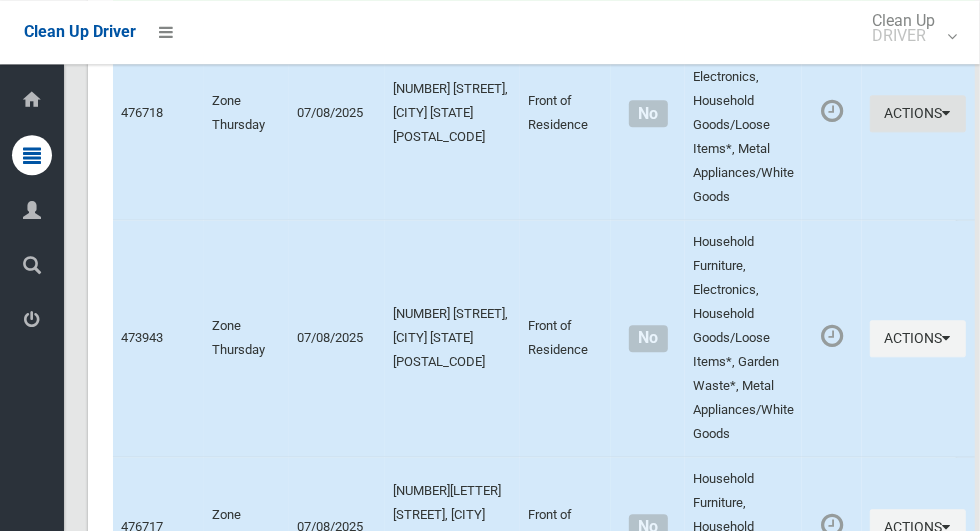 click at bounding box center [947, 113] 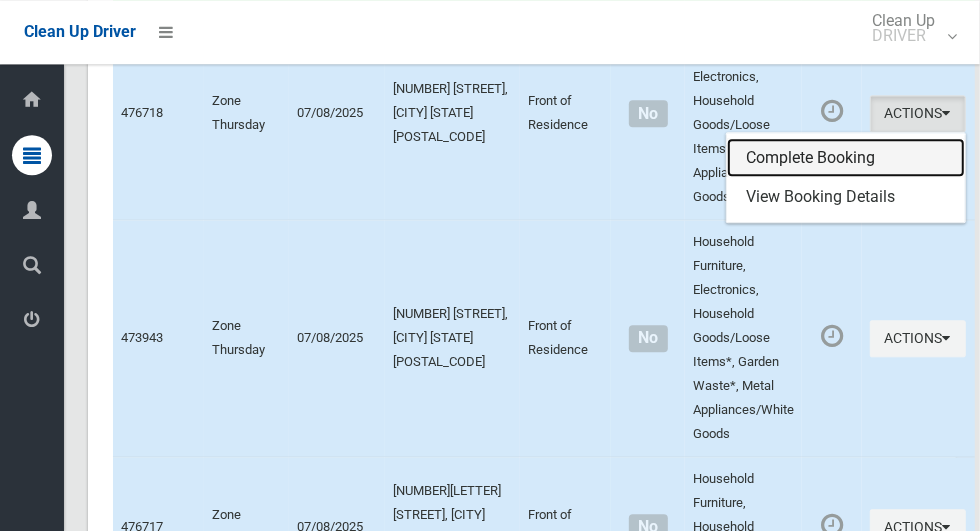 click on "Complete Booking" at bounding box center [846, 158] 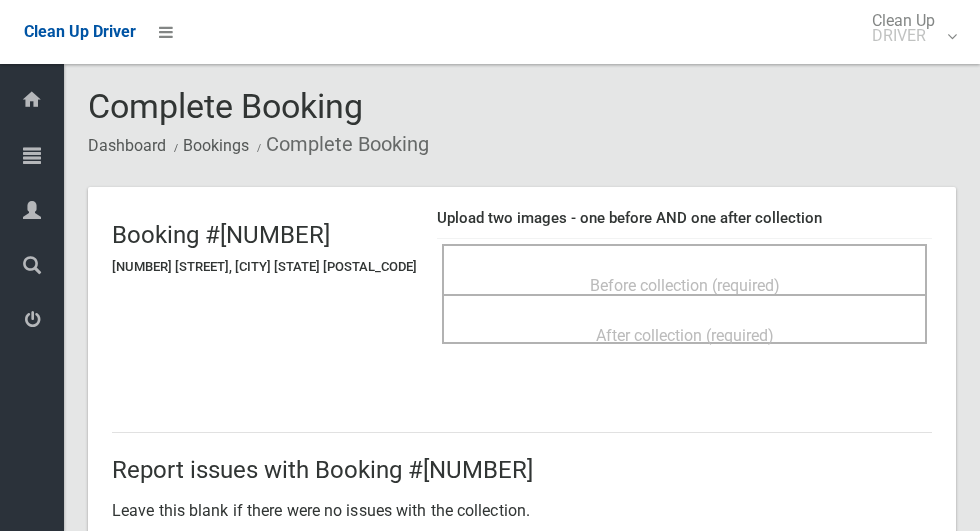 scroll, scrollTop: 0, scrollLeft: 0, axis: both 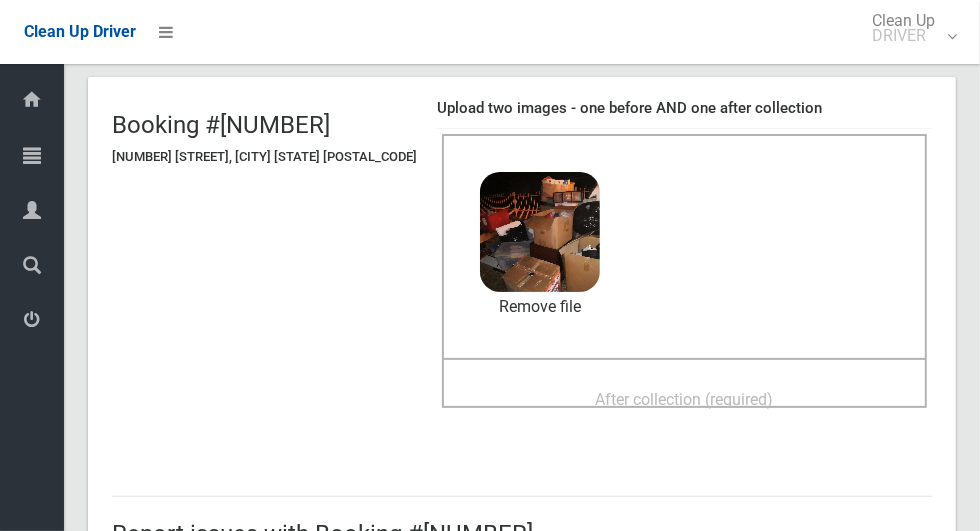 click on "After collection (required)" at bounding box center (685, 399) 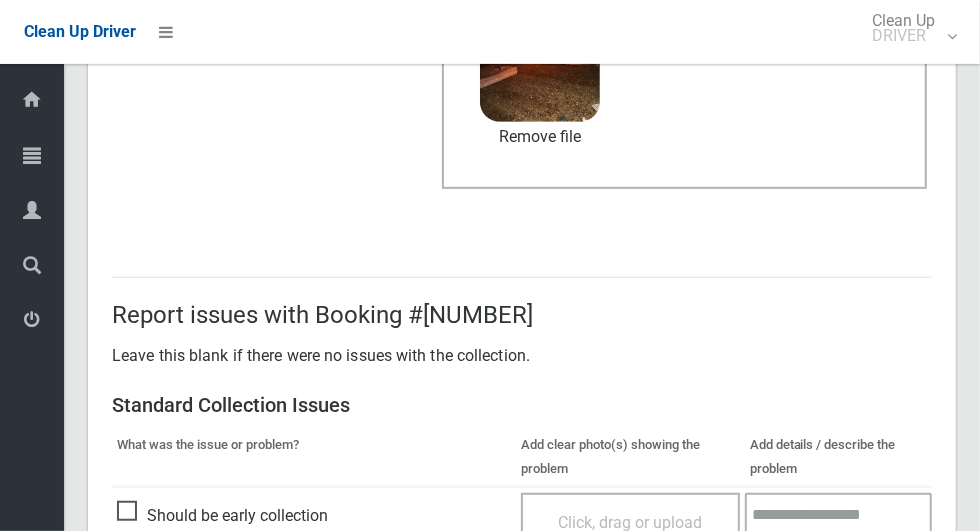 scroll, scrollTop: 1636, scrollLeft: 0, axis: vertical 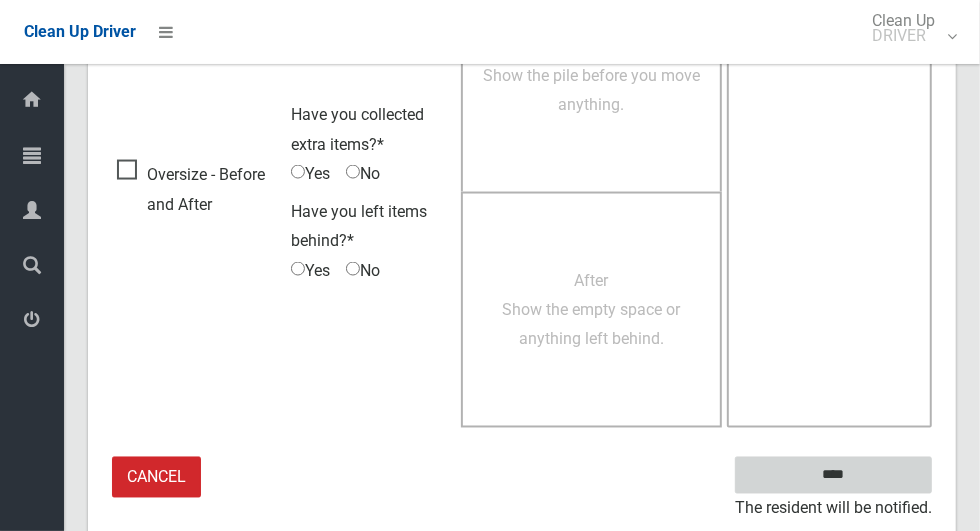 click on "****" at bounding box center (833, 475) 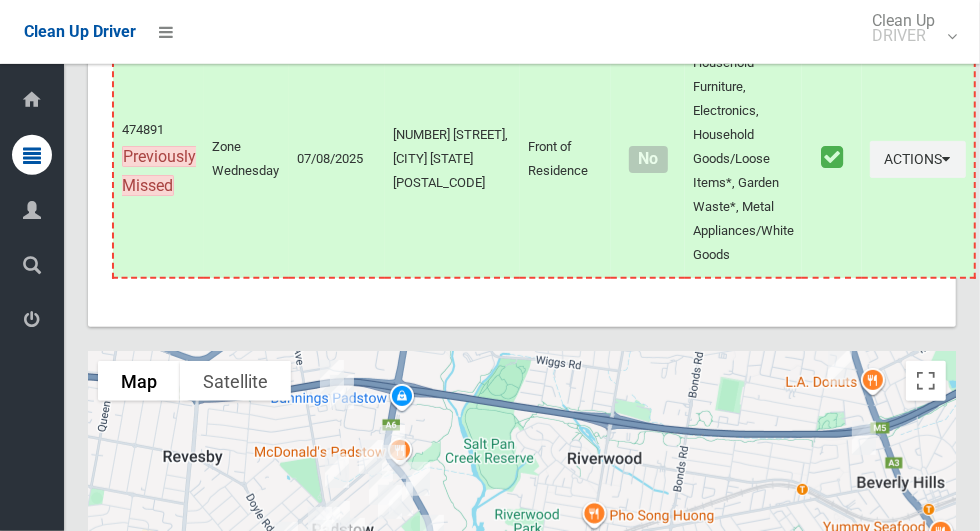 scroll, scrollTop: 12433, scrollLeft: 0, axis: vertical 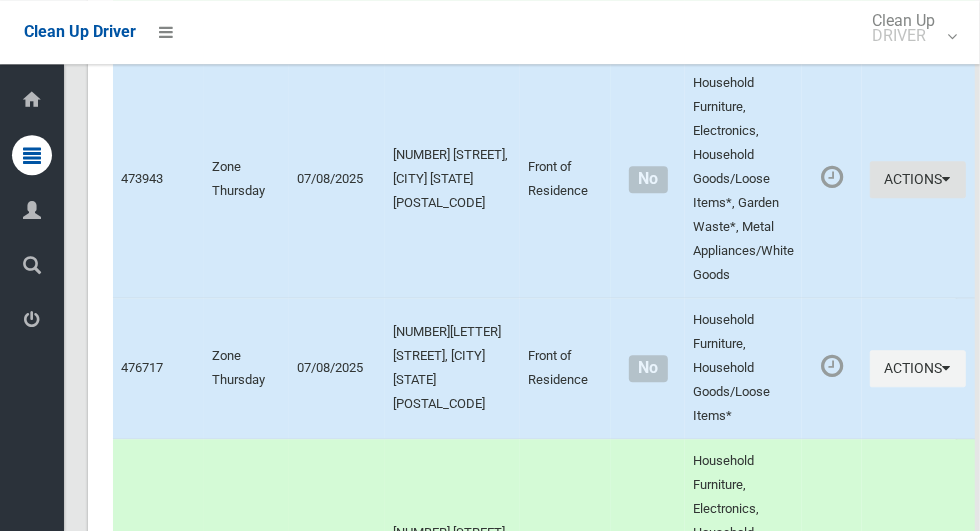 click on "Actions" at bounding box center (918, 179) 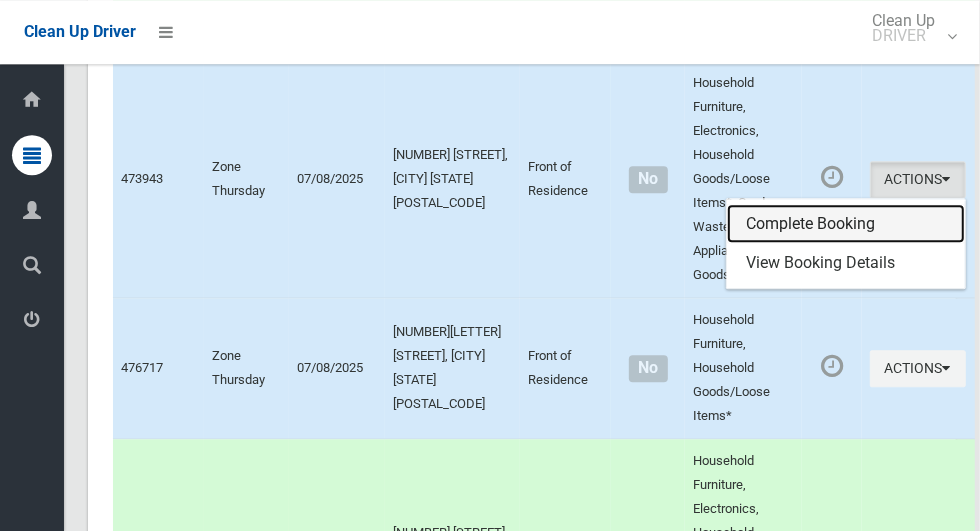 click on "Complete Booking" at bounding box center (846, 224) 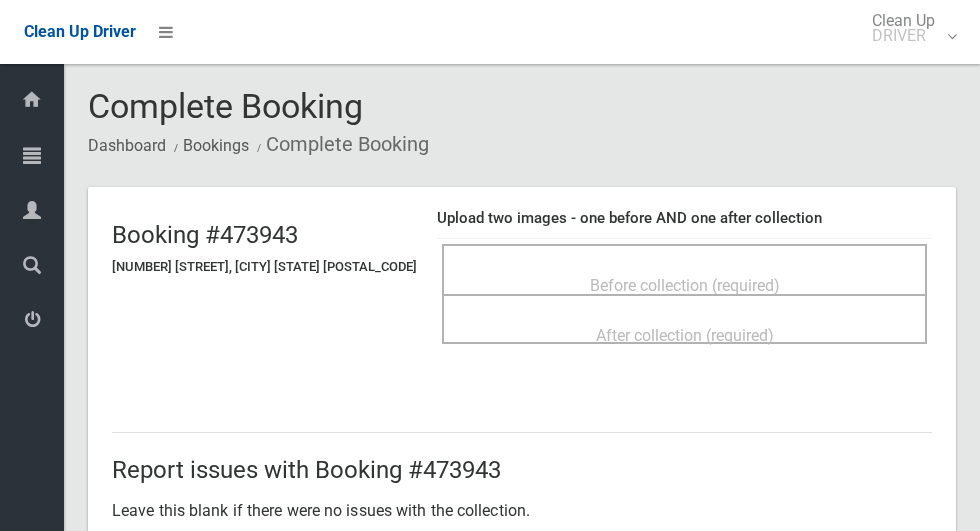 scroll, scrollTop: 0, scrollLeft: 0, axis: both 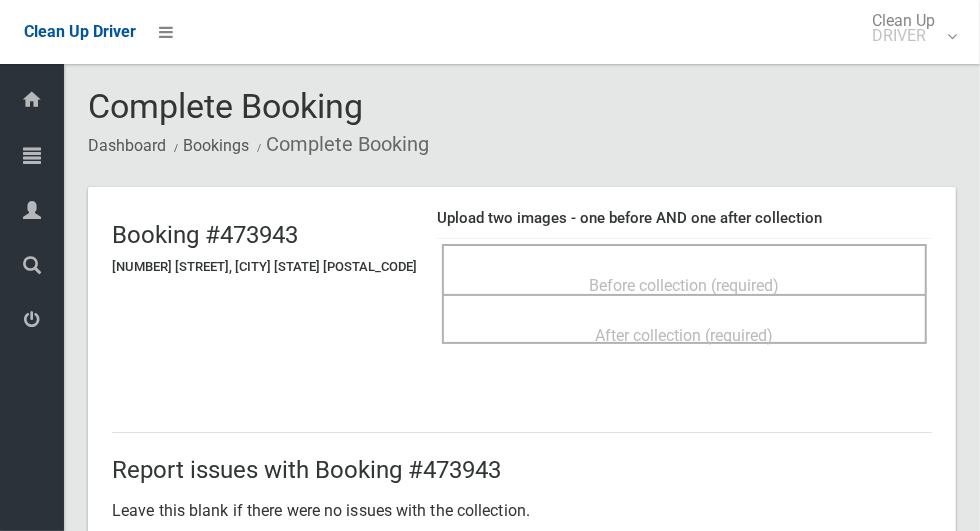 click on "Before collection (required)" at bounding box center [685, 285] 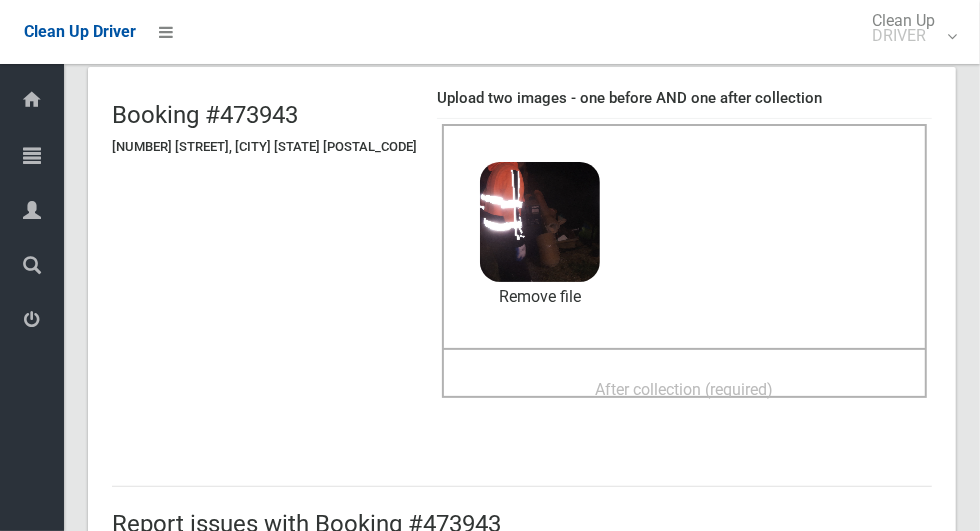 scroll, scrollTop: 123, scrollLeft: 0, axis: vertical 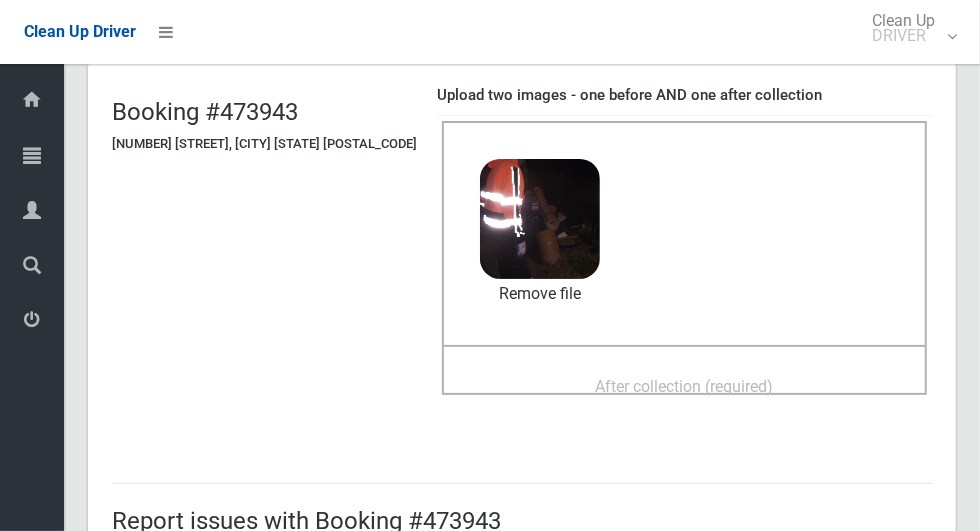 click on "After collection (required)" at bounding box center (685, 386) 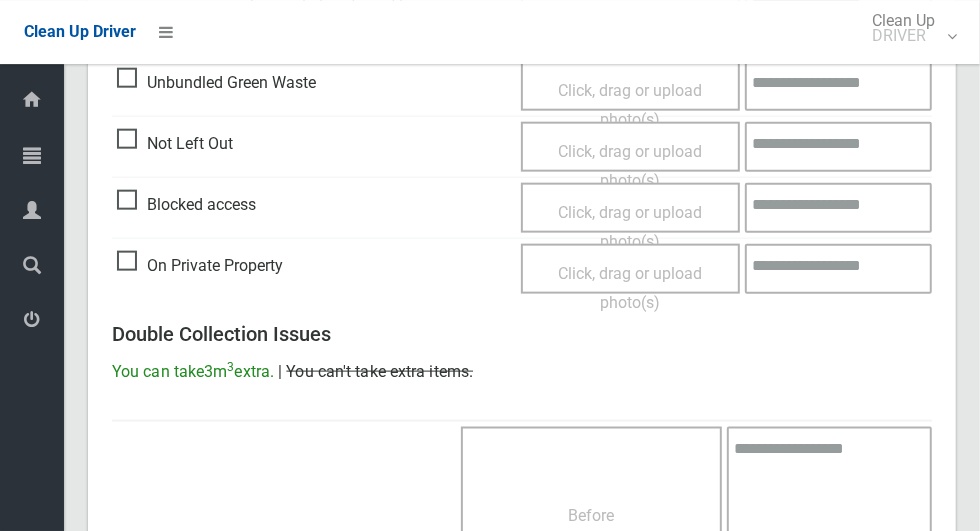 scroll, scrollTop: 1636, scrollLeft: 0, axis: vertical 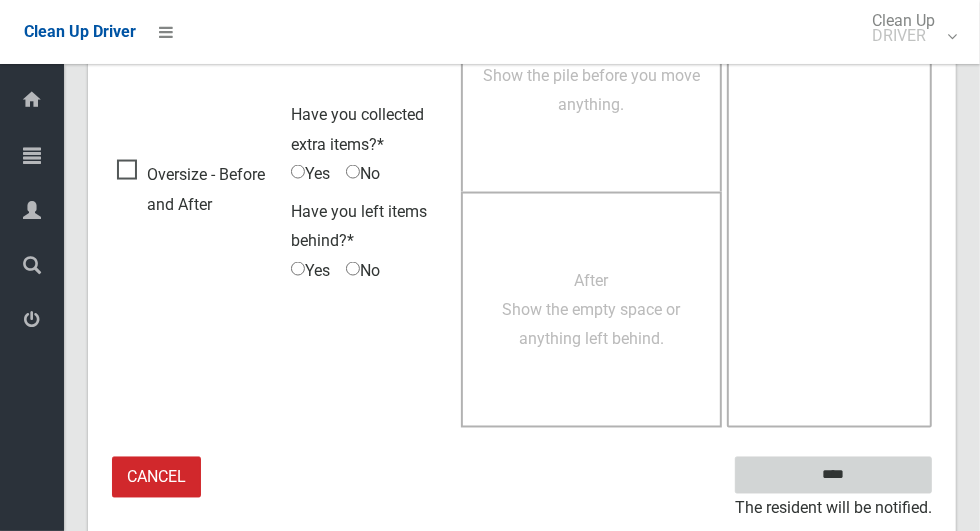 click on "****" at bounding box center [833, 475] 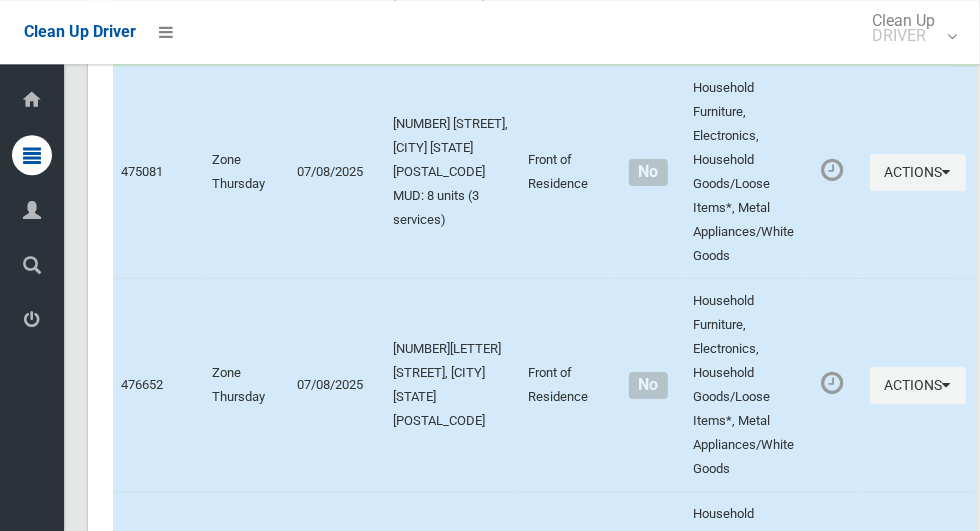 scroll, scrollTop: 12433, scrollLeft: 0, axis: vertical 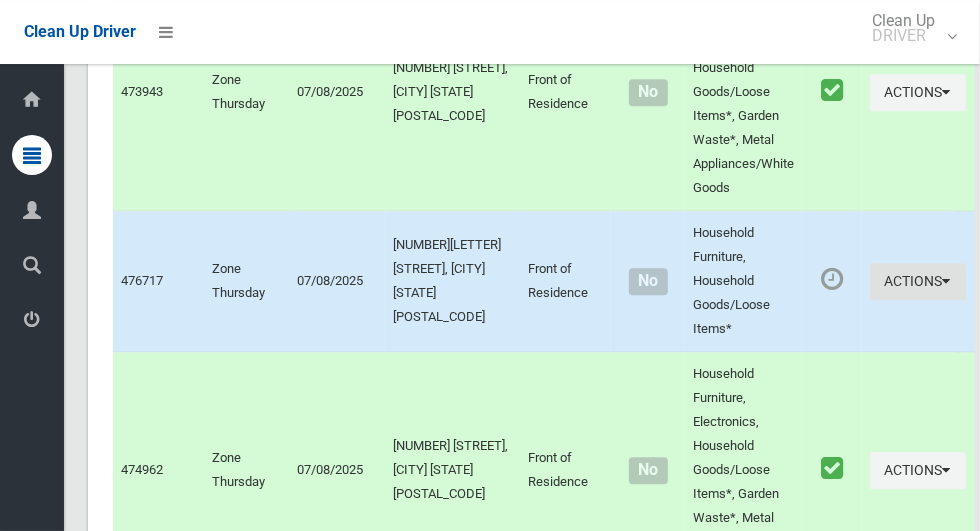 click at bounding box center (947, 281) 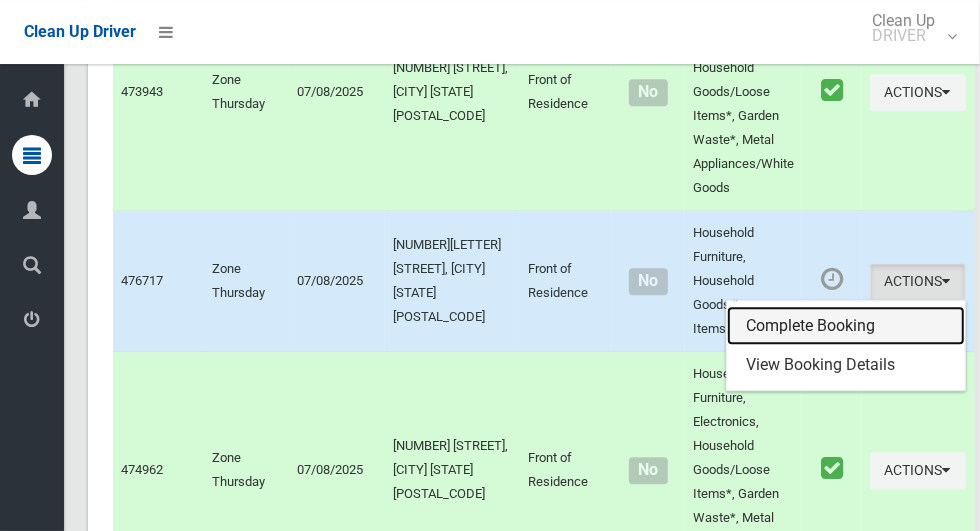 click on "Complete Booking" at bounding box center [846, 326] 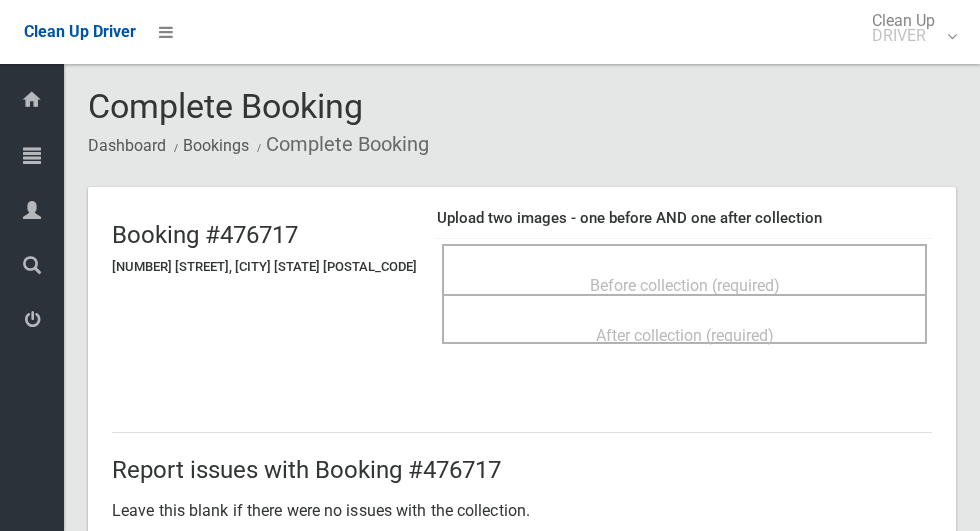 scroll, scrollTop: 0, scrollLeft: 0, axis: both 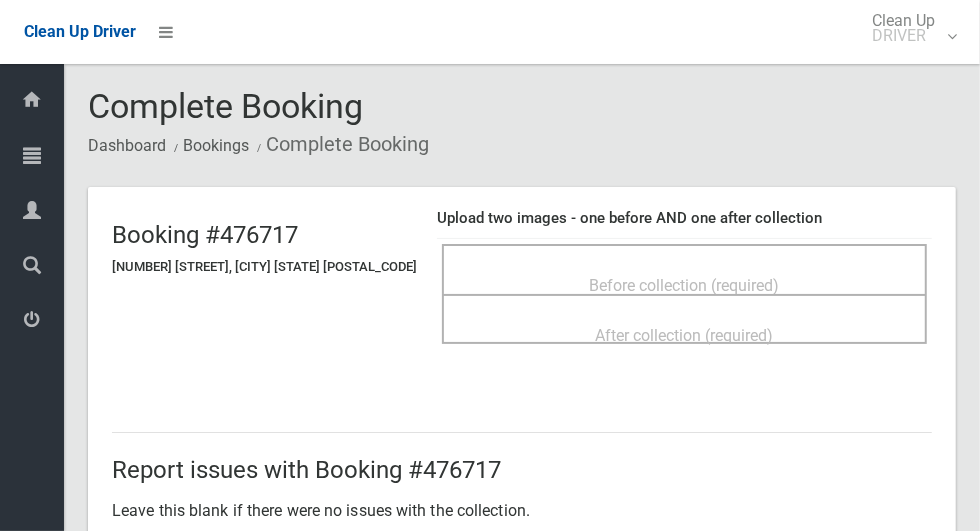 click on "Before collection (required)" at bounding box center [685, 285] 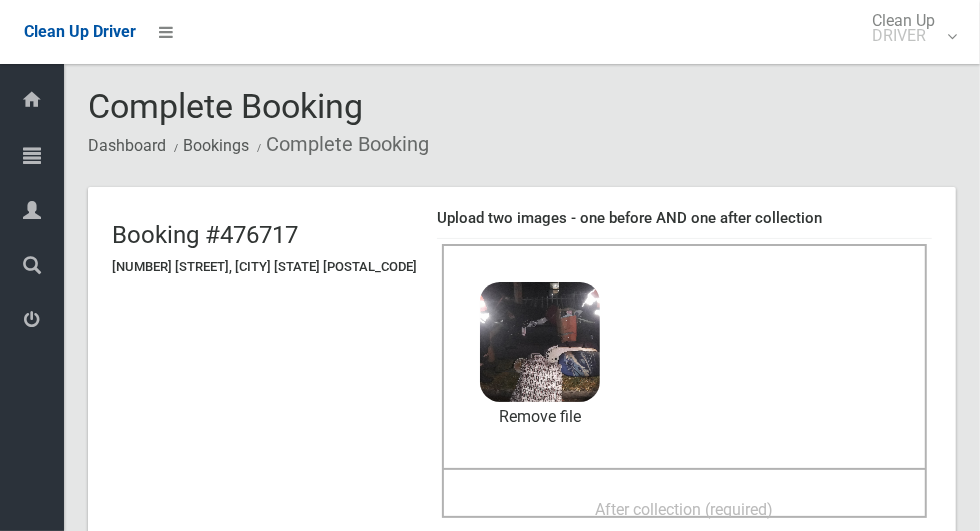 click on "After collection (required)" at bounding box center [685, 509] 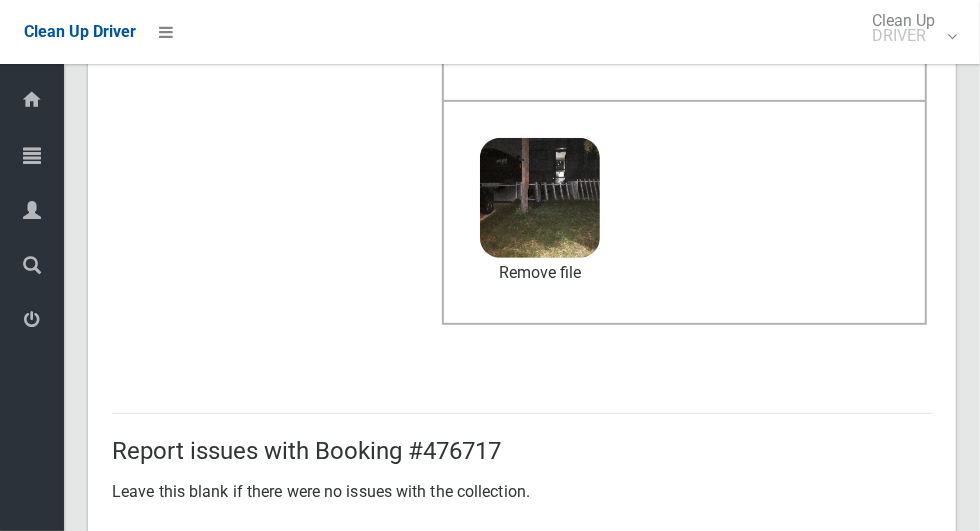 scroll, scrollTop: 1636, scrollLeft: 0, axis: vertical 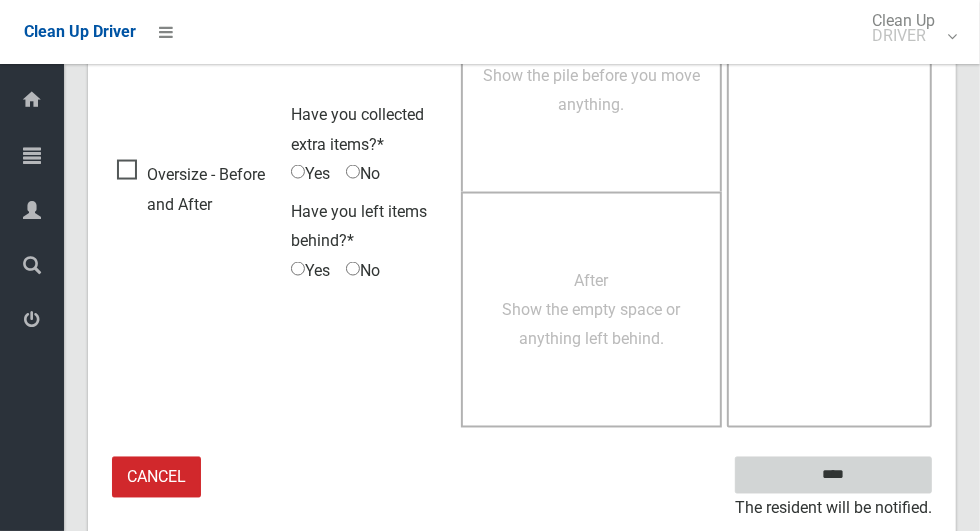 click on "****" at bounding box center (833, 475) 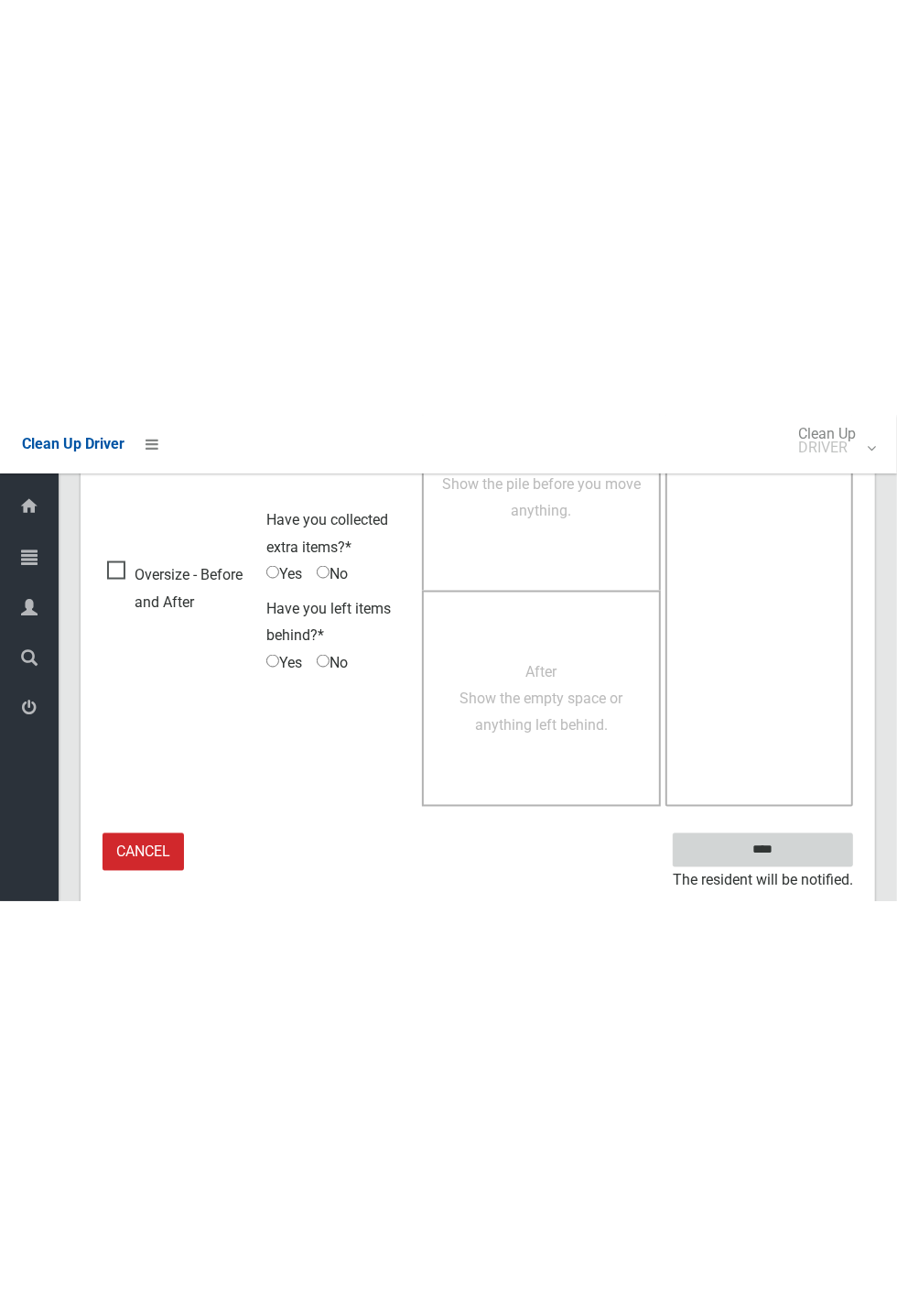 scroll, scrollTop: 721, scrollLeft: 0, axis: vertical 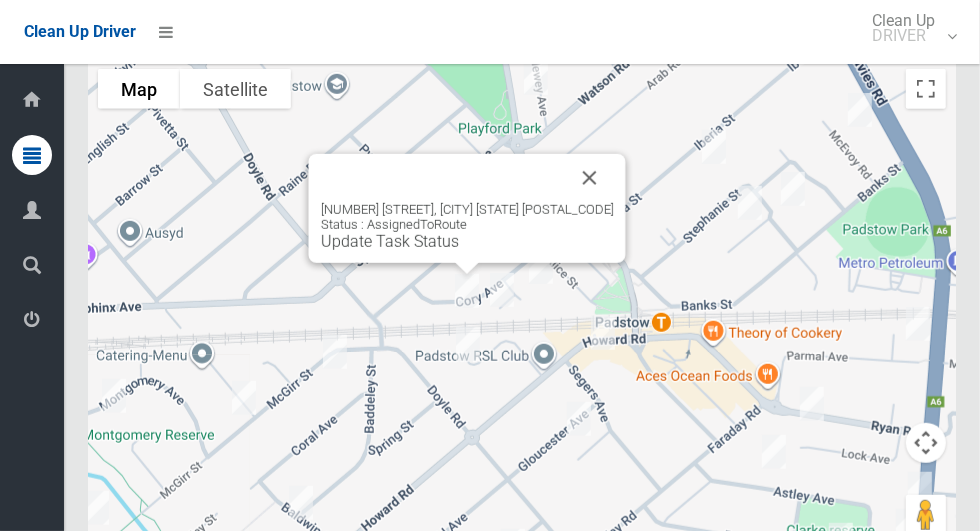 click at bounding box center [590, 178] 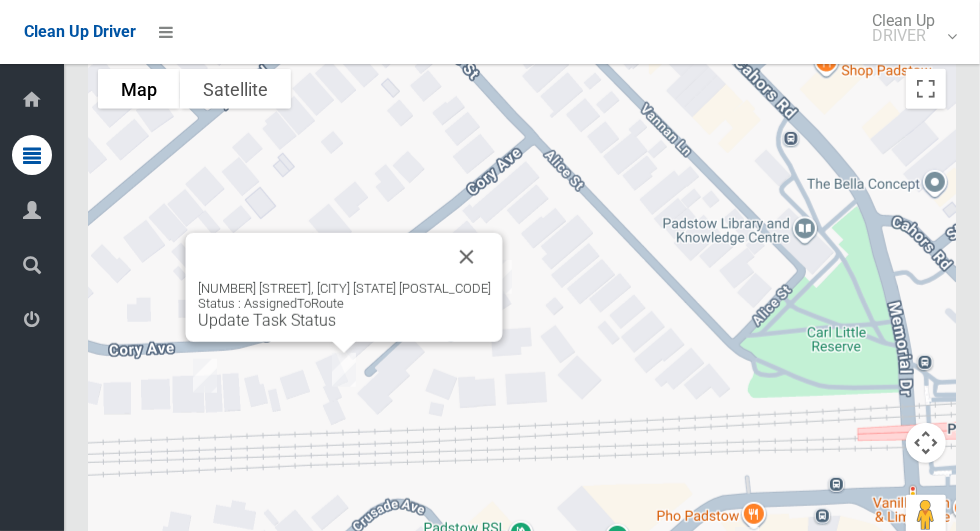 click at bounding box center [467, 257] 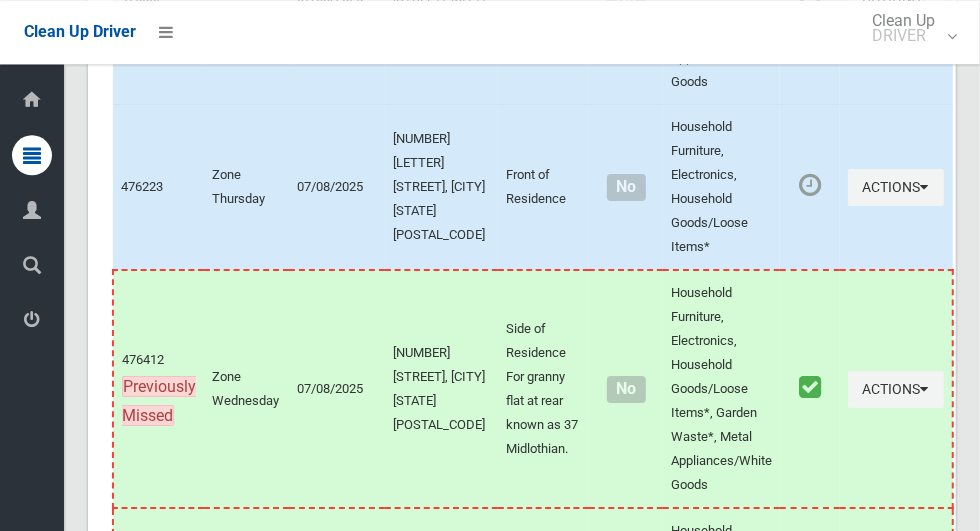 scroll, scrollTop: 12433, scrollLeft: 0, axis: vertical 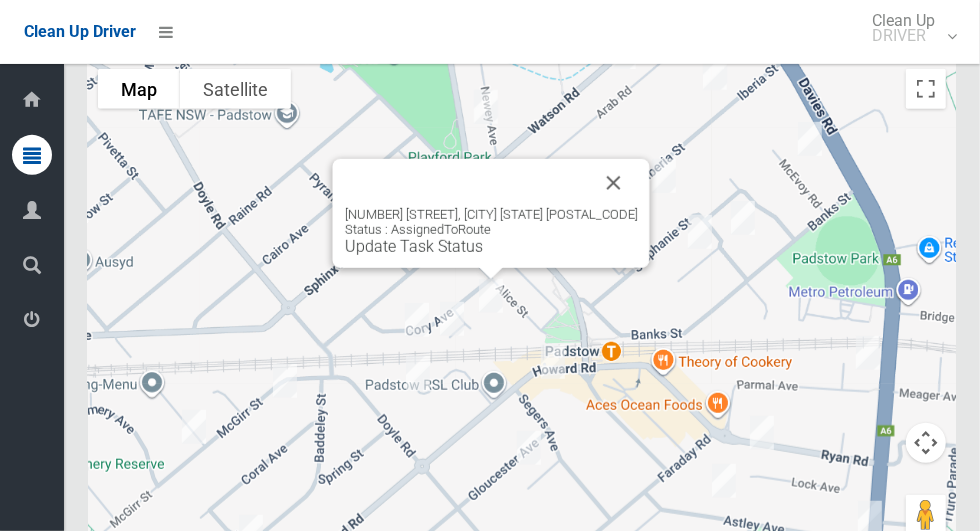 click at bounding box center [614, 183] 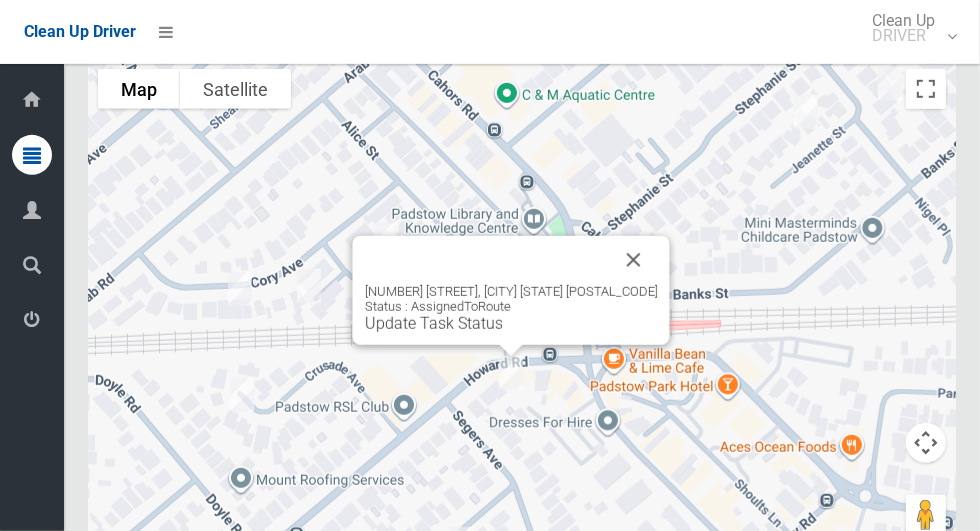 click at bounding box center [634, 260] 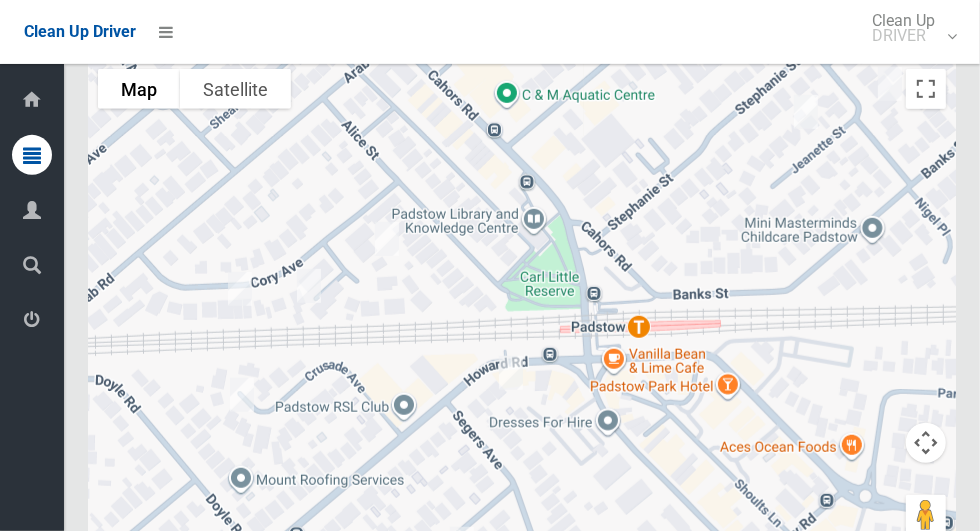 click at bounding box center [522, 309] 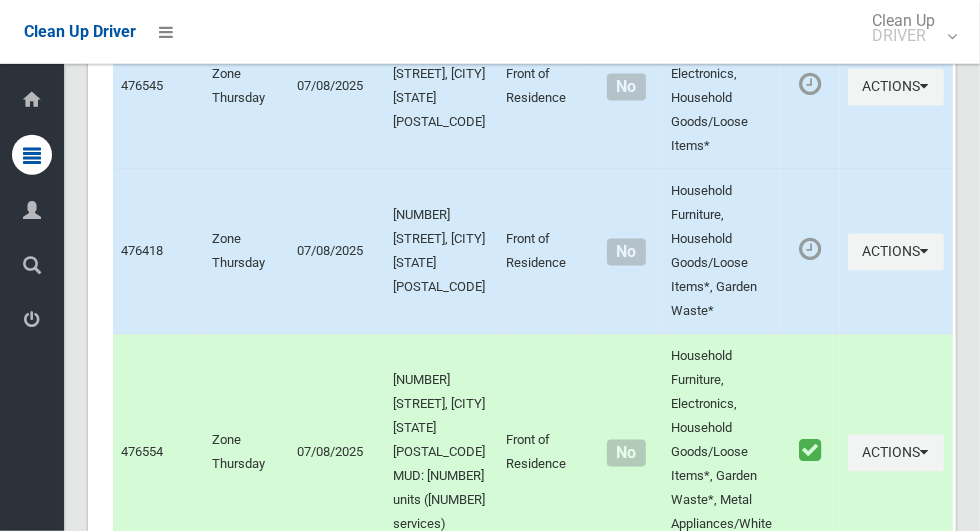 scroll, scrollTop: 9765, scrollLeft: 0, axis: vertical 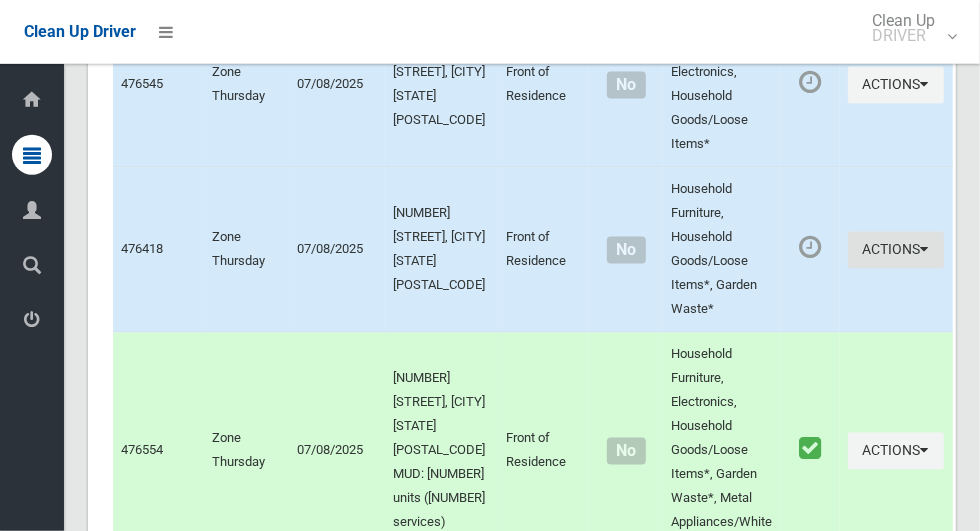 click on "Actions" at bounding box center (896, 250) 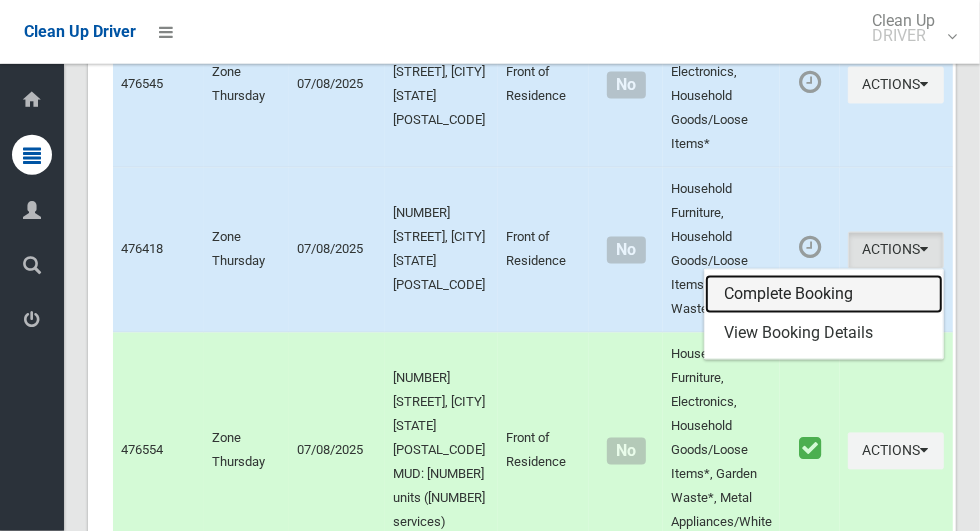 click on "Complete Booking" at bounding box center (824, 295) 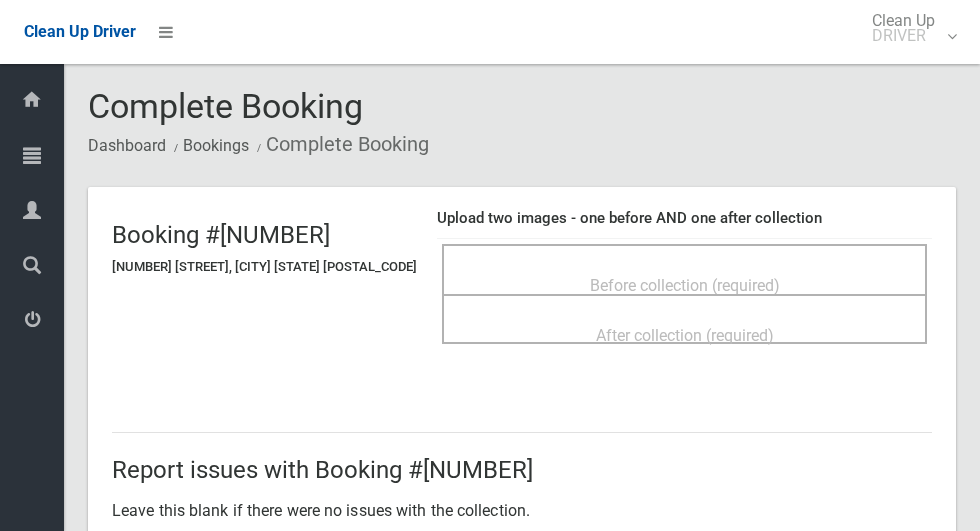 scroll, scrollTop: 0, scrollLeft: 0, axis: both 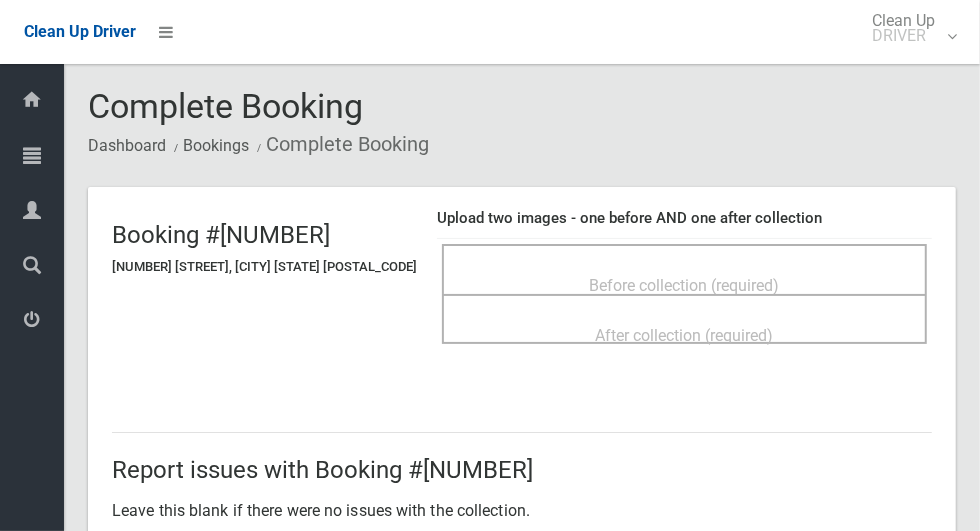 click on "Before collection (required)" at bounding box center [685, 285] 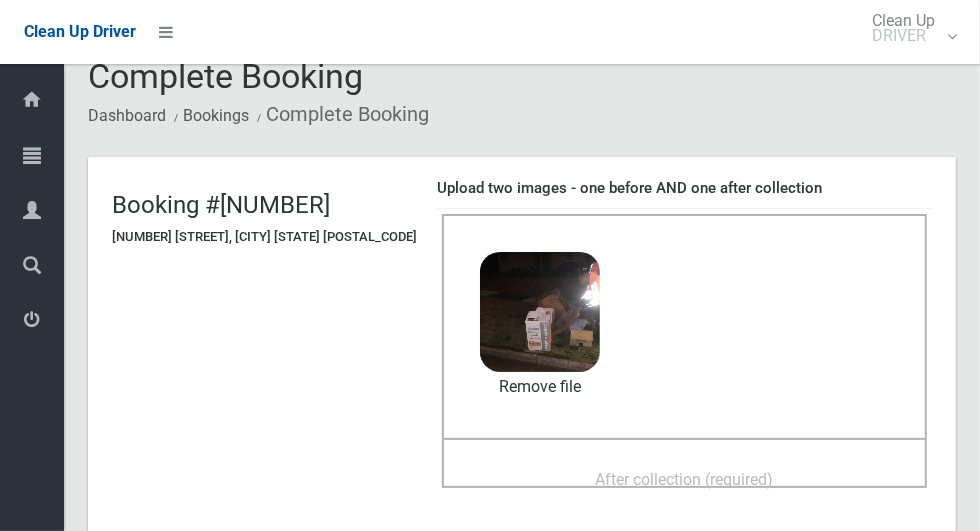 scroll, scrollTop: 99, scrollLeft: 0, axis: vertical 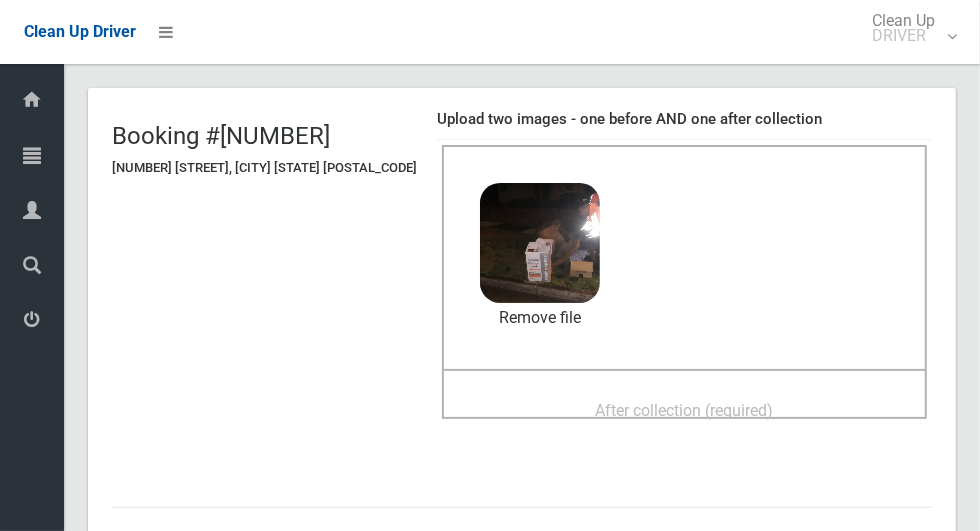 click on "After collection (required)" at bounding box center [685, 410] 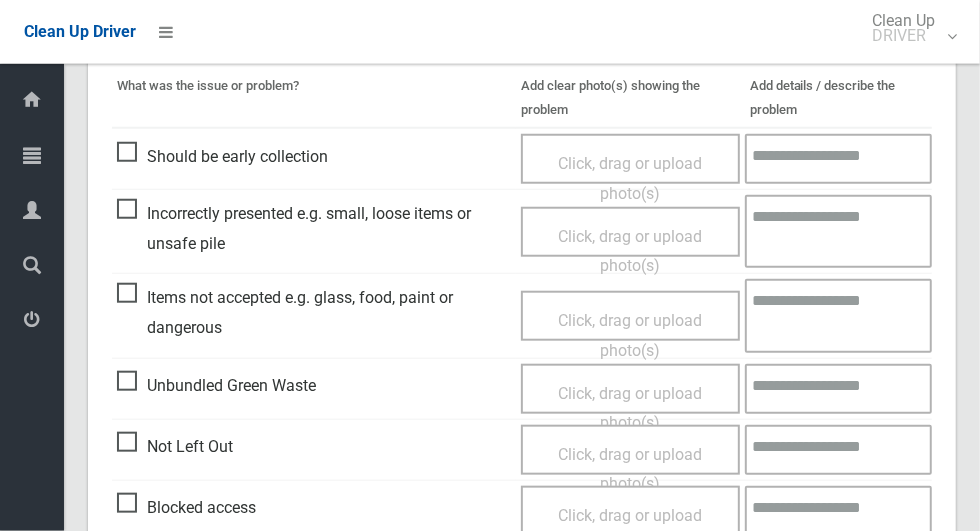 scroll, scrollTop: 1636, scrollLeft: 0, axis: vertical 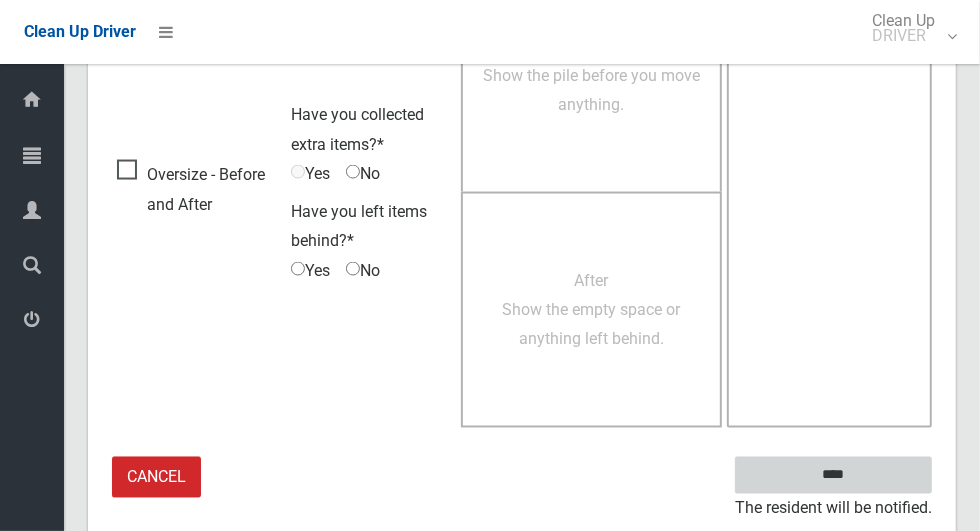 click on "****" at bounding box center [833, 475] 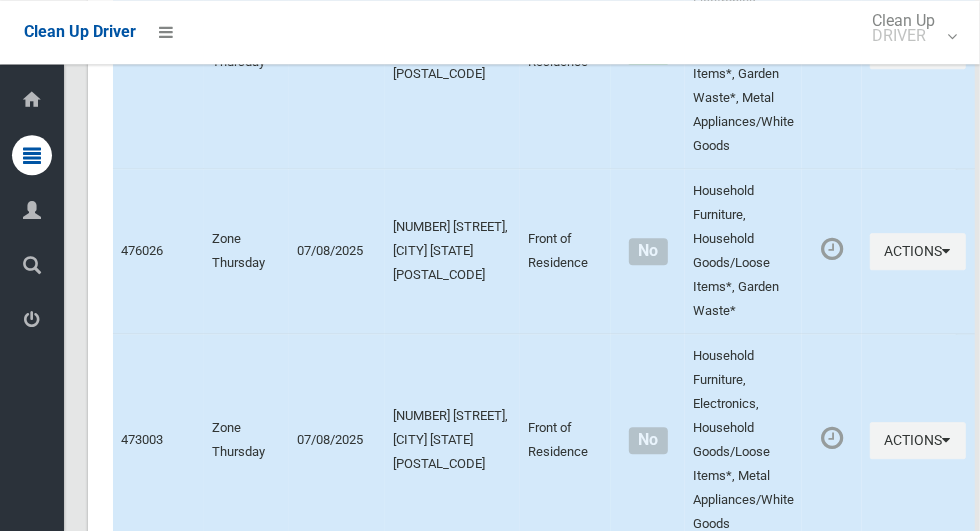 scroll, scrollTop: 12433, scrollLeft: 0, axis: vertical 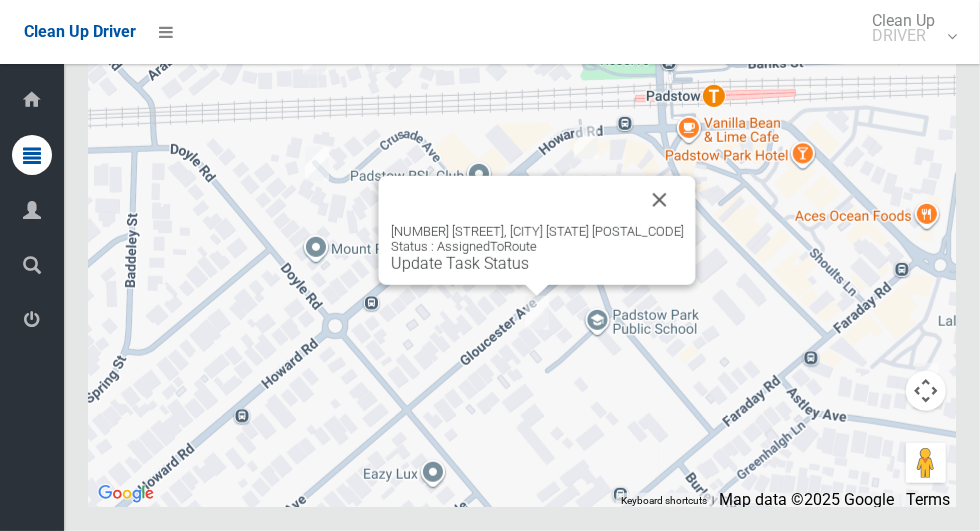 click at bounding box center (660, 200) 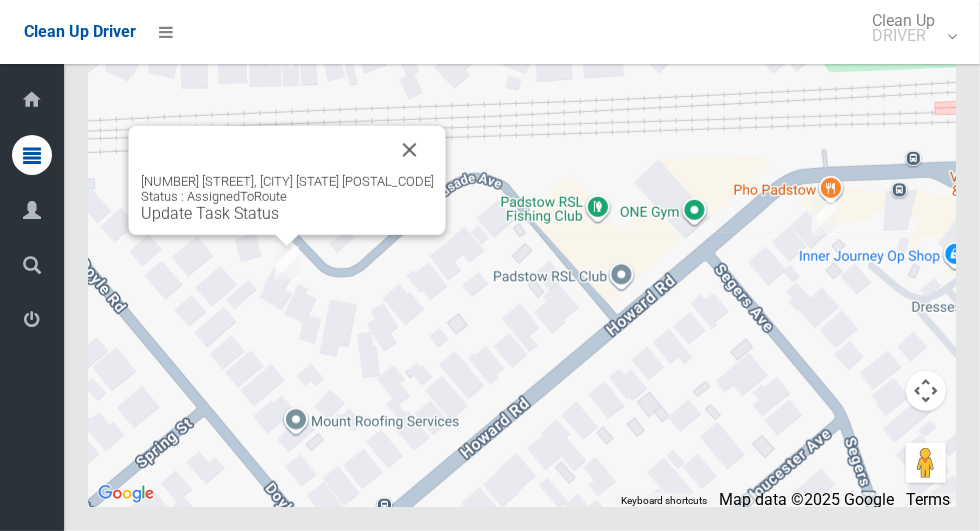 click at bounding box center [410, 150] 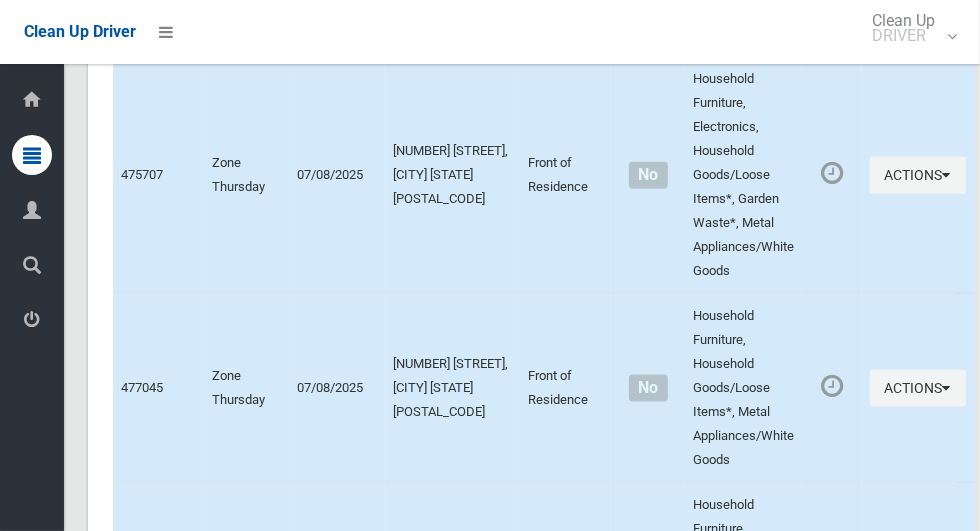 scroll, scrollTop: 8975, scrollLeft: 0, axis: vertical 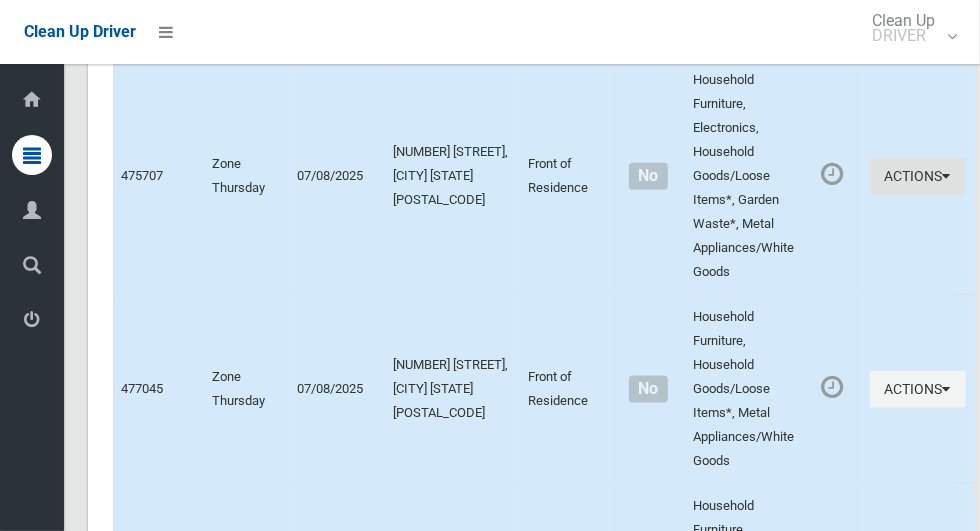 click on "Actions" at bounding box center [918, 176] 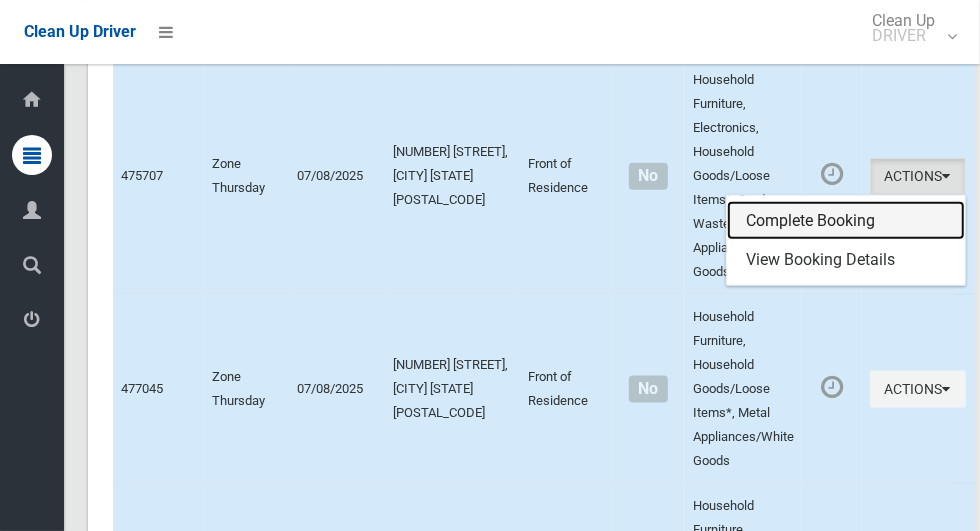 click on "Complete Booking" at bounding box center (846, 221) 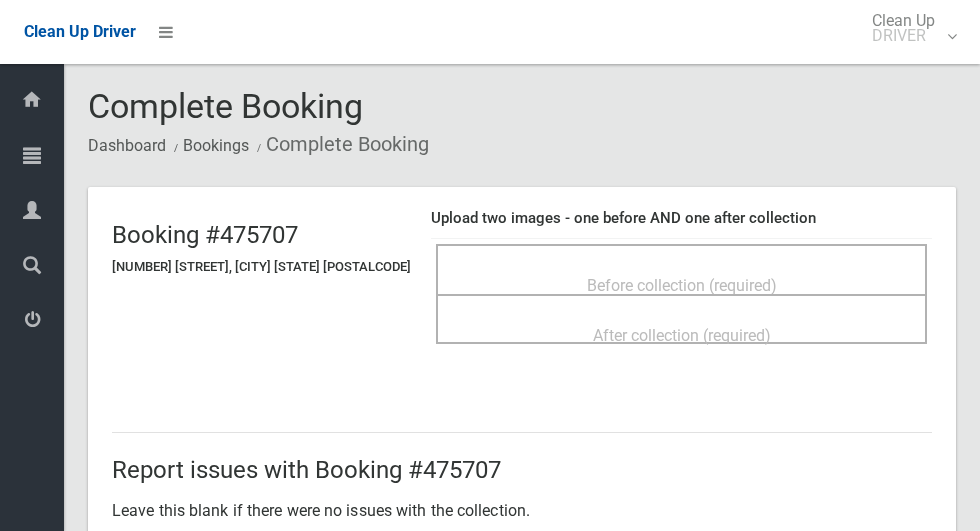 scroll, scrollTop: 0, scrollLeft: 0, axis: both 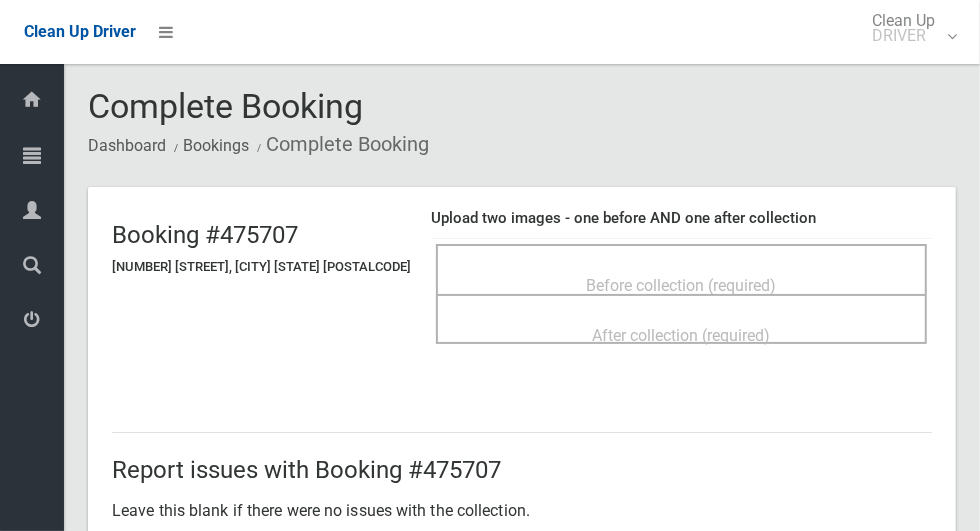 click on "Before collection (required)" at bounding box center (681, 284) 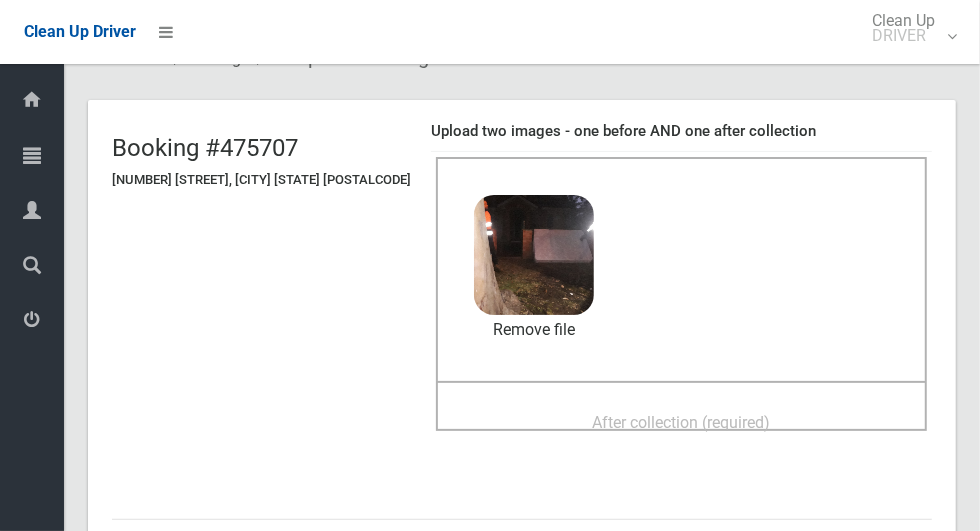 scroll, scrollTop: 111, scrollLeft: 0, axis: vertical 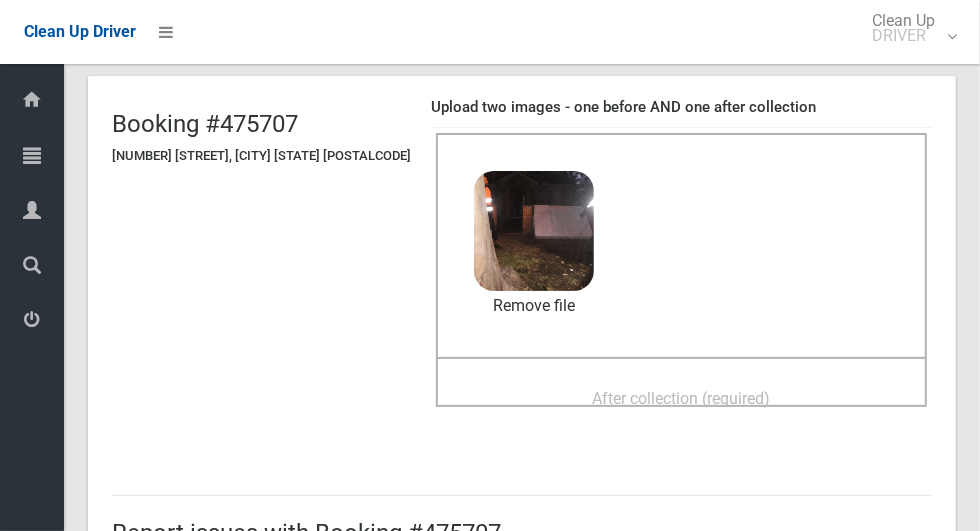 click on "After collection (required)" at bounding box center [682, 398] 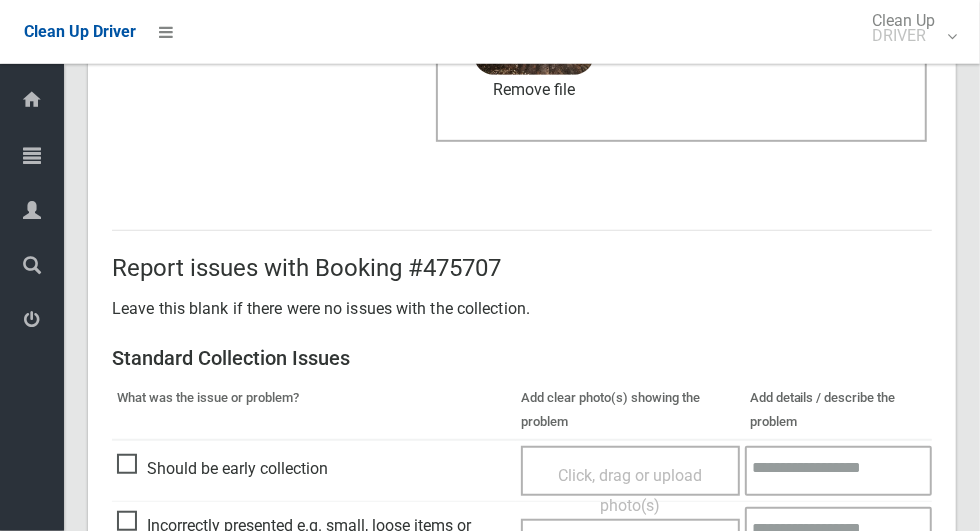 scroll, scrollTop: 1636, scrollLeft: 0, axis: vertical 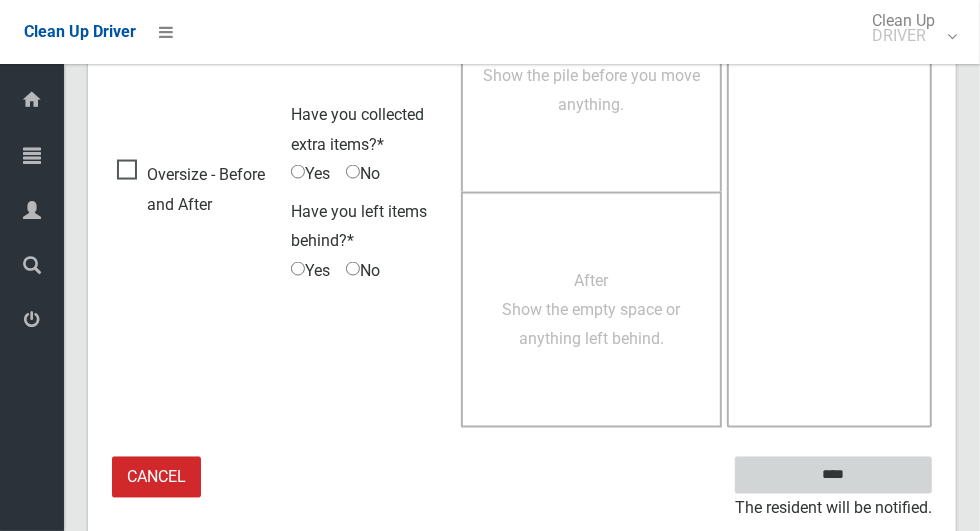 click on "****" at bounding box center (833, 475) 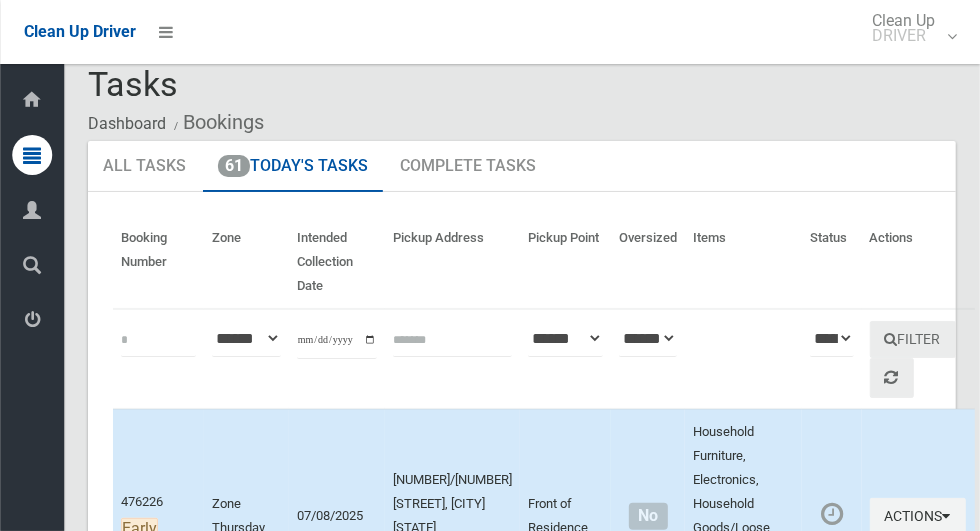 scroll, scrollTop: 21, scrollLeft: 0, axis: vertical 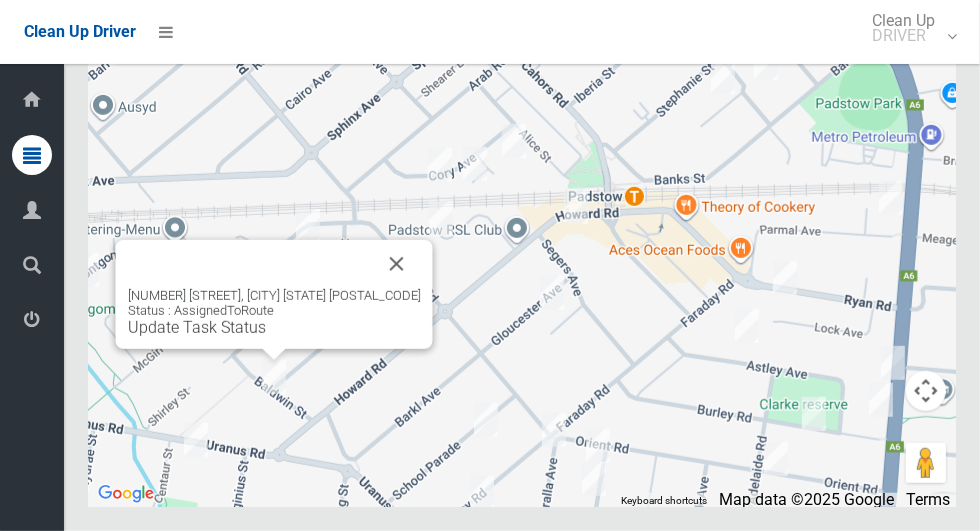 click at bounding box center (397, 264) 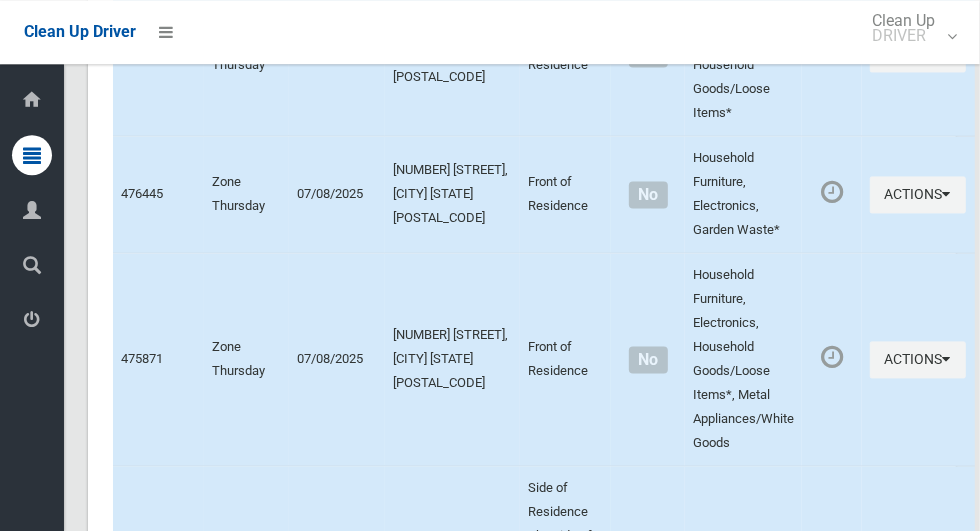 scroll, scrollTop: 5927, scrollLeft: 0, axis: vertical 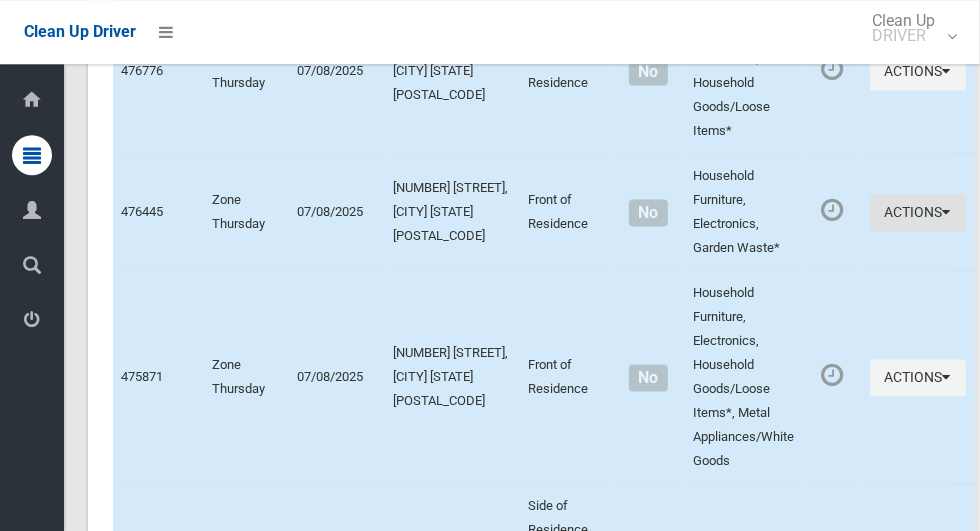 click at bounding box center [947, 212] 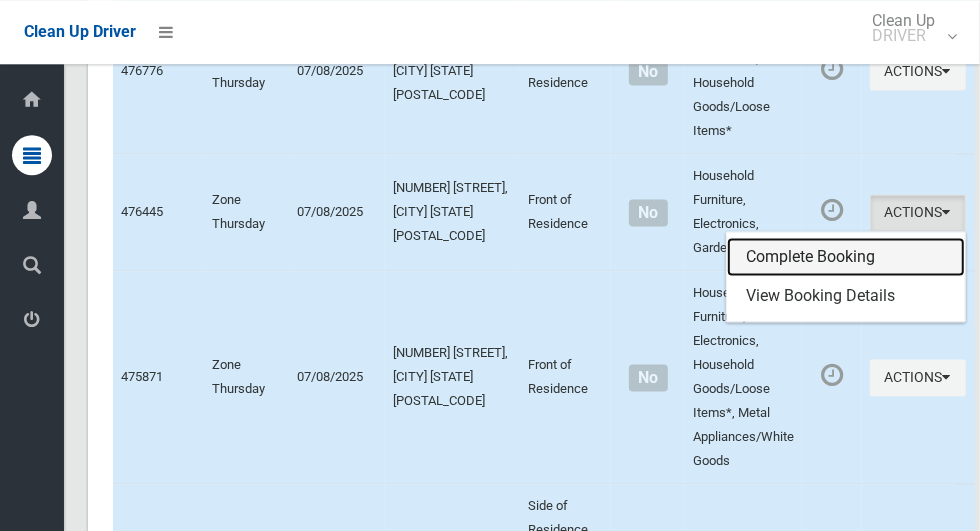 click on "Complete Booking" at bounding box center (846, 257) 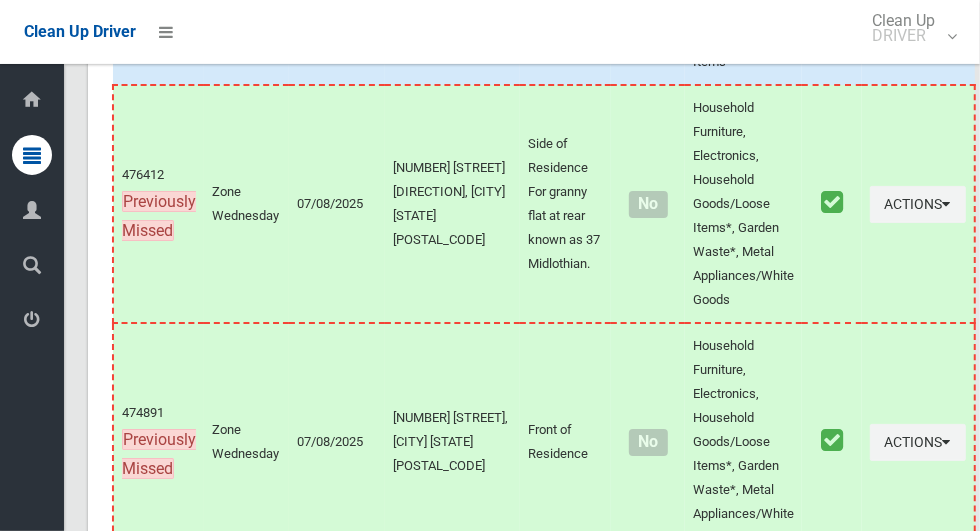 scroll, scrollTop: 12432, scrollLeft: 0, axis: vertical 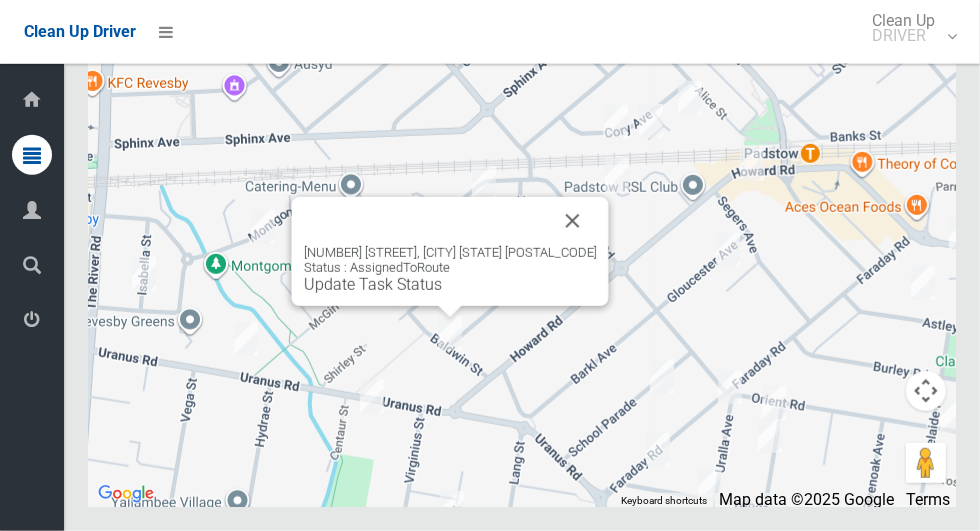 click at bounding box center (573, 221) 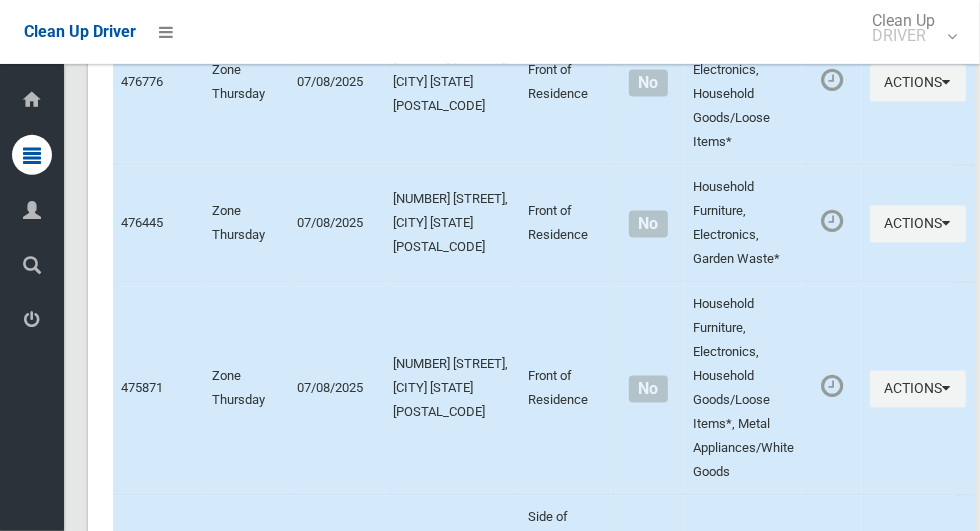 scroll, scrollTop: 5884, scrollLeft: 0, axis: vertical 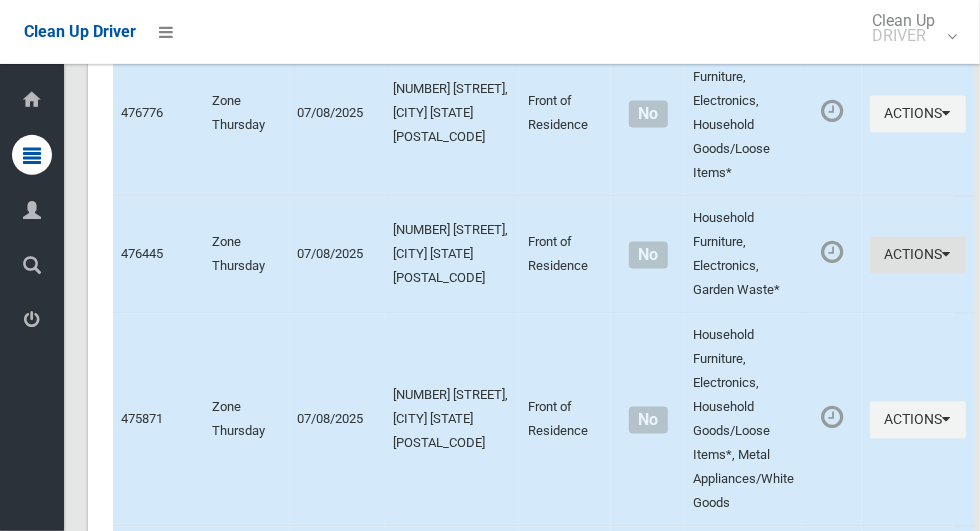 click at bounding box center (947, 255) 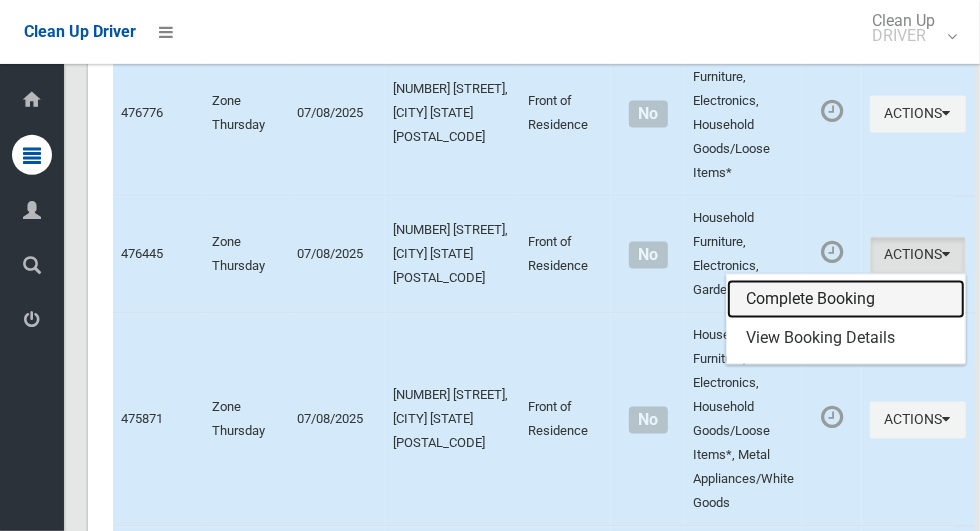 click on "Complete Booking" at bounding box center (846, 300) 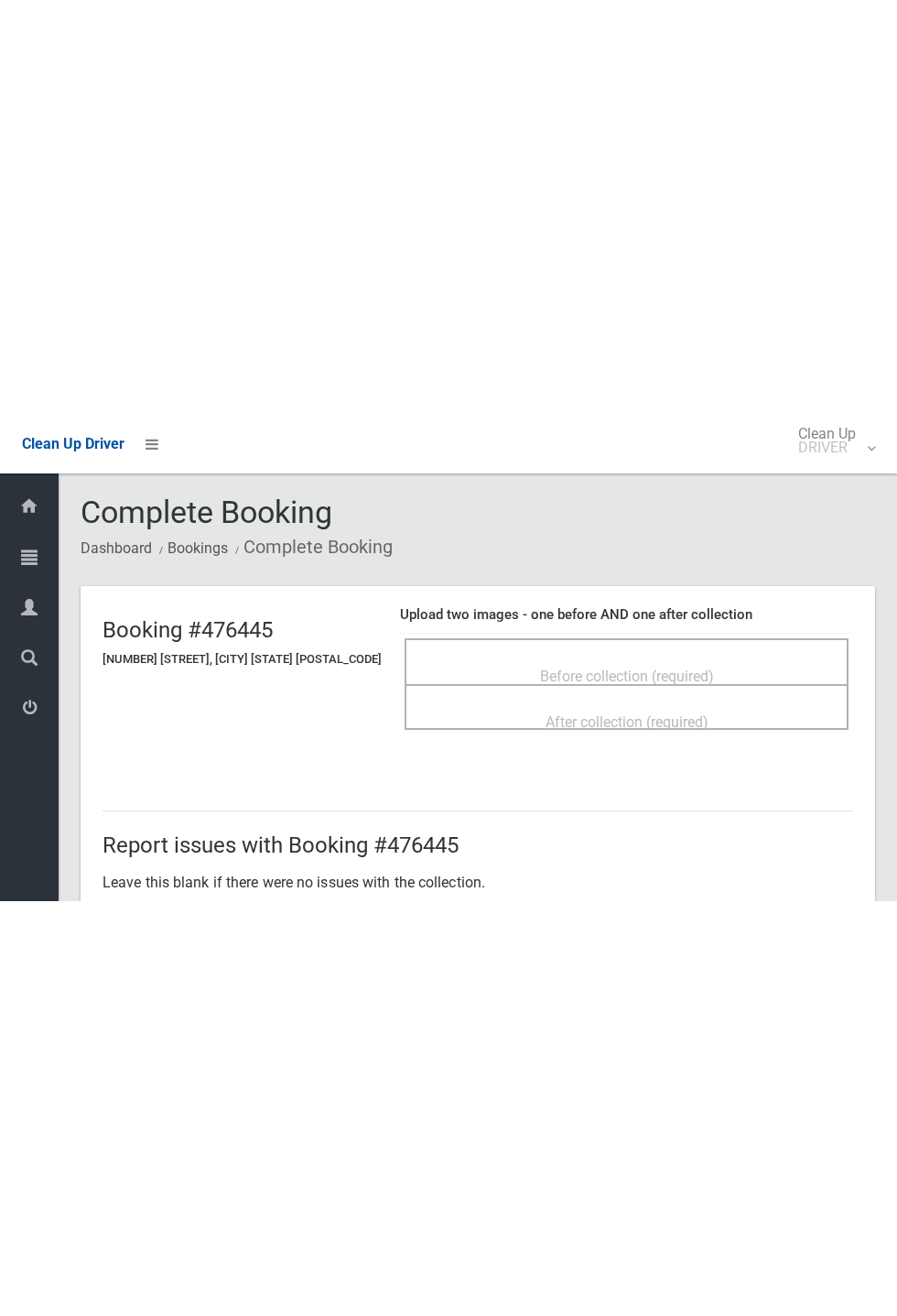 scroll, scrollTop: 0, scrollLeft: 0, axis: both 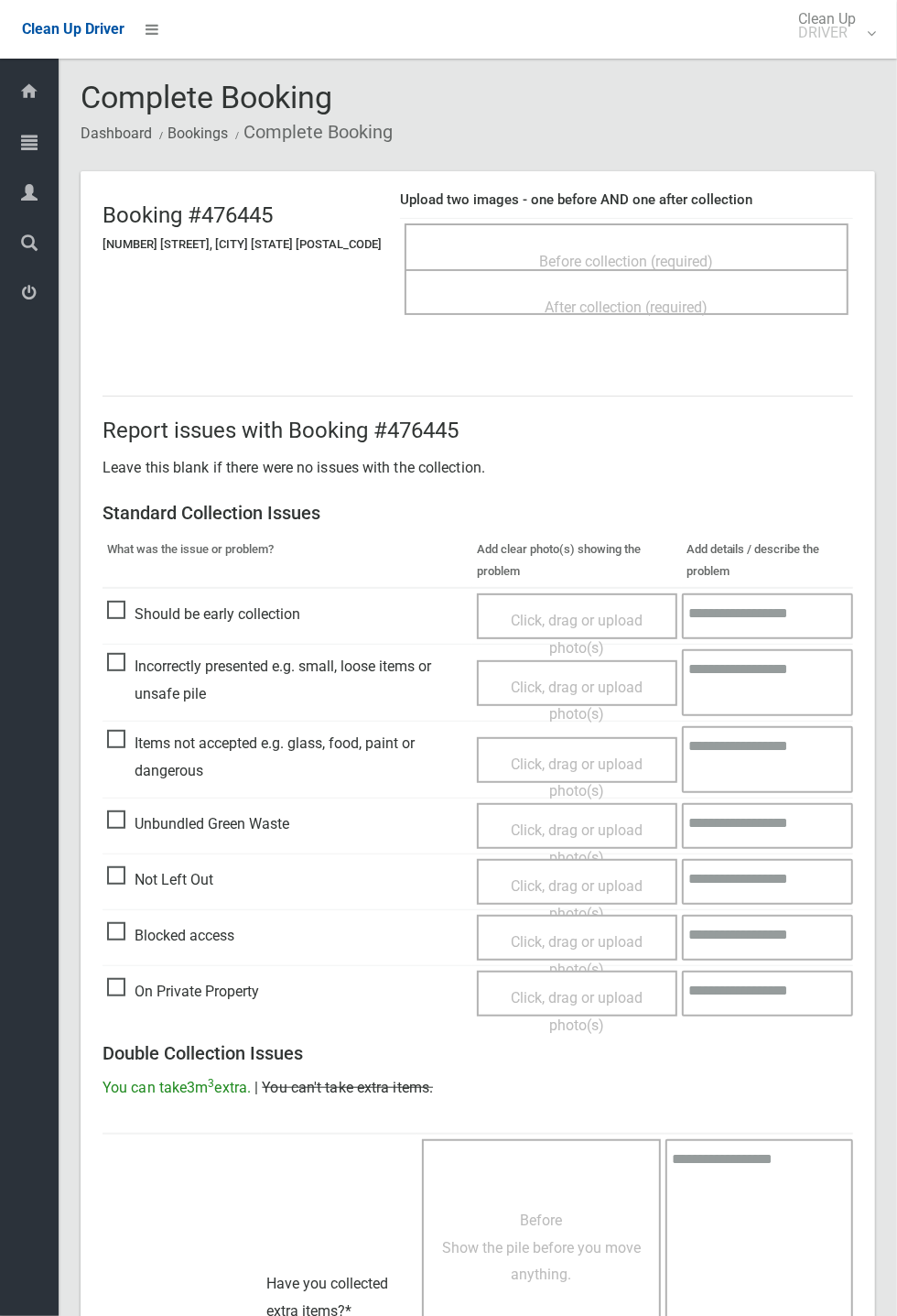 click at bounding box center (759, 1354) 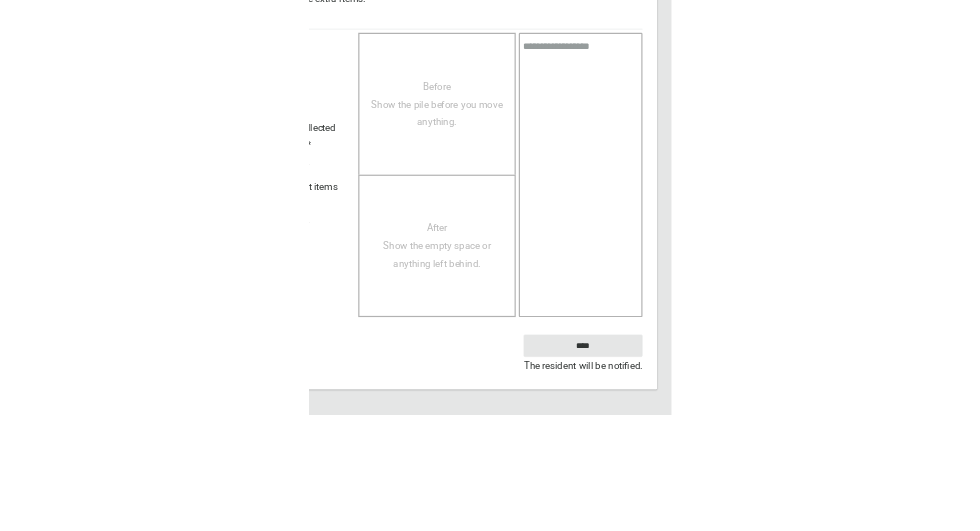 scroll, scrollTop: 440, scrollLeft: 0, axis: vertical 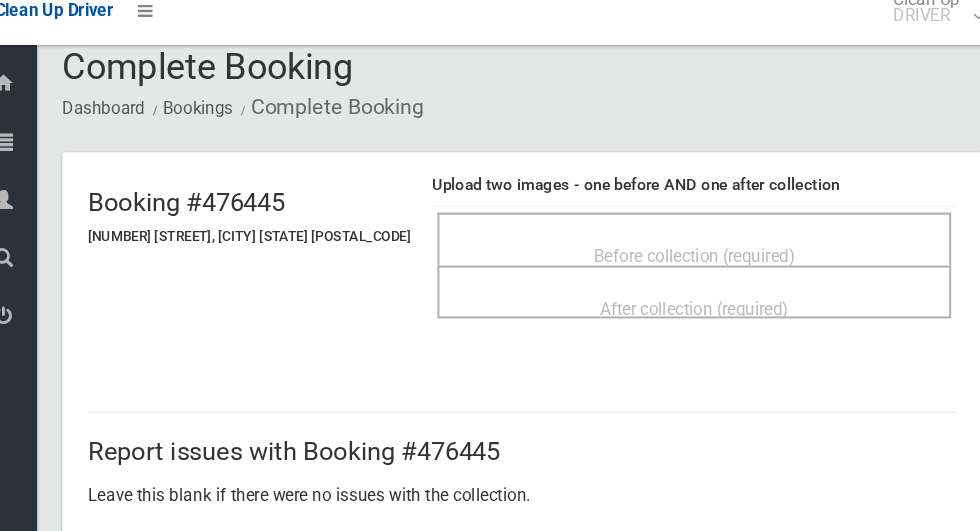 click on "Report issues with Booking #476445" at bounding box center (522, 448) 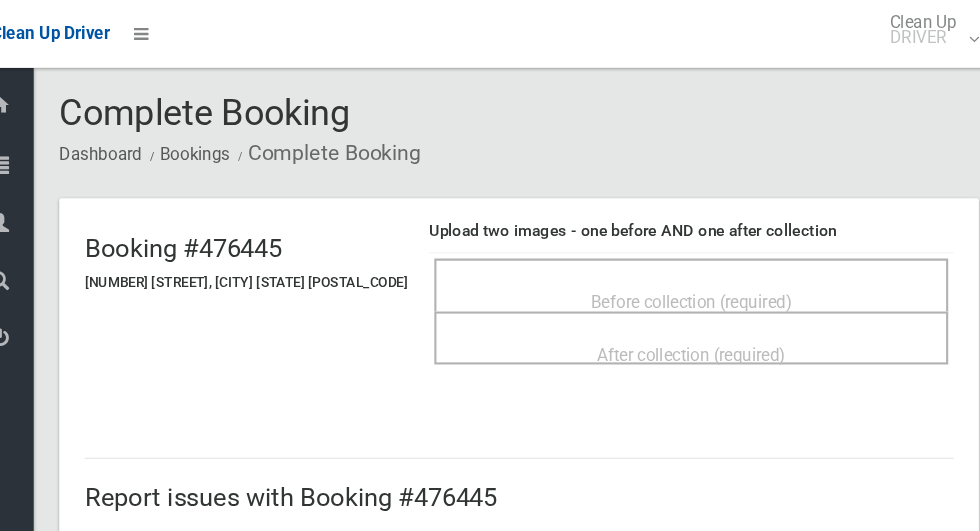scroll, scrollTop: 13, scrollLeft: 0, axis: vertical 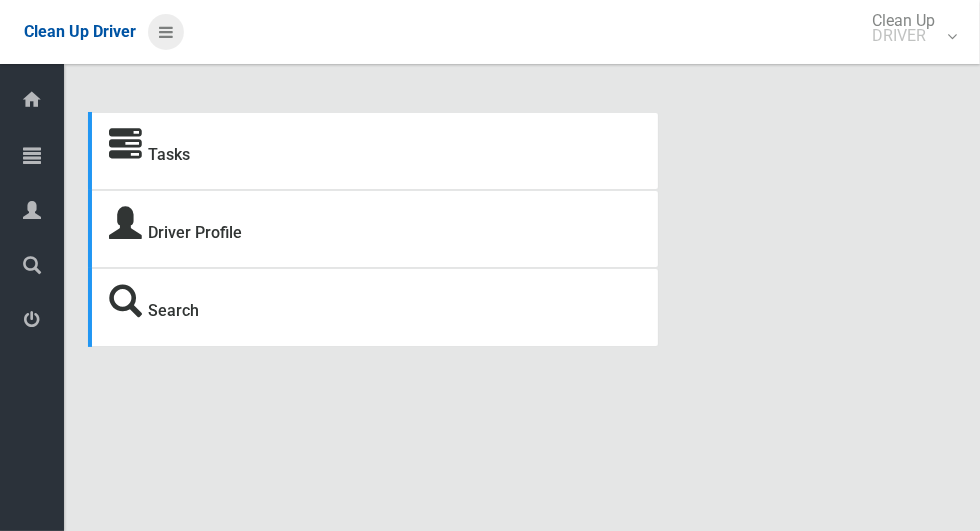 click at bounding box center [166, 32] 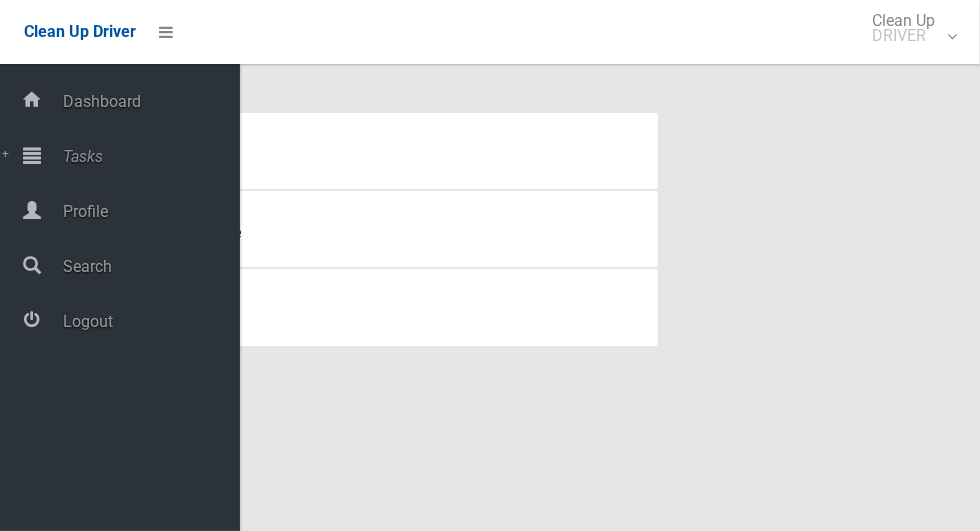click on "Tasks" at bounding box center (148, 156) 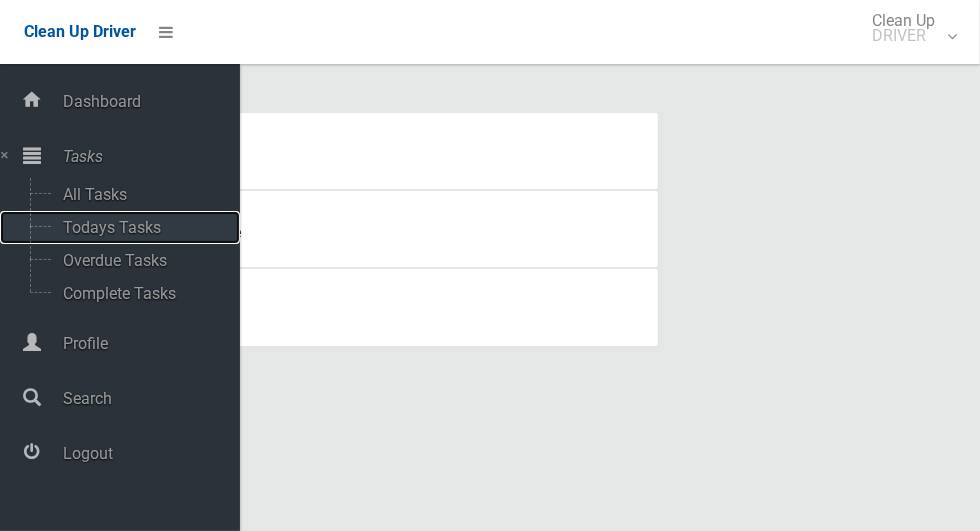 click on "Todays Tasks" at bounding box center [140, 227] 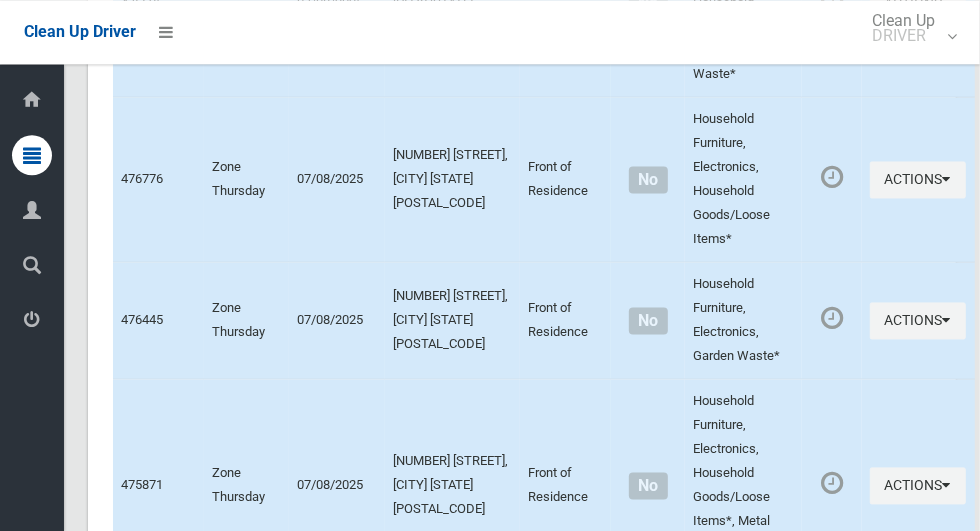 scroll, scrollTop: 5821, scrollLeft: 0, axis: vertical 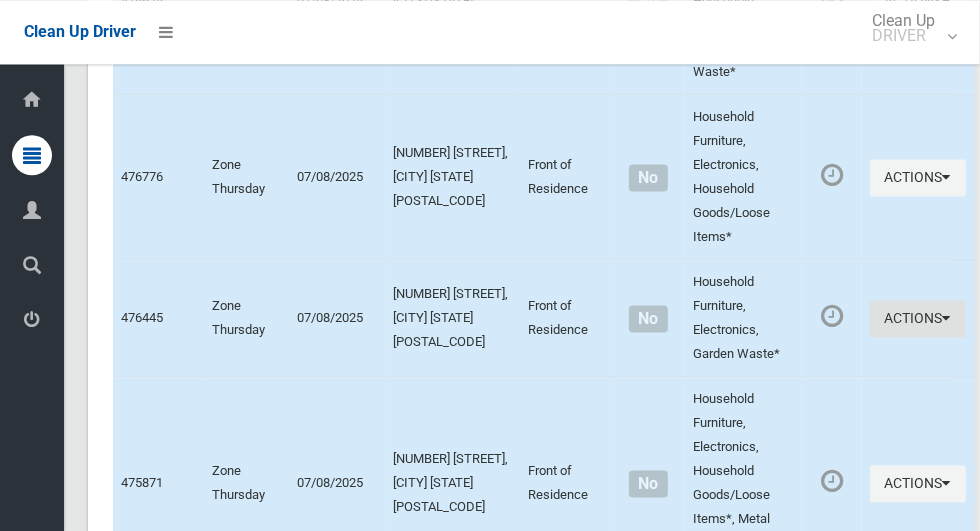 click at bounding box center (947, 318) 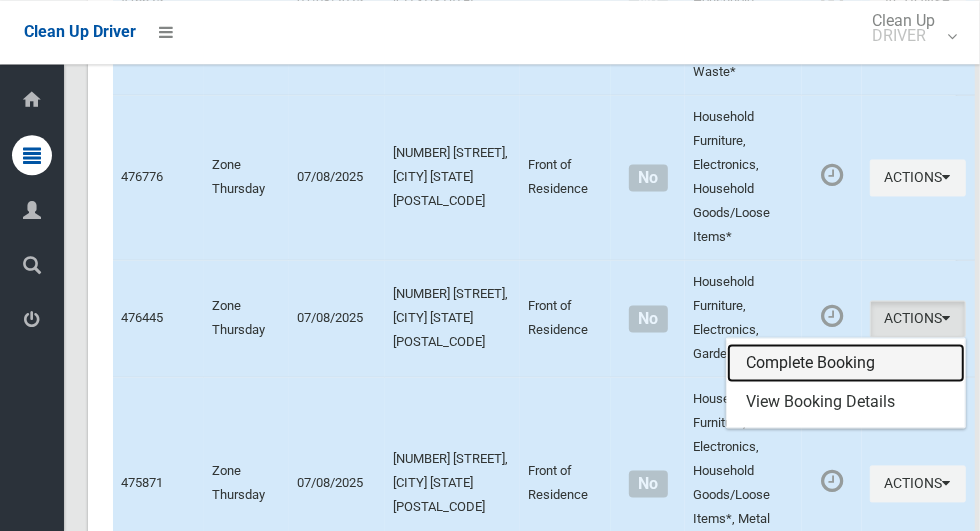 click on "Complete Booking" at bounding box center (846, 363) 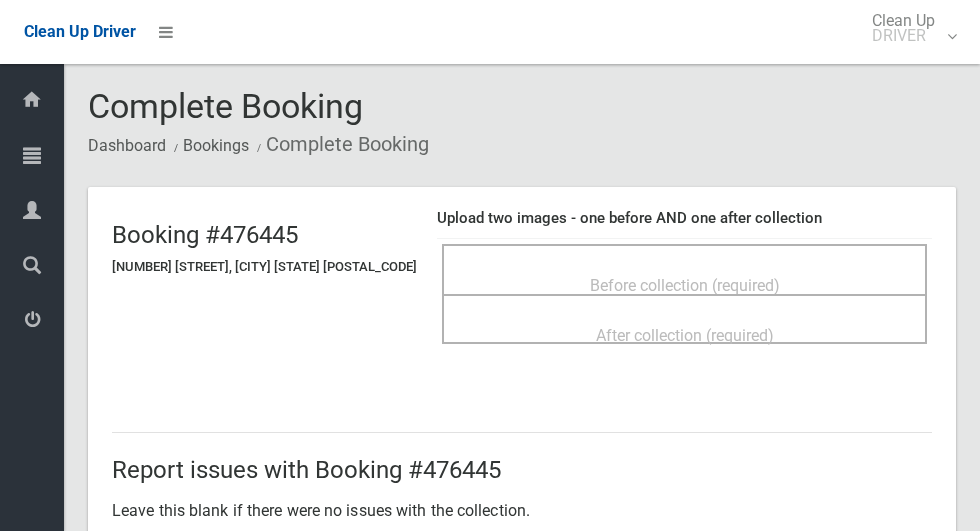 click on "Before collection (required)" at bounding box center [685, 285] 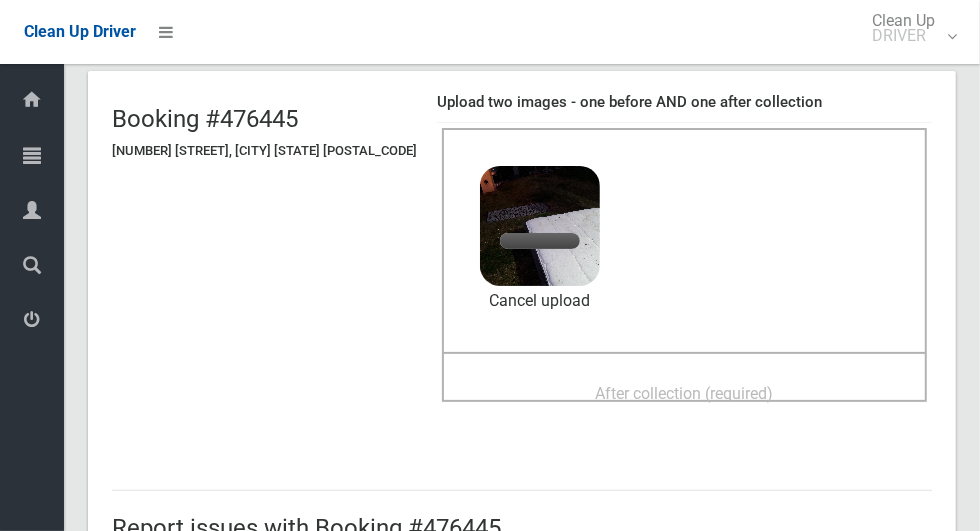 scroll, scrollTop: 115, scrollLeft: 0, axis: vertical 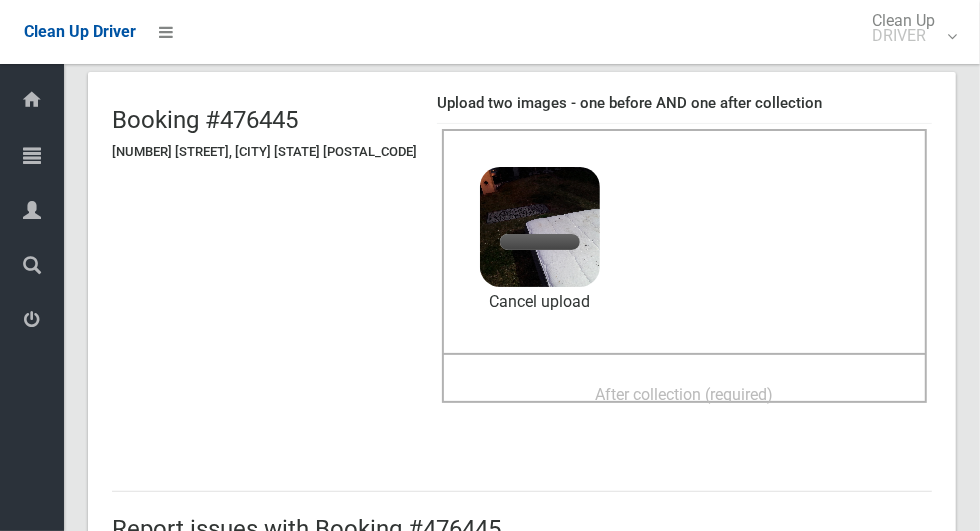 click on "After collection (required)" at bounding box center (685, 394) 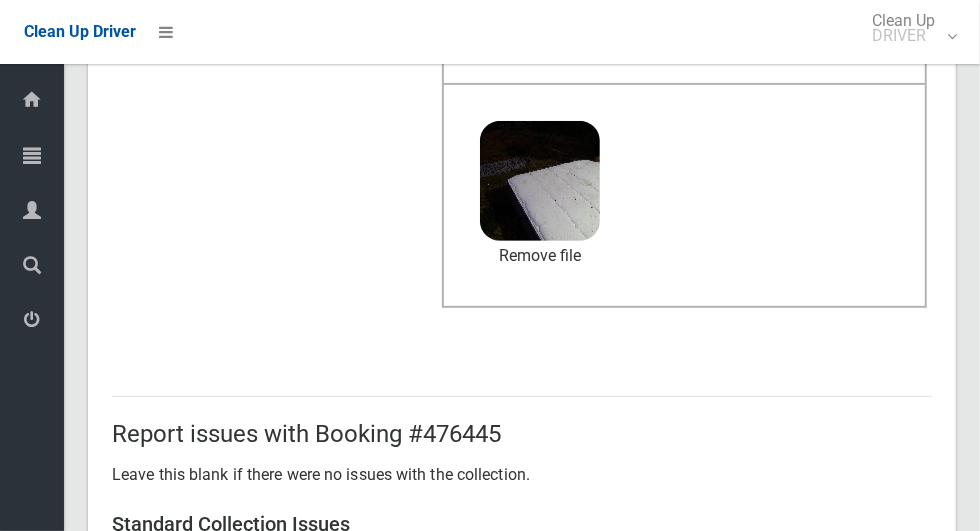 scroll, scrollTop: 1636, scrollLeft: 0, axis: vertical 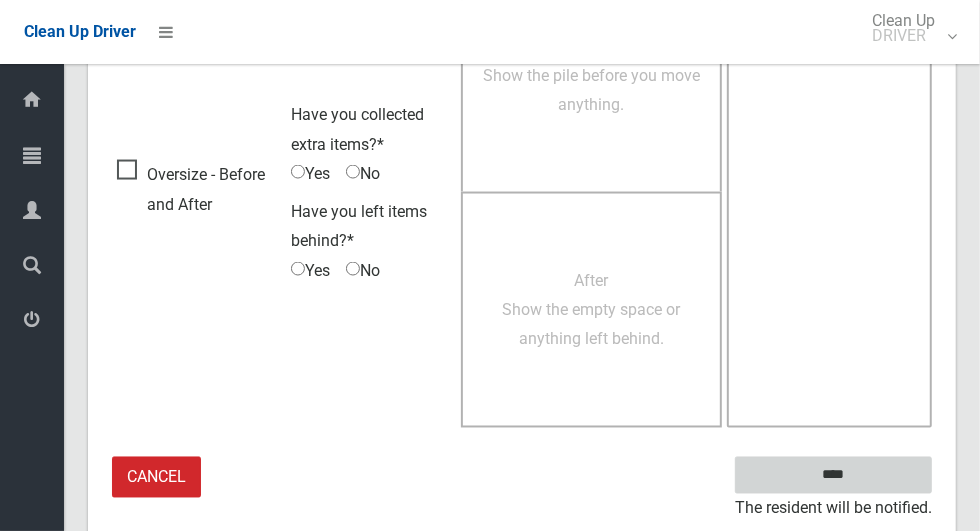 click on "****" at bounding box center [833, 475] 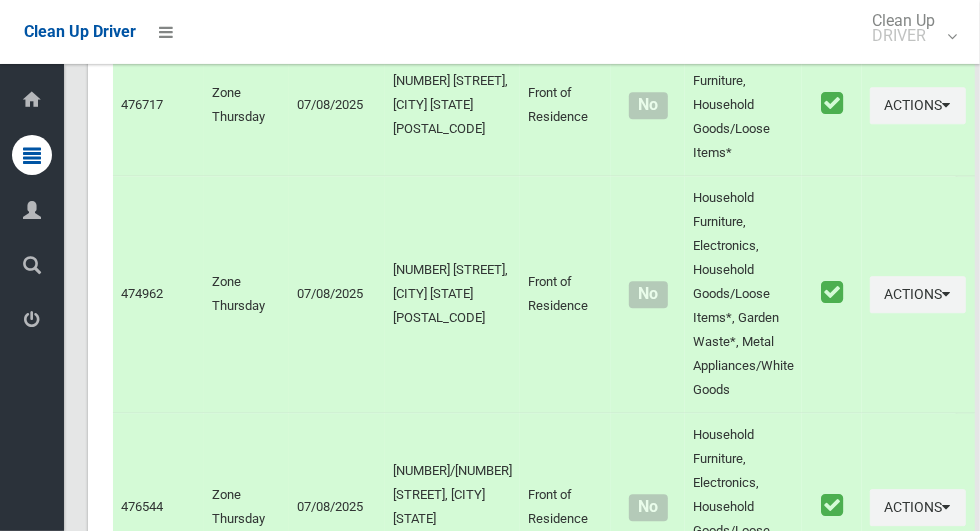 scroll, scrollTop: 12433, scrollLeft: 0, axis: vertical 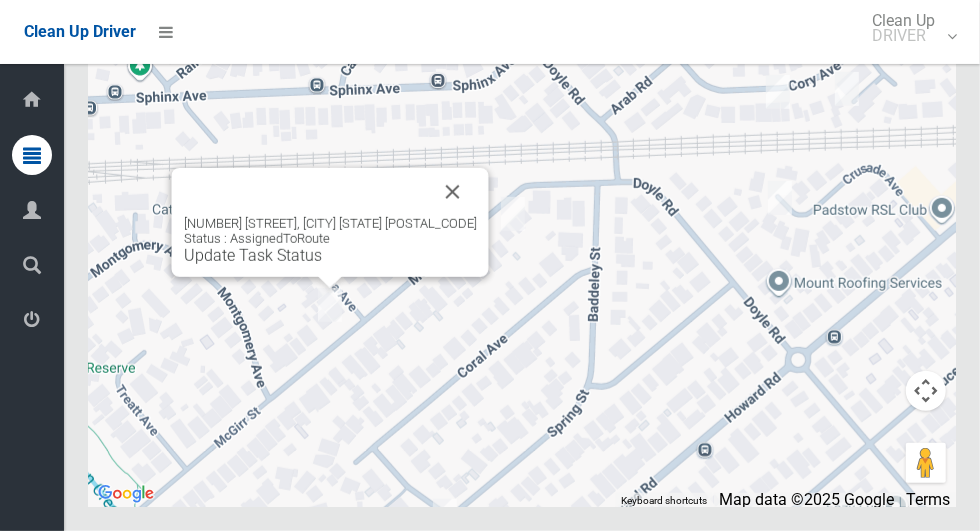 click at bounding box center [453, 192] 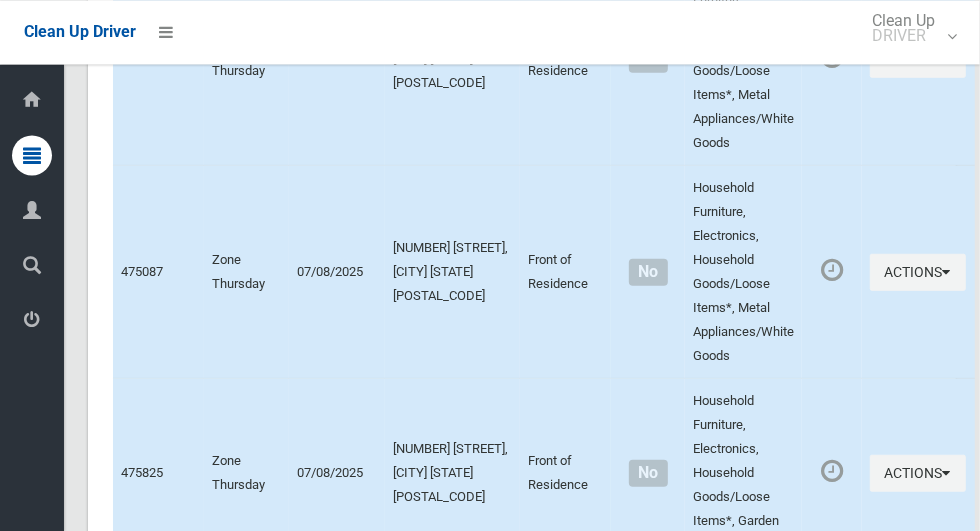 scroll, scrollTop: 8465, scrollLeft: 0, axis: vertical 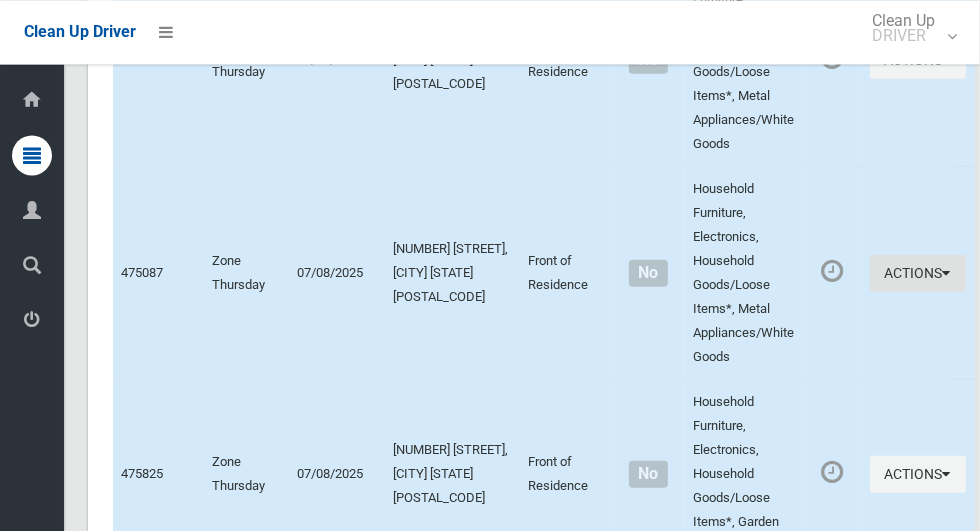 click on "Actions" at bounding box center (918, 272) 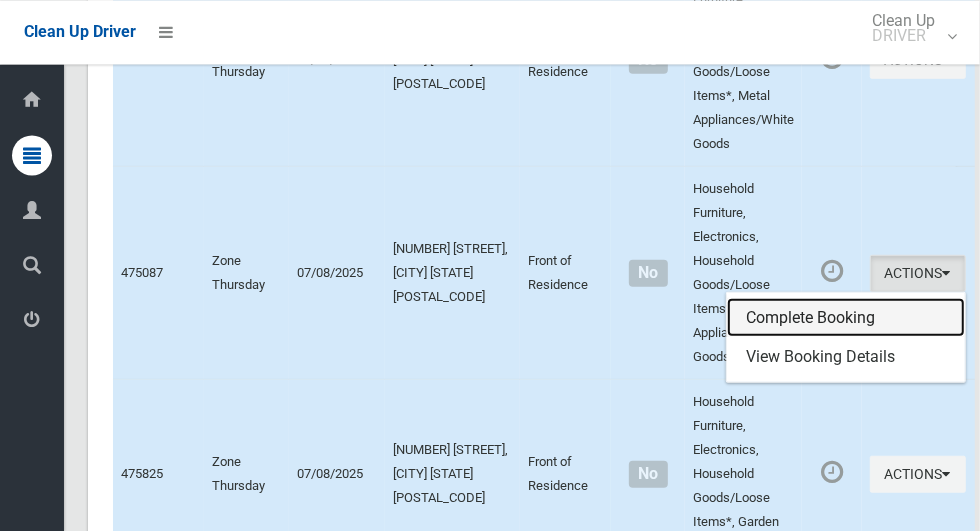 click on "Complete Booking" at bounding box center [846, 317] 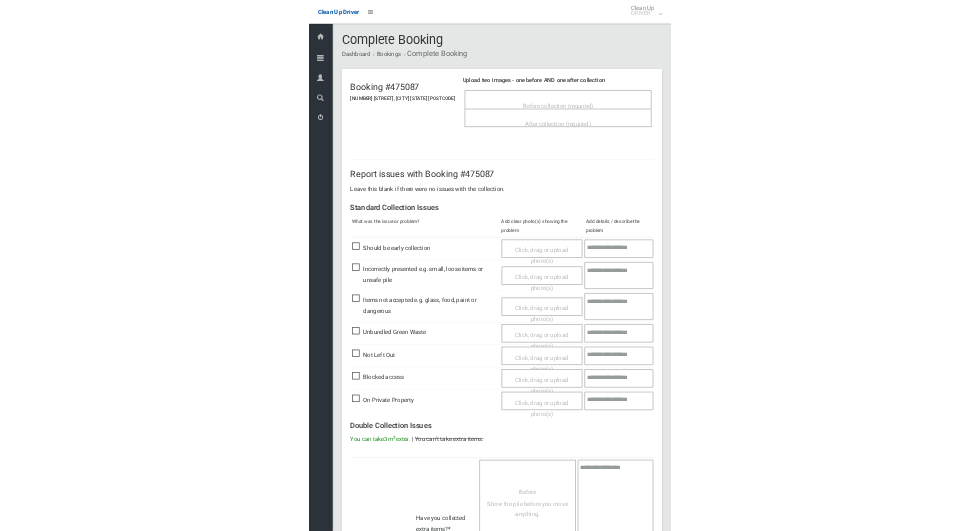 scroll, scrollTop: 0, scrollLeft: 0, axis: both 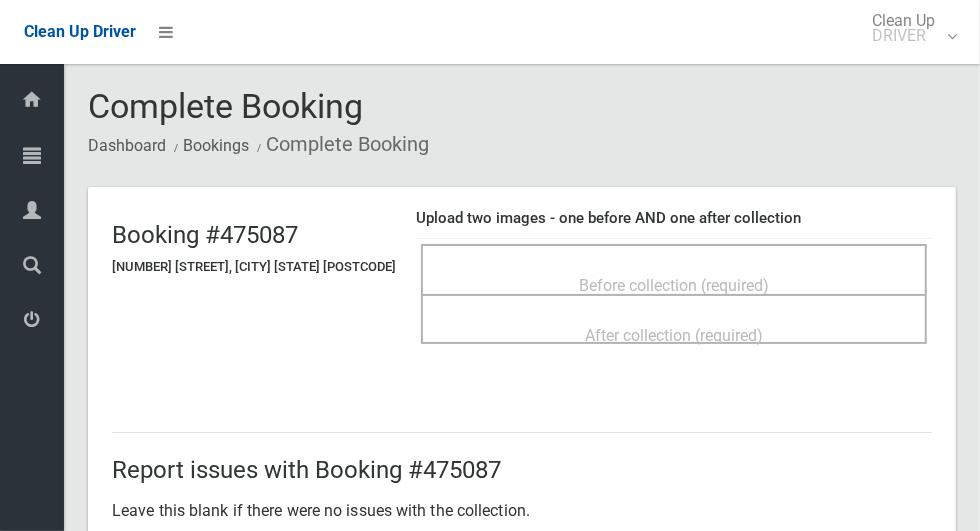 click on "Before collection (required)" at bounding box center [674, 284] 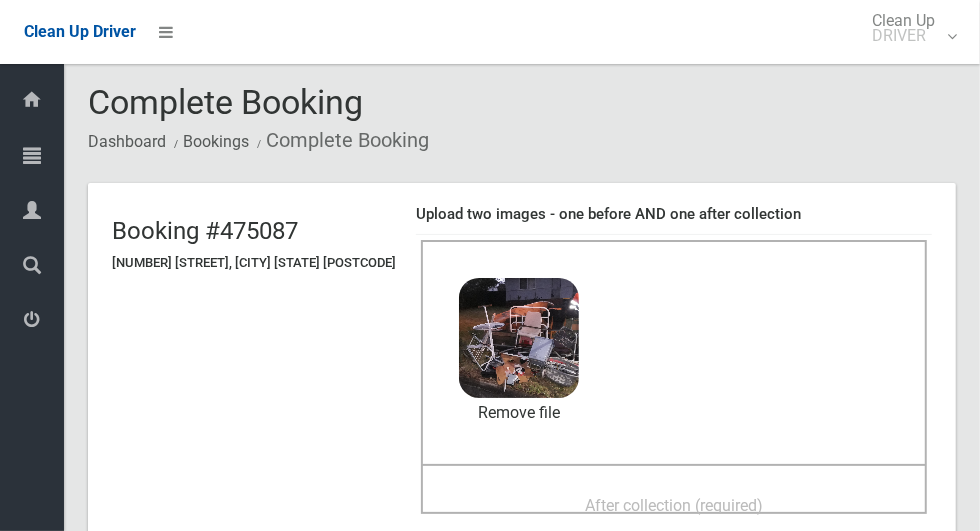 scroll, scrollTop: 153, scrollLeft: 0, axis: vertical 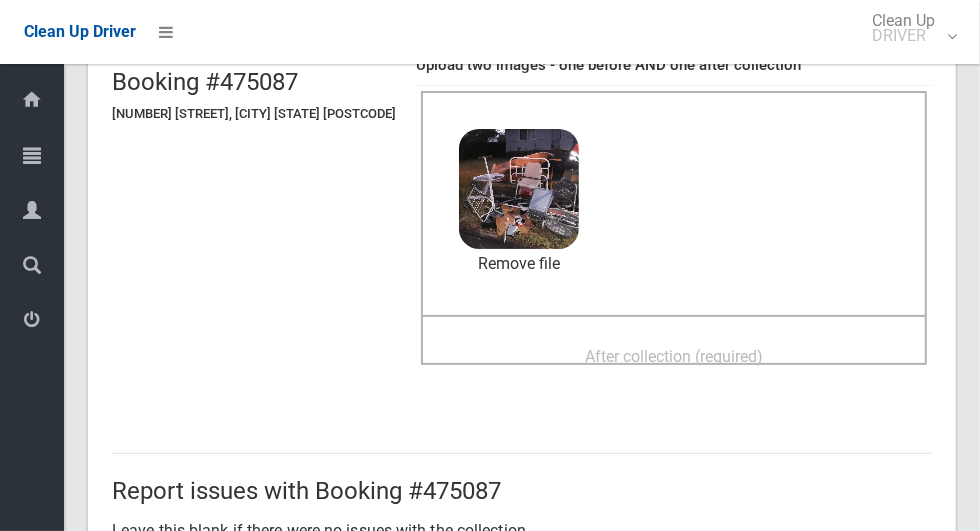 click on "After collection (required)" at bounding box center (674, 356) 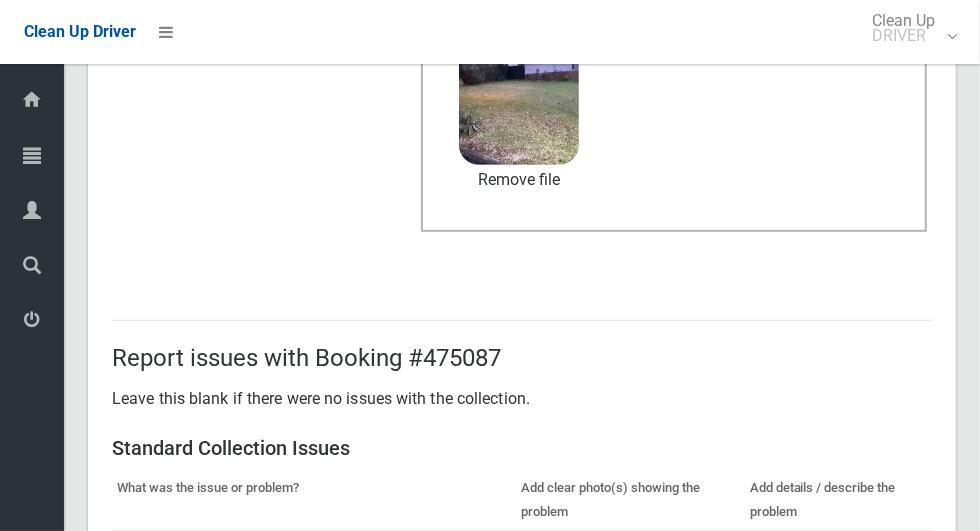 scroll, scrollTop: 1636, scrollLeft: 0, axis: vertical 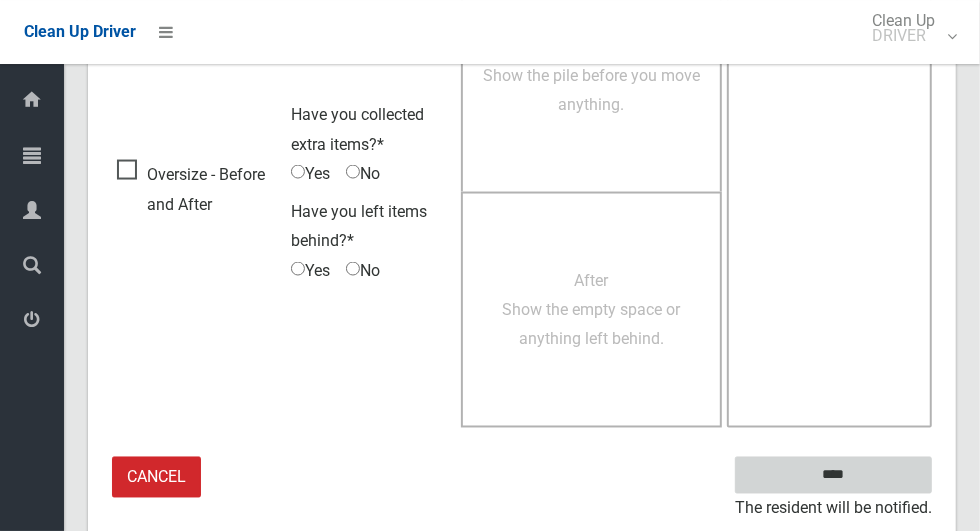click on "****" at bounding box center [833, 475] 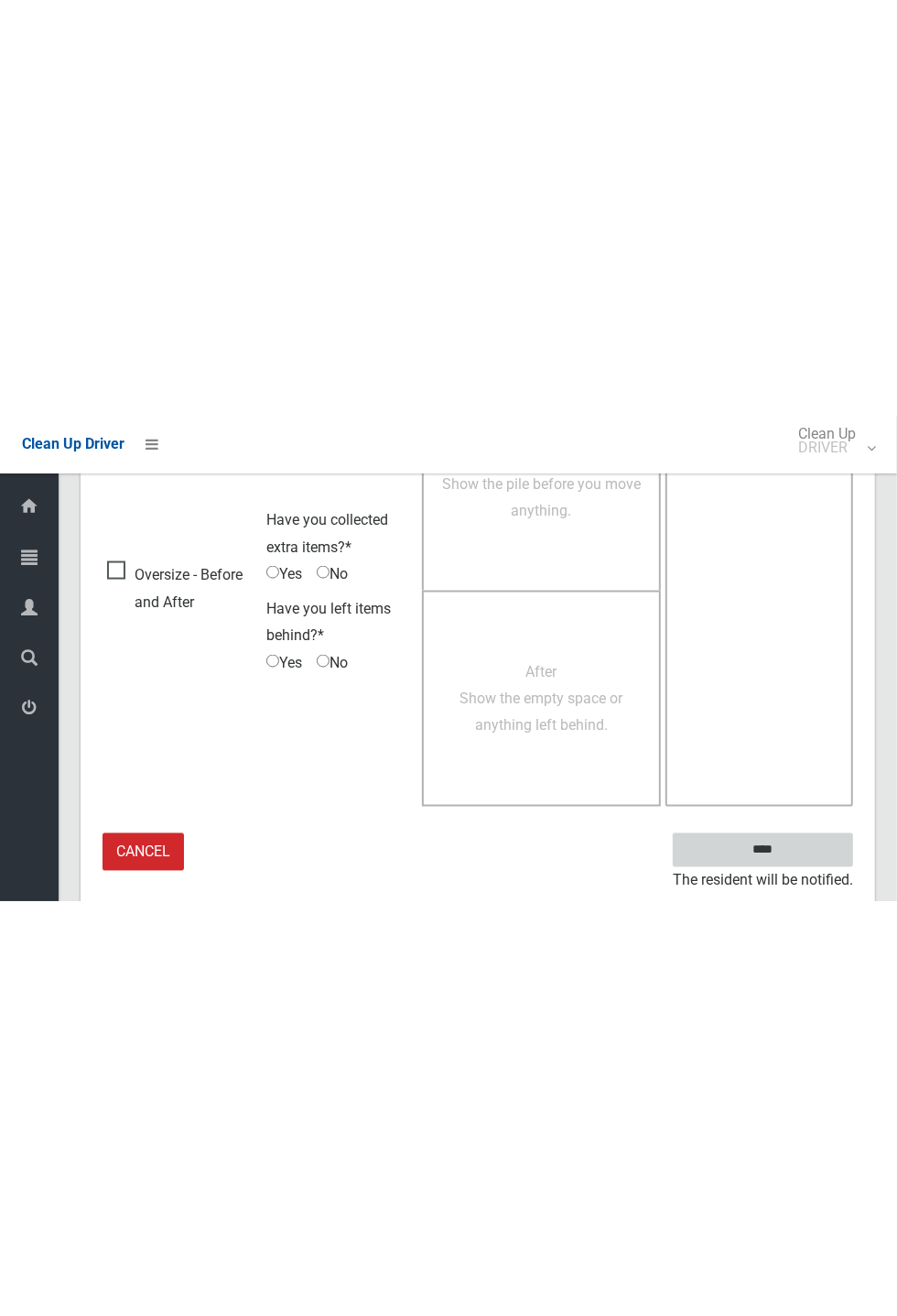 scroll, scrollTop: 721, scrollLeft: 0, axis: vertical 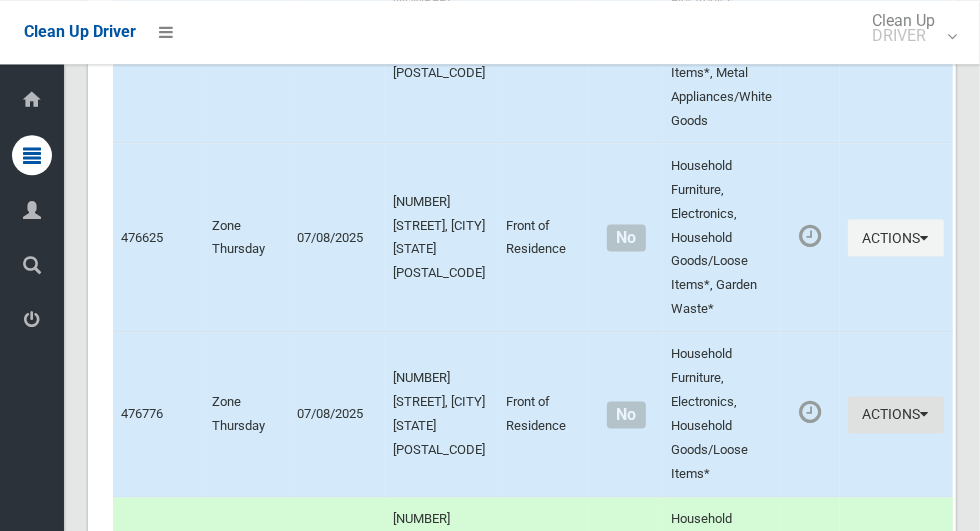 click at bounding box center [925, 414] 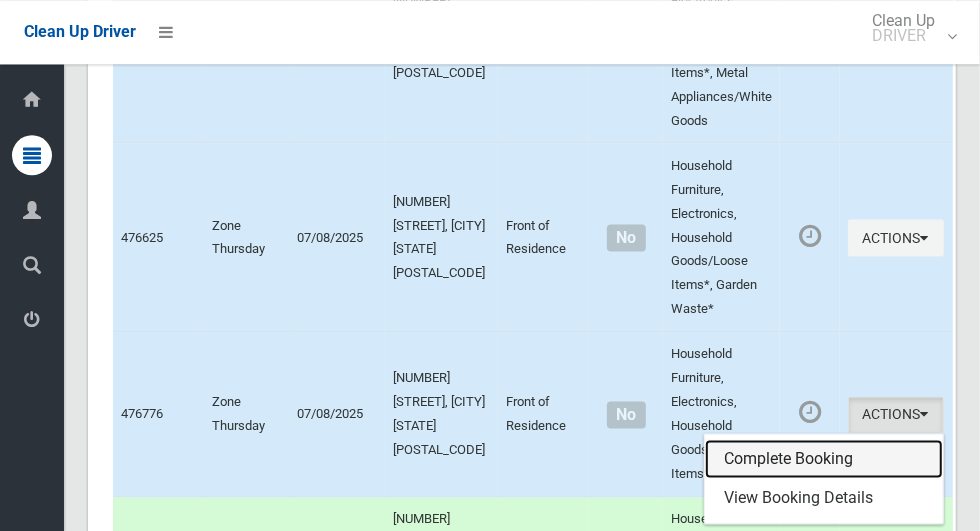 click on "Complete Booking" at bounding box center [824, 459] 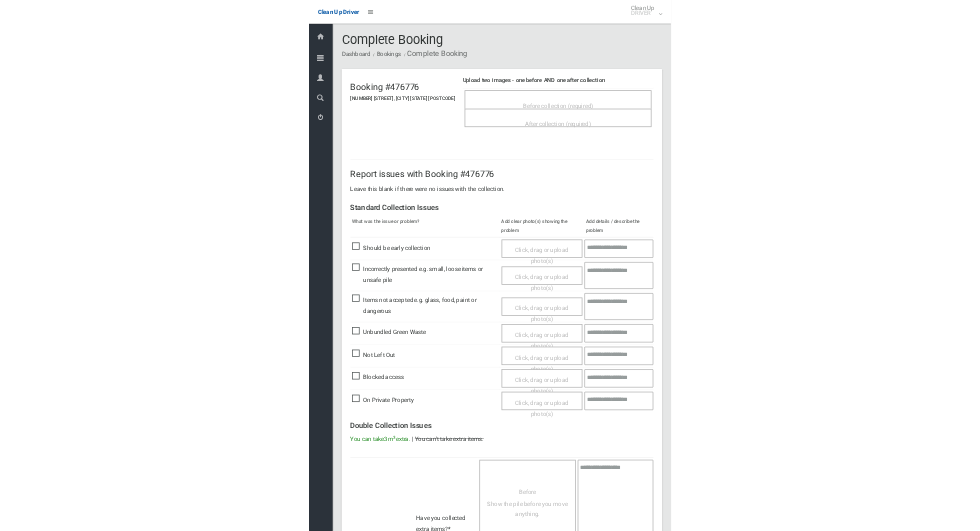 scroll, scrollTop: 0, scrollLeft: 0, axis: both 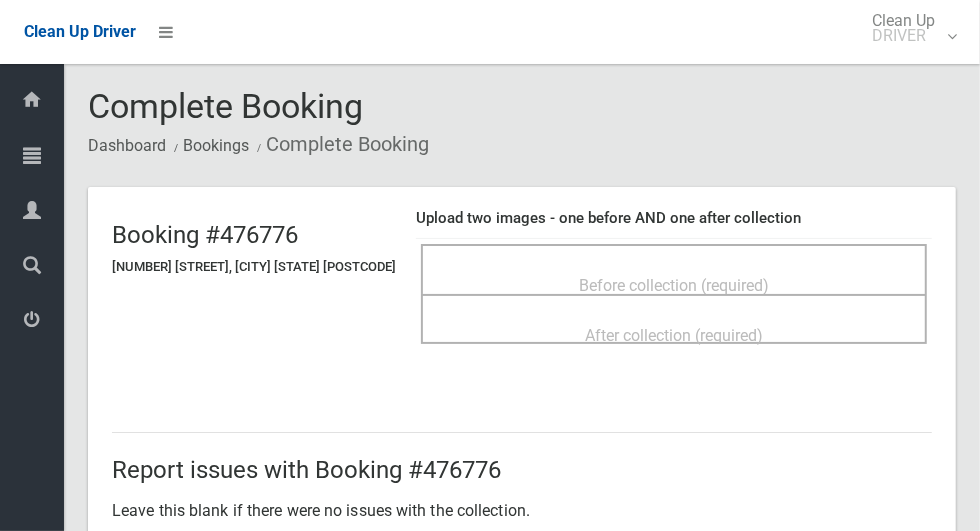 click on "Before collection (required)" at bounding box center [674, 284] 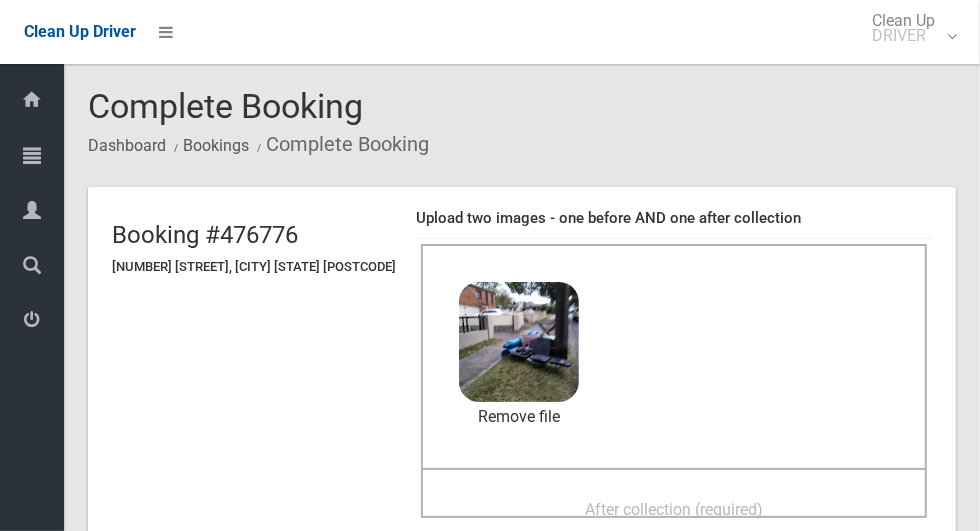 click on "After collection (required)" at bounding box center (674, 509) 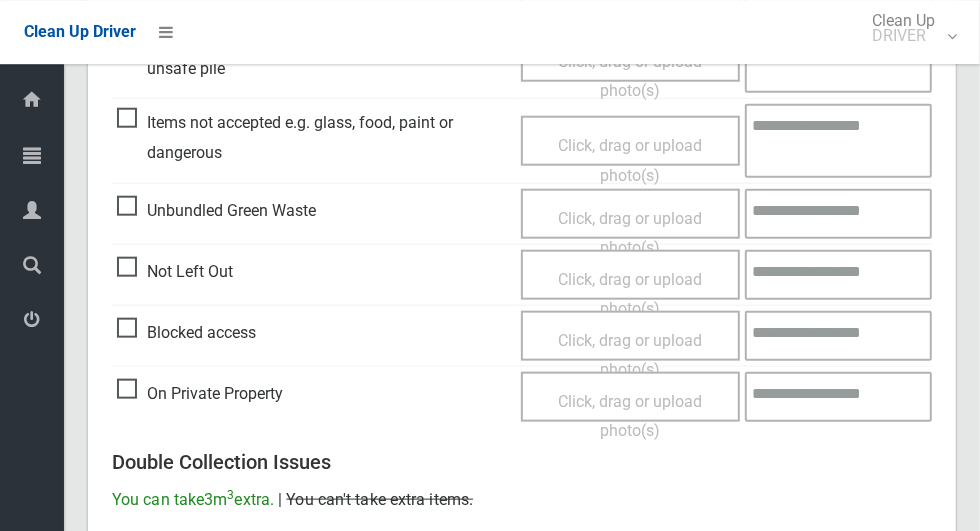 scroll, scrollTop: 1636, scrollLeft: 0, axis: vertical 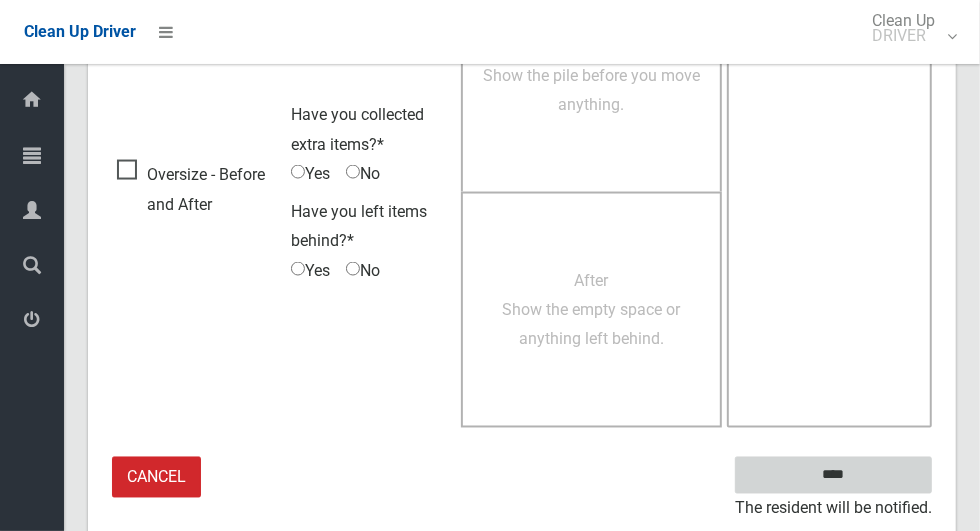 click on "****" at bounding box center [833, 475] 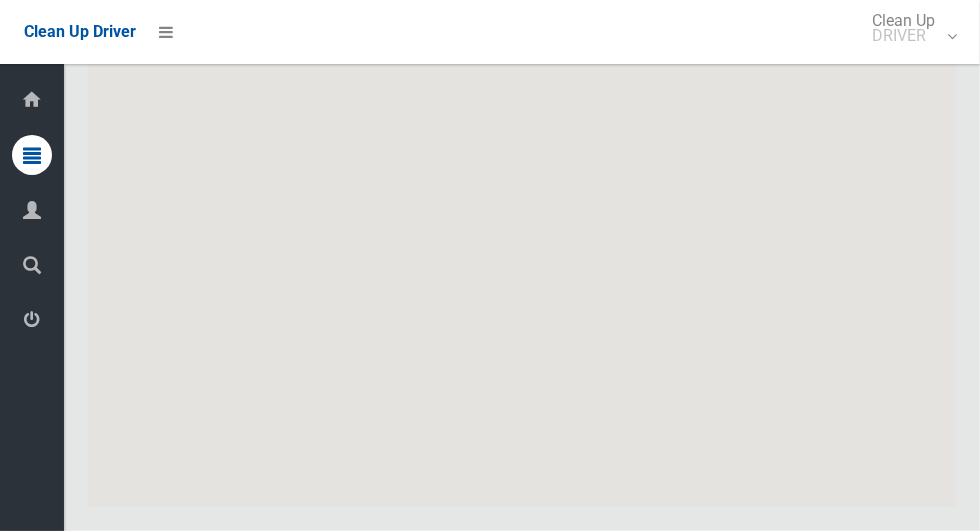scroll, scrollTop: 12433, scrollLeft: 0, axis: vertical 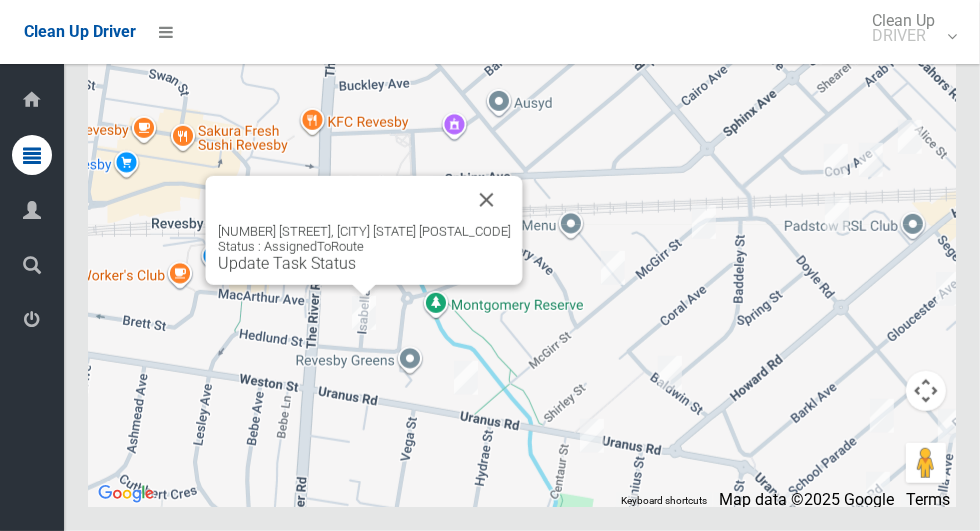 click at bounding box center (487, 200) 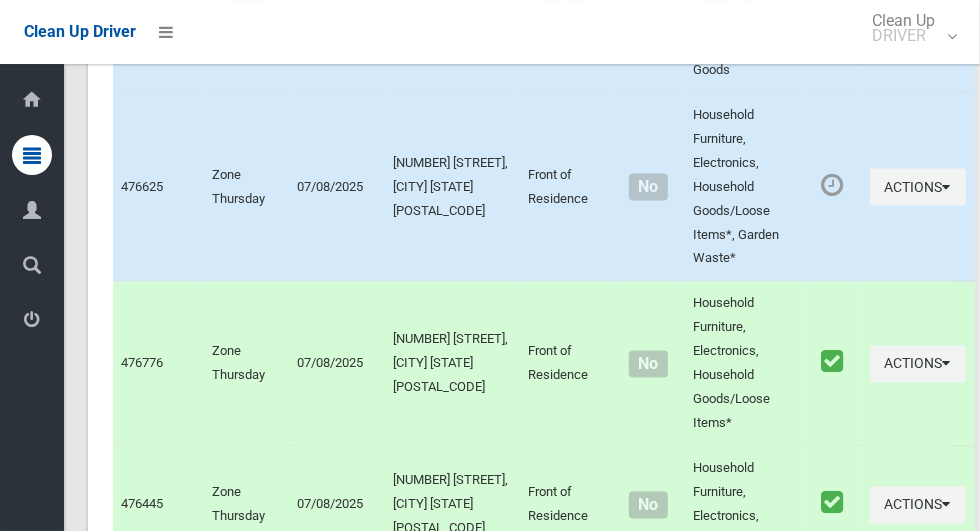 scroll, scrollTop: 5575, scrollLeft: 0, axis: vertical 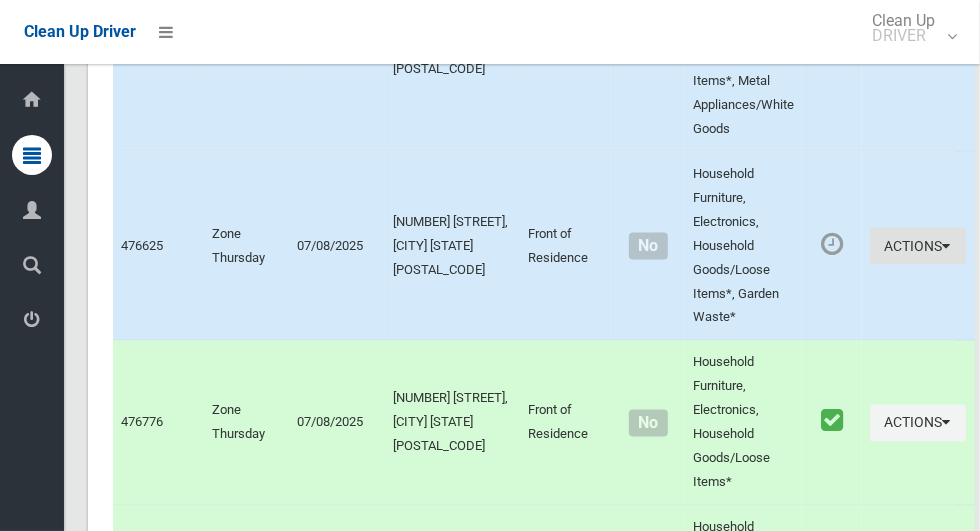 click on "Actions" at bounding box center [918, 246] 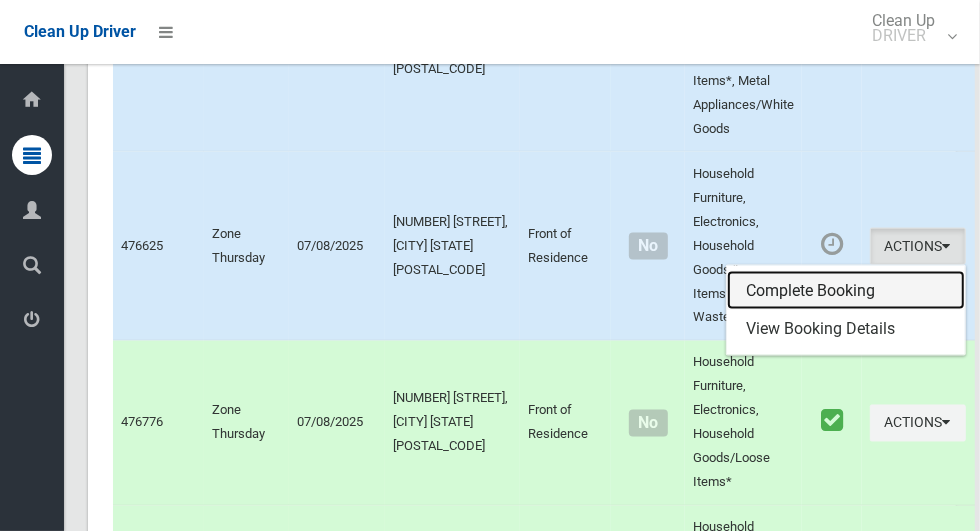 click on "Complete Booking" at bounding box center [846, 291] 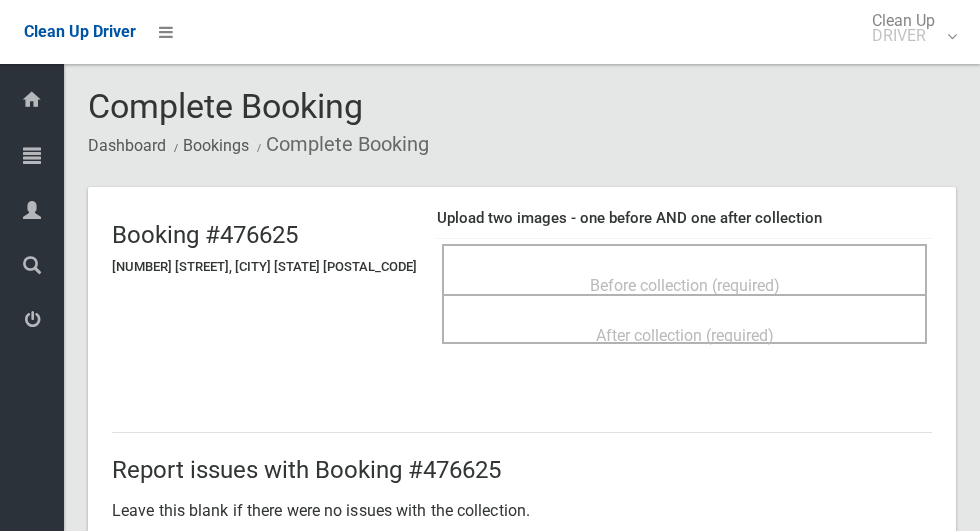 scroll, scrollTop: 0, scrollLeft: 0, axis: both 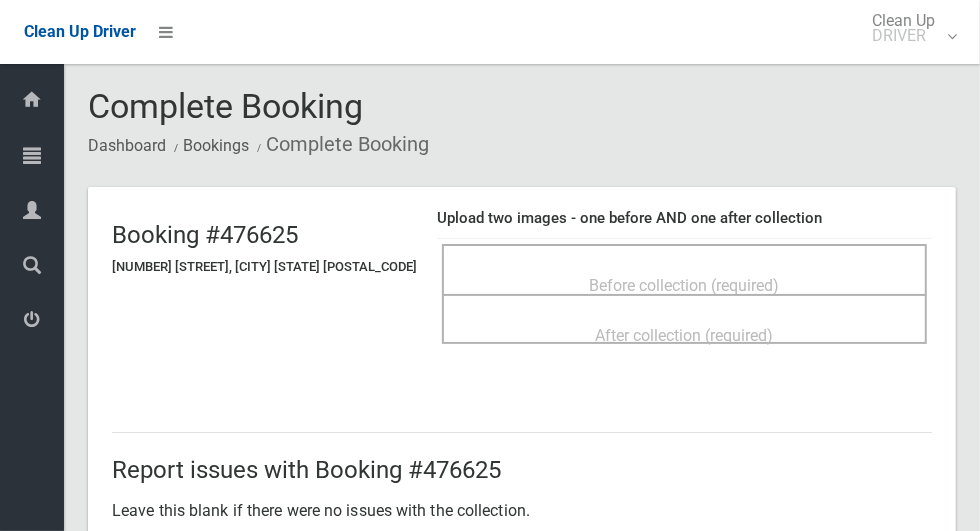 click on "Before collection (required)" at bounding box center [684, 284] 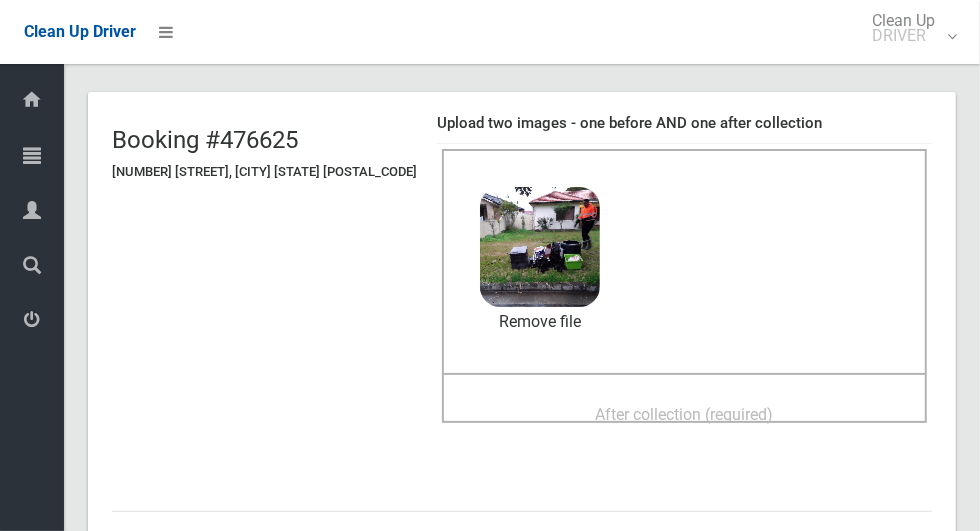 scroll, scrollTop: 130, scrollLeft: 0, axis: vertical 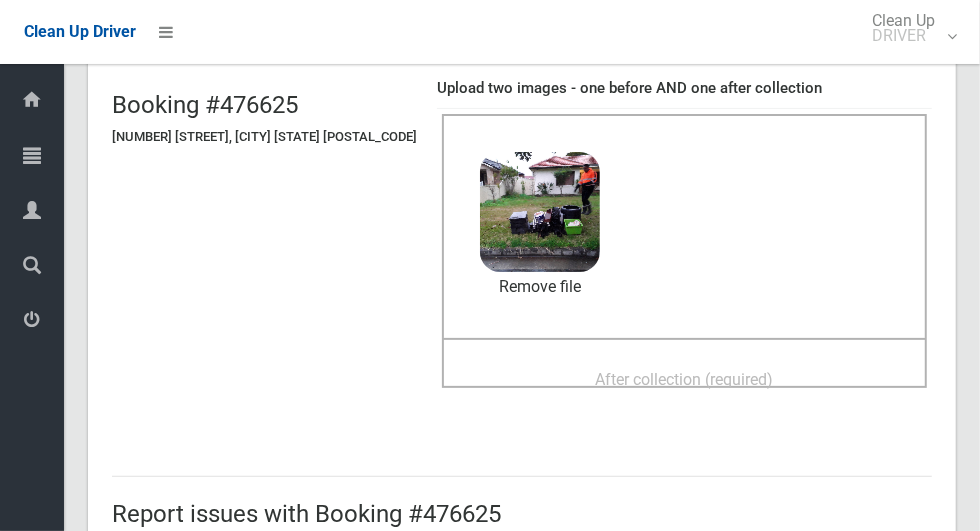 click on "After collection (required)" at bounding box center (685, 379) 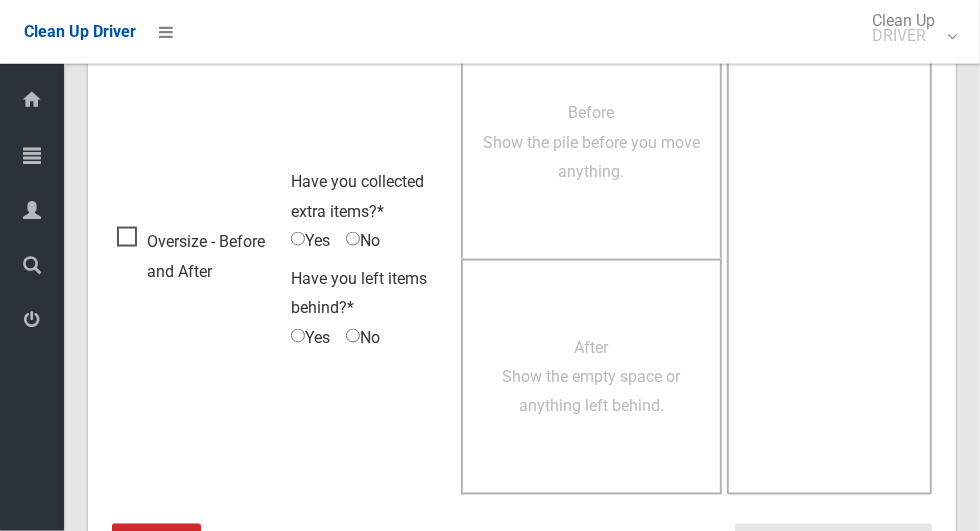 scroll, scrollTop: 1636, scrollLeft: 0, axis: vertical 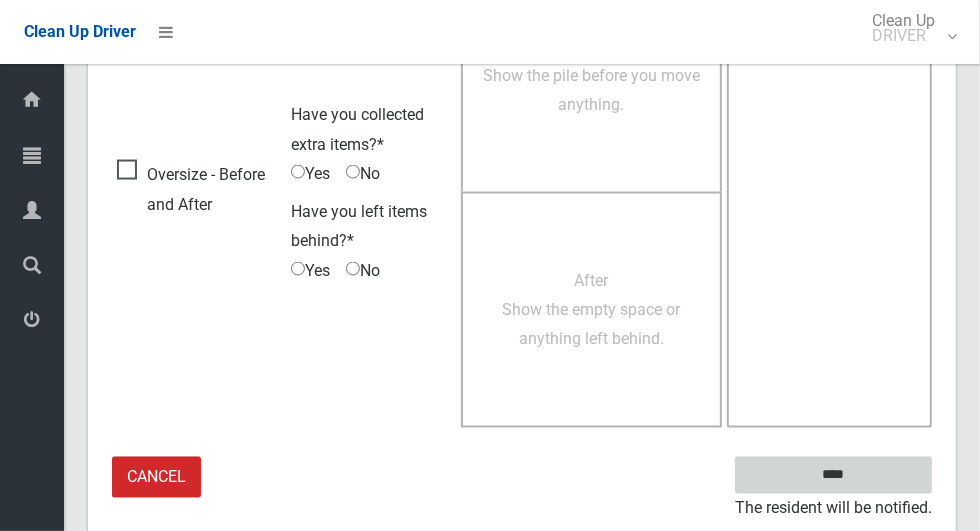 click on "****" at bounding box center (833, 475) 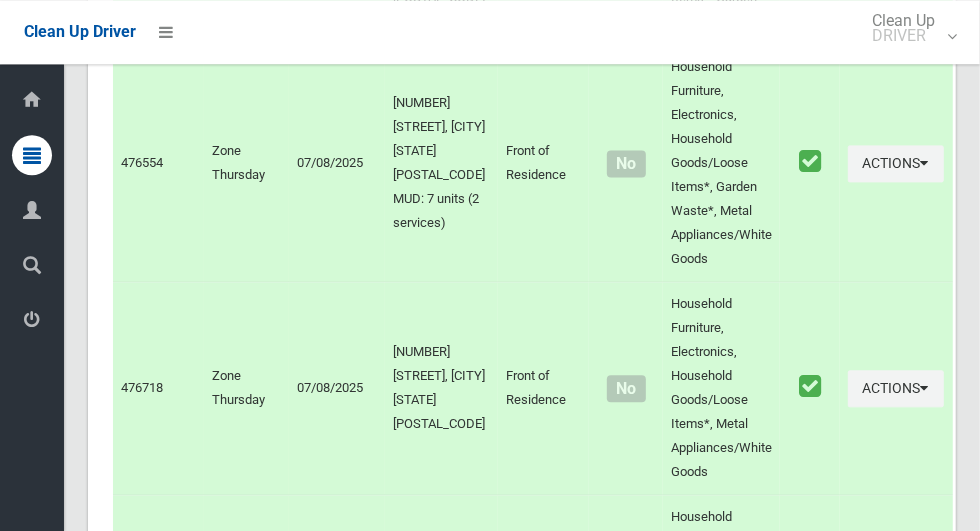 scroll, scrollTop: 12433, scrollLeft: 0, axis: vertical 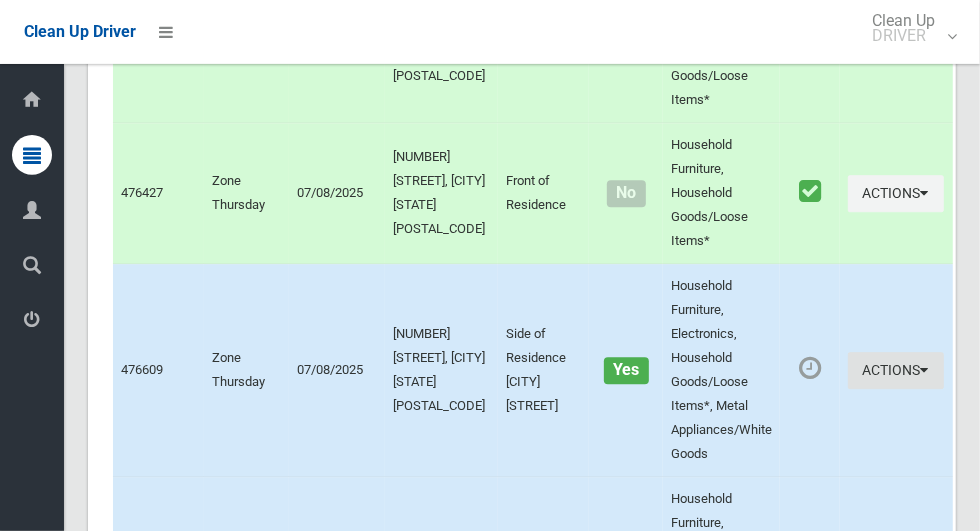 click on "Actions" at bounding box center [896, 370] 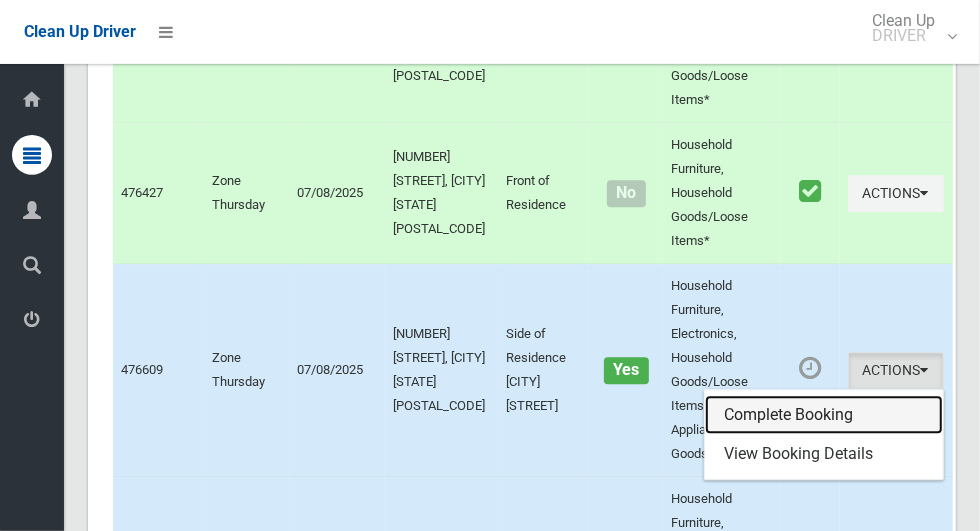 click on "Complete Booking" at bounding box center (824, 415) 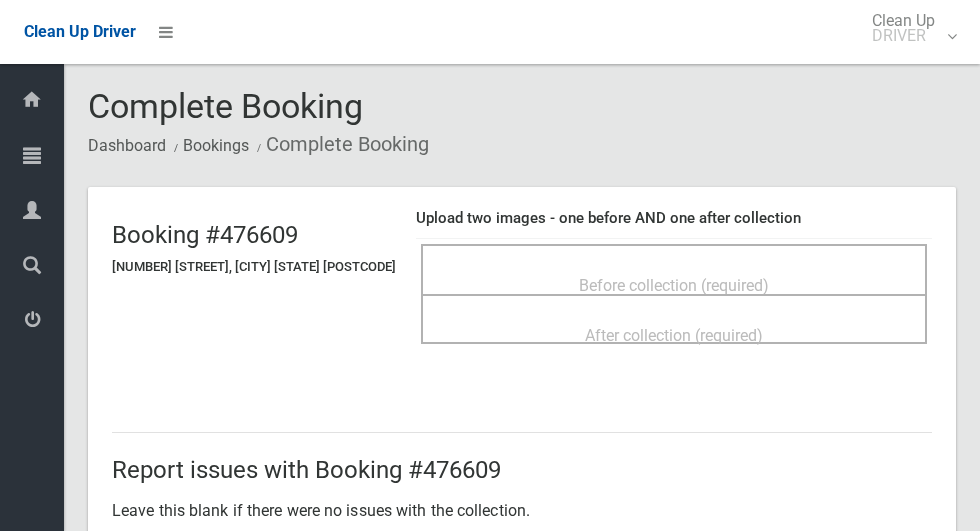 scroll, scrollTop: 0, scrollLeft: 0, axis: both 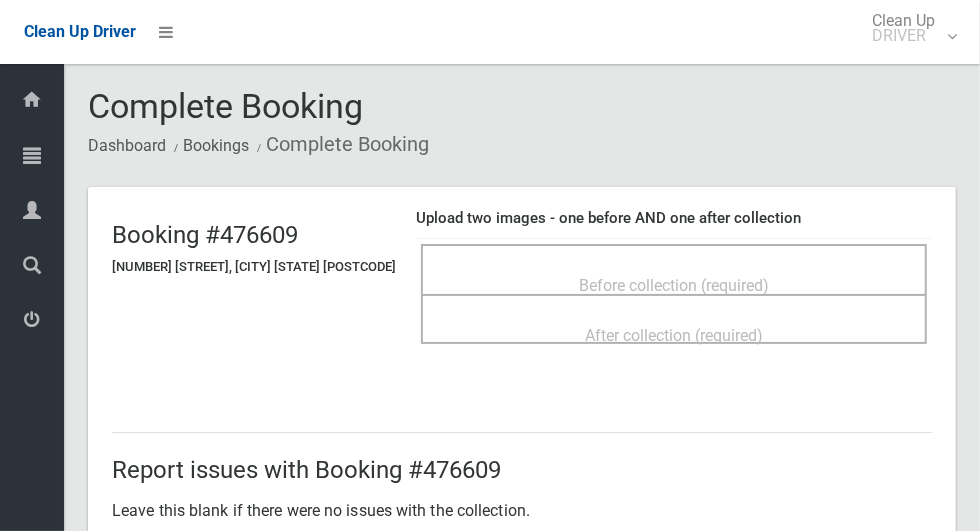 click on "Before collection (required)" at bounding box center [674, 285] 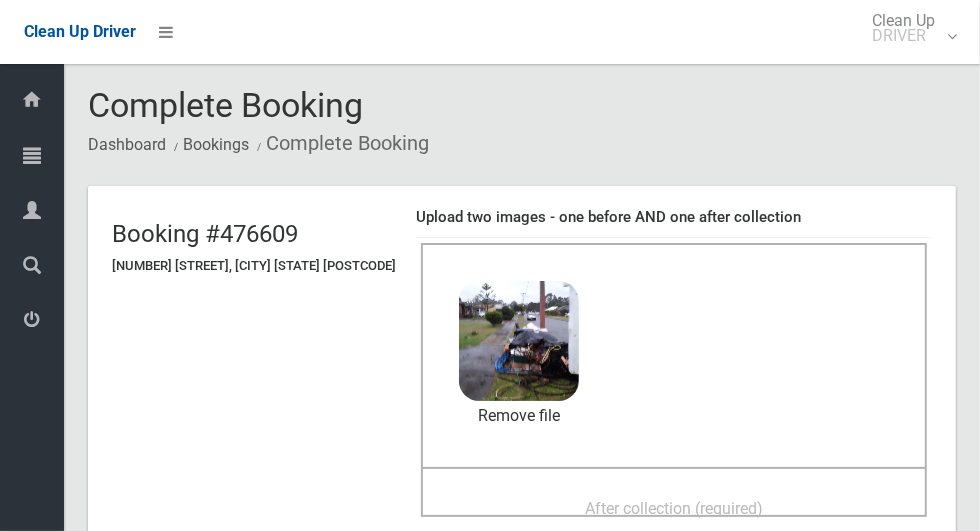 scroll, scrollTop: 143, scrollLeft: 0, axis: vertical 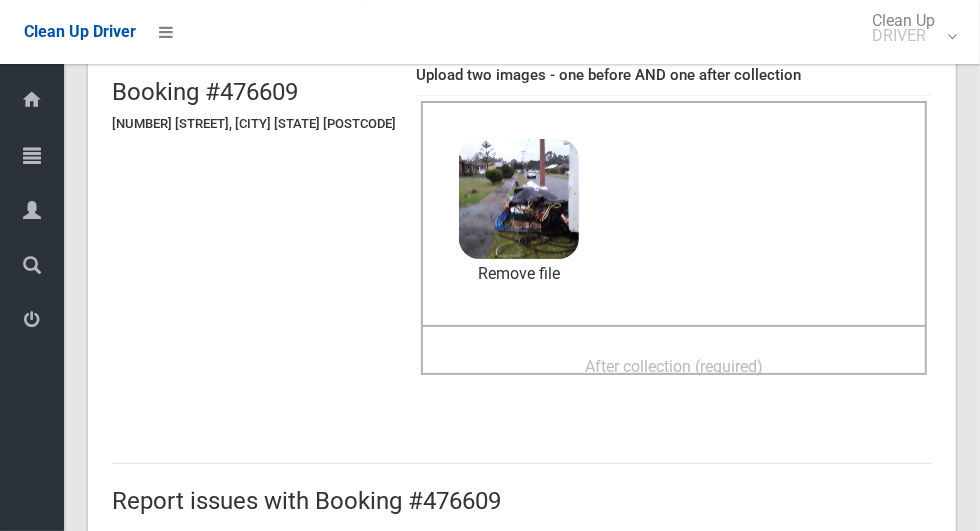 click on "After collection (required)" at bounding box center (674, 366) 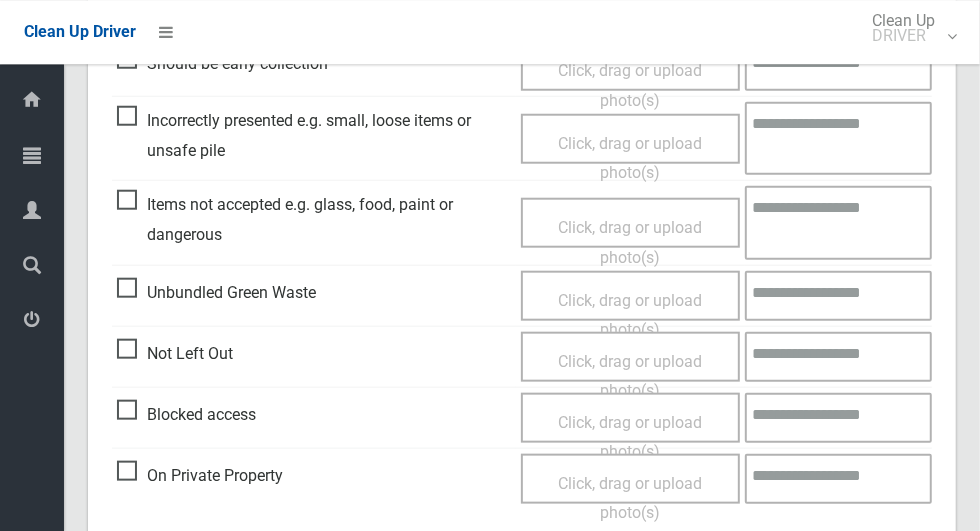 scroll, scrollTop: 1636, scrollLeft: 0, axis: vertical 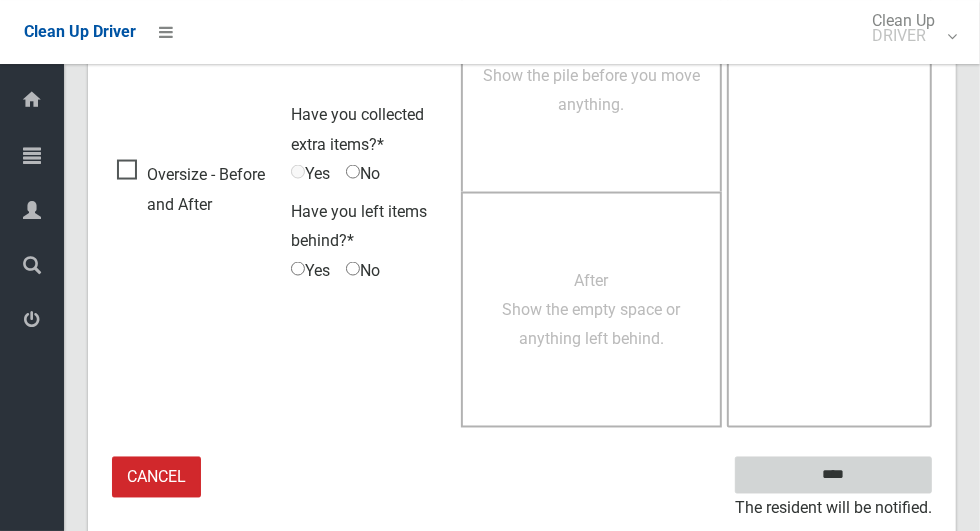 click on "****" at bounding box center (833, 475) 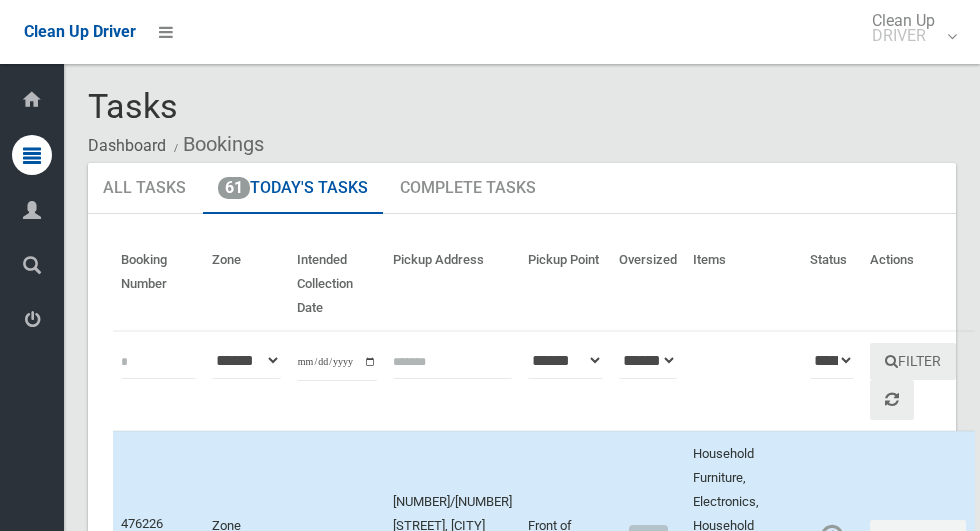 scroll, scrollTop: 0, scrollLeft: 0, axis: both 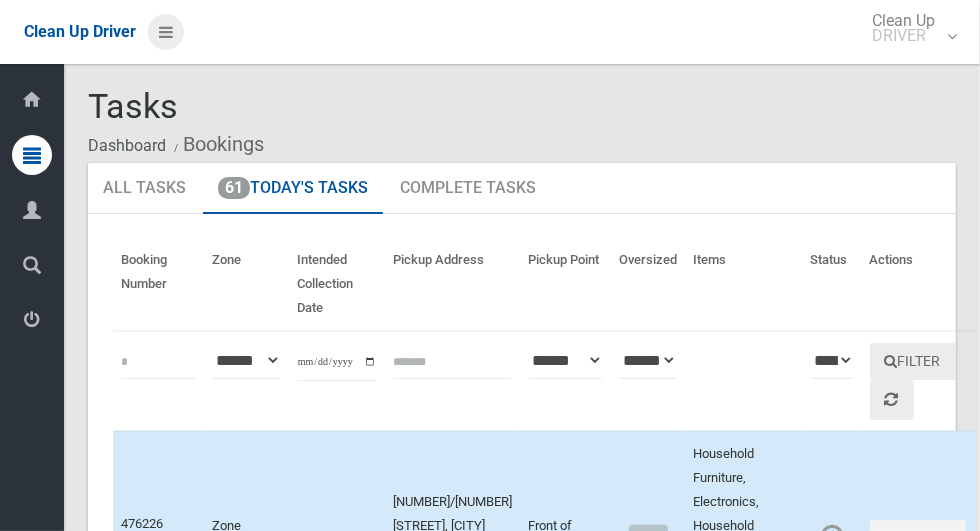 click at bounding box center [166, 32] 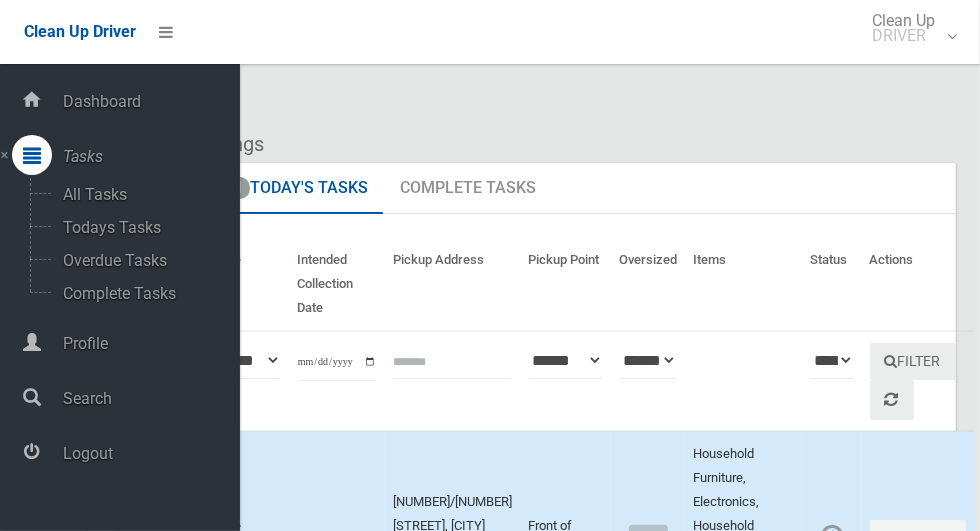 click on "Logout" at bounding box center [148, 453] 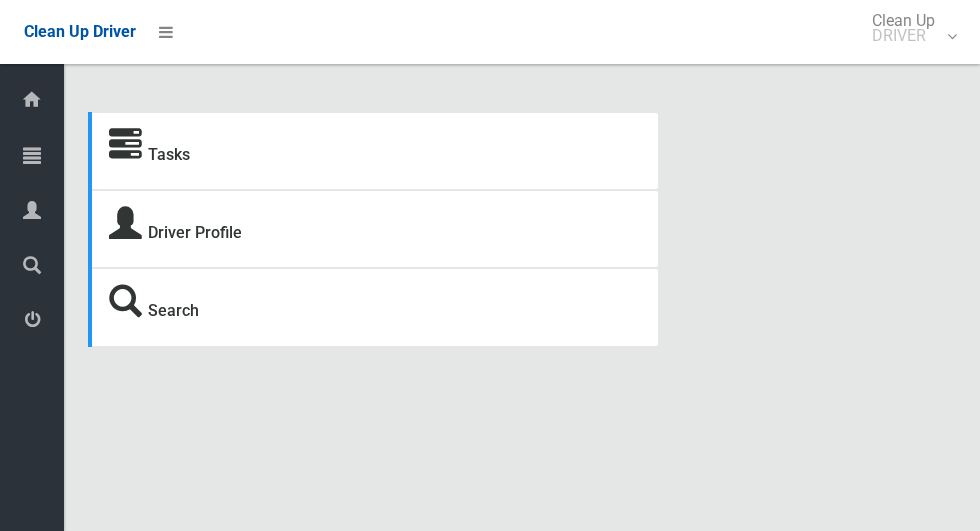 scroll, scrollTop: 0, scrollLeft: 0, axis: both 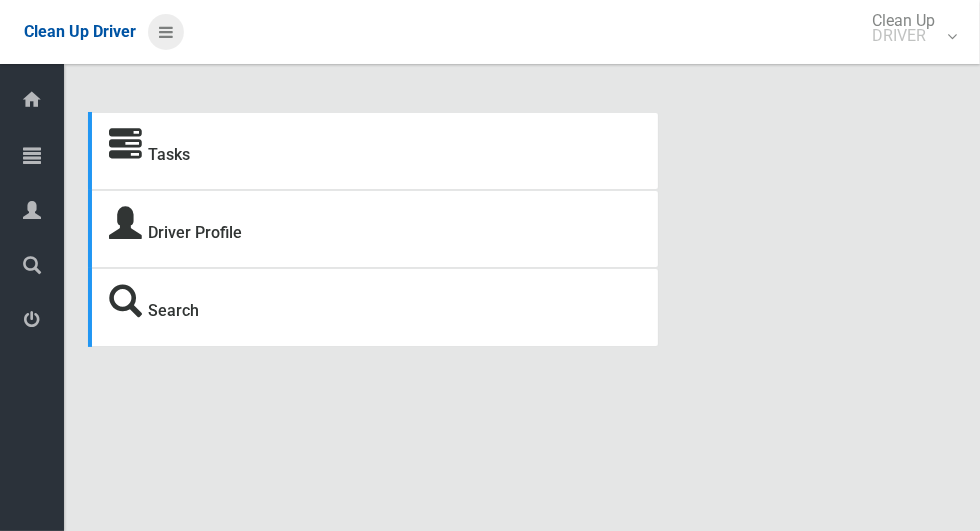 click at bounding box center (166, 32) 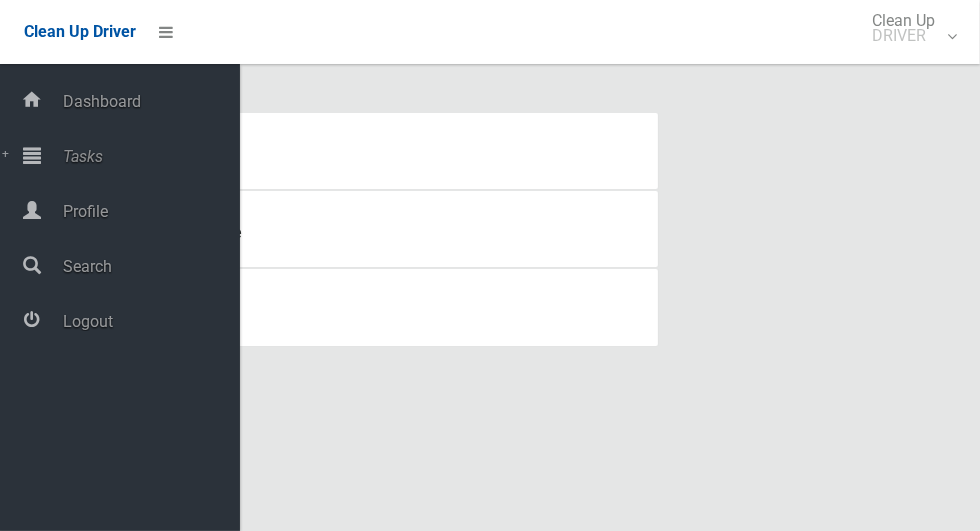 click on "Tasks" at bounding box center (148, 156) 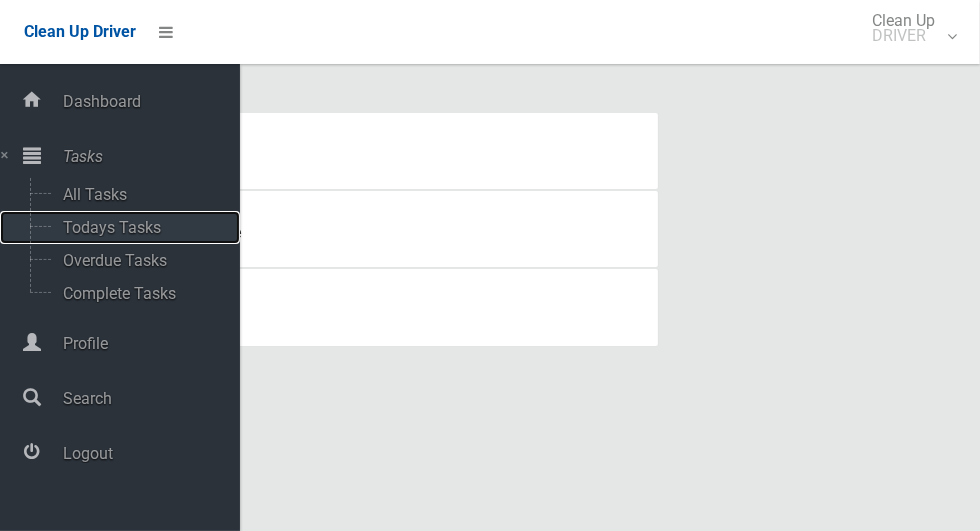 click on "Todays Tasks" at bounding box center [140, 227] 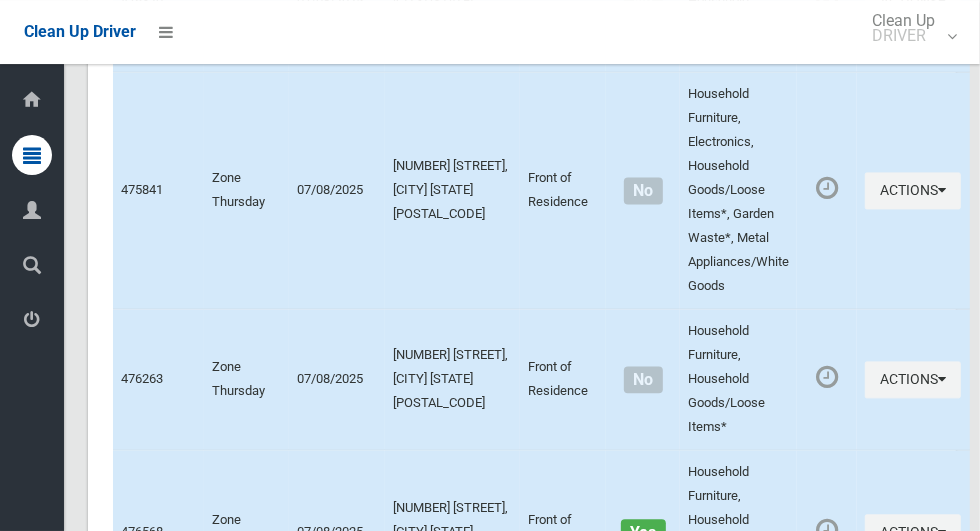 scroll, scrollTop: 12740, scrollLeft: 0, axis: vertical 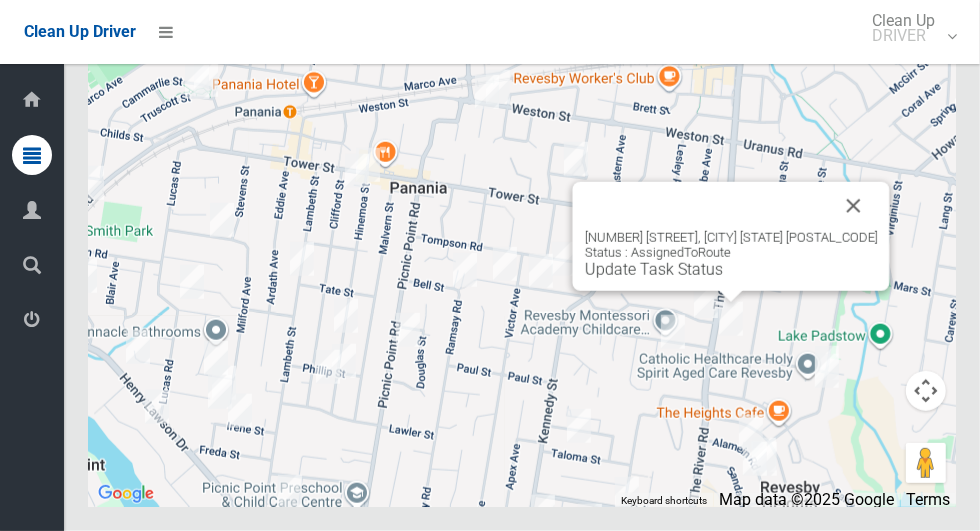 click at bounding box center (854, 206) 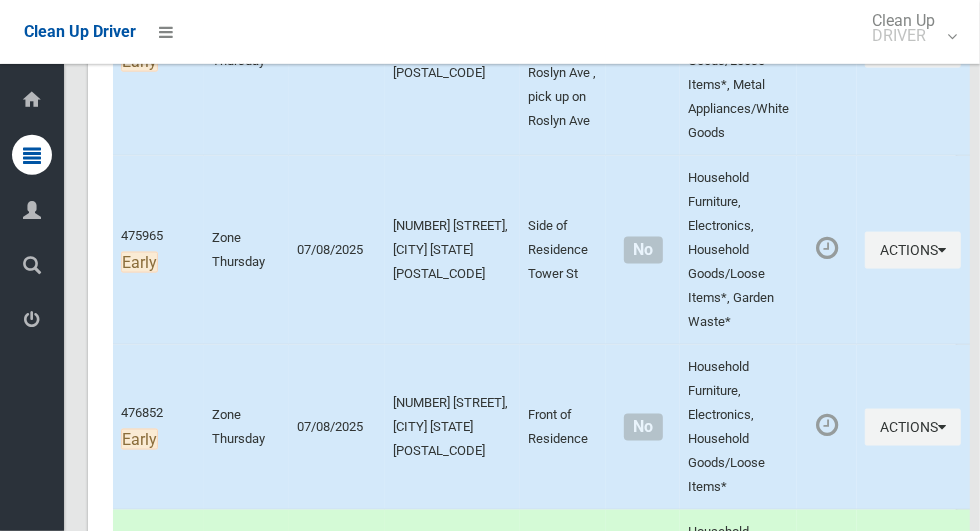 scroll, scrollTop: 1413, scrollLeft: 0, axis: vertical 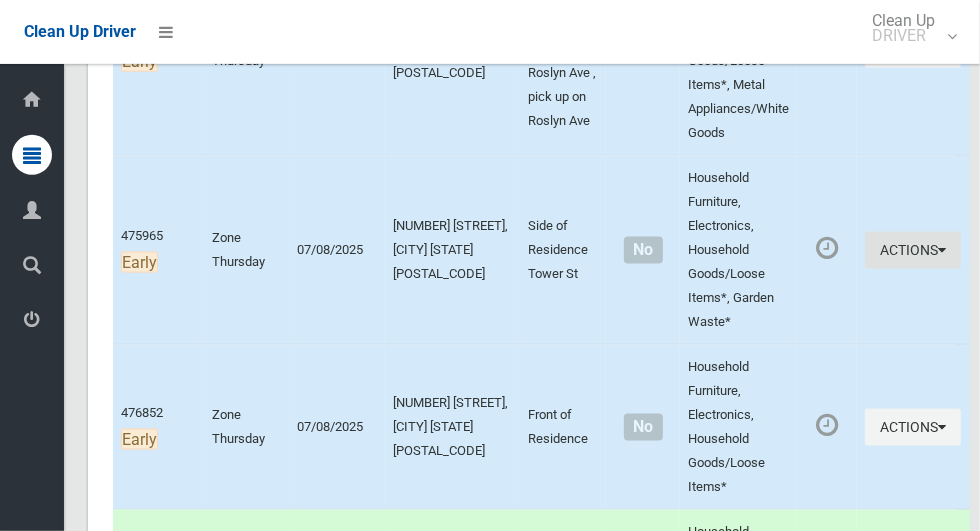 click at bounding box center (942, 250) 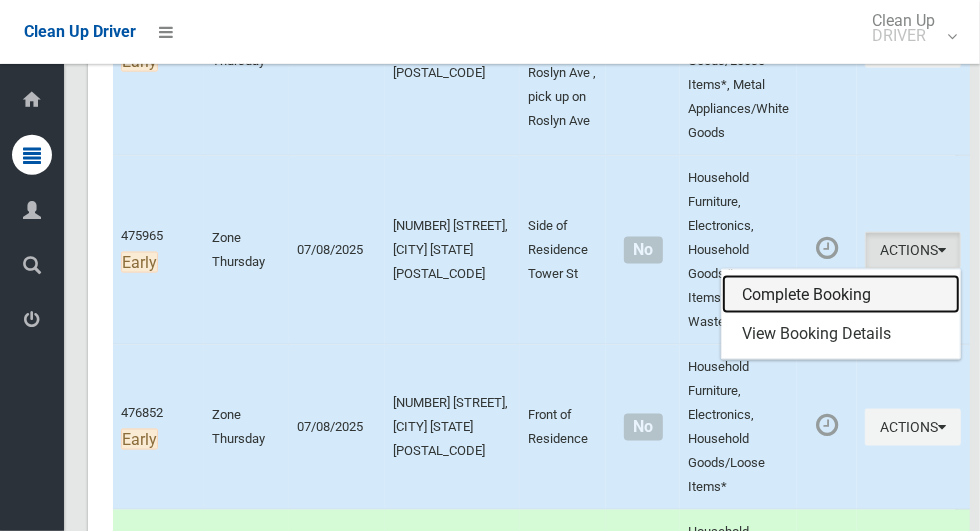 click on "Complete Booking" at bounding box center [841, 295] 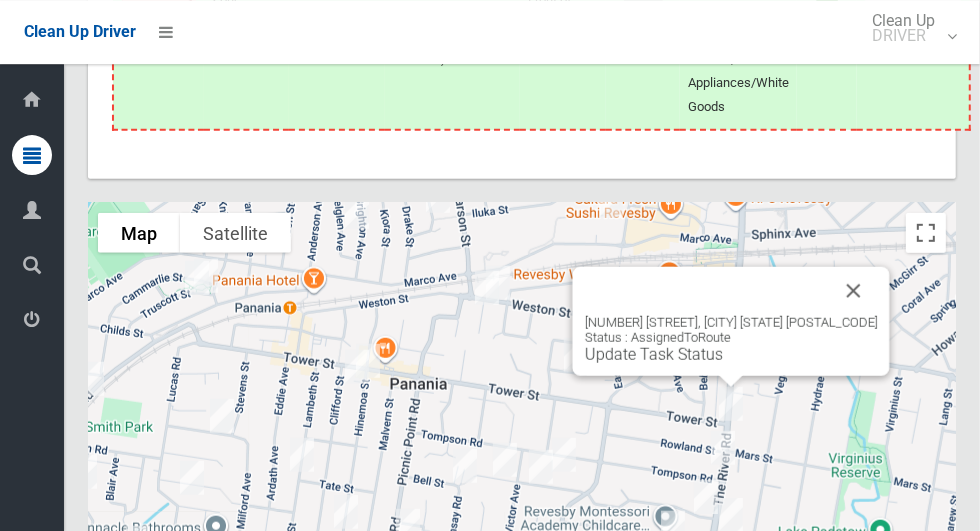 scroll, scrollTop: 12480, scrollLeft: 0, axis: vertical 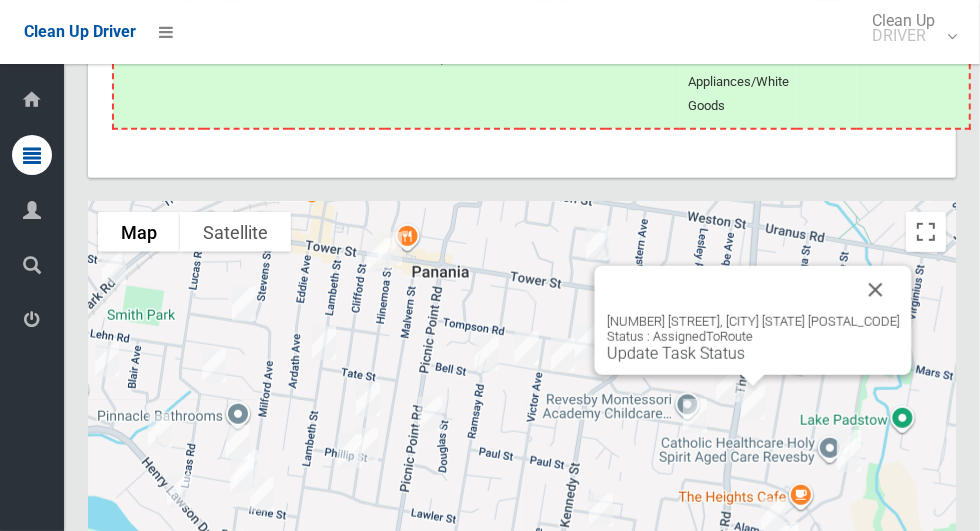 click at bounding box center [876, 290] 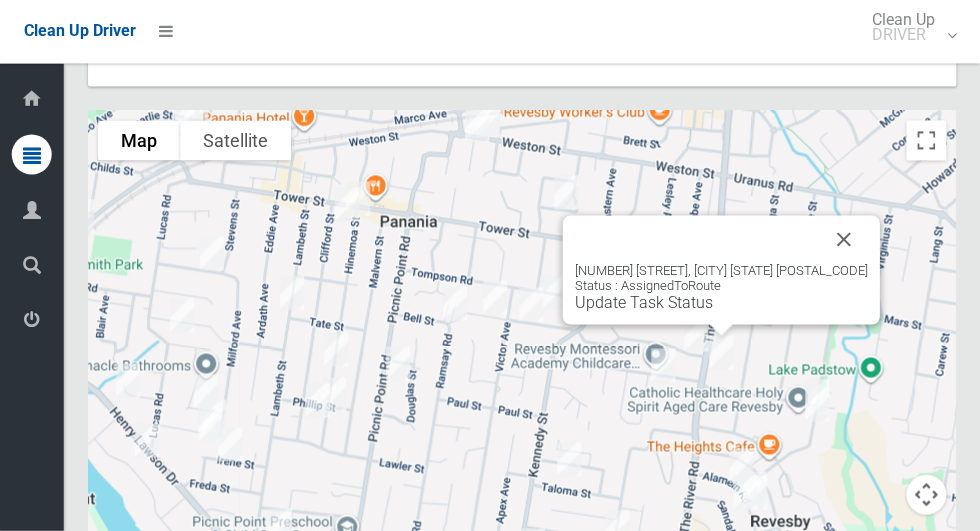 scroll, scrollTop: 12617, scrollLeft: 0, axis: vertical 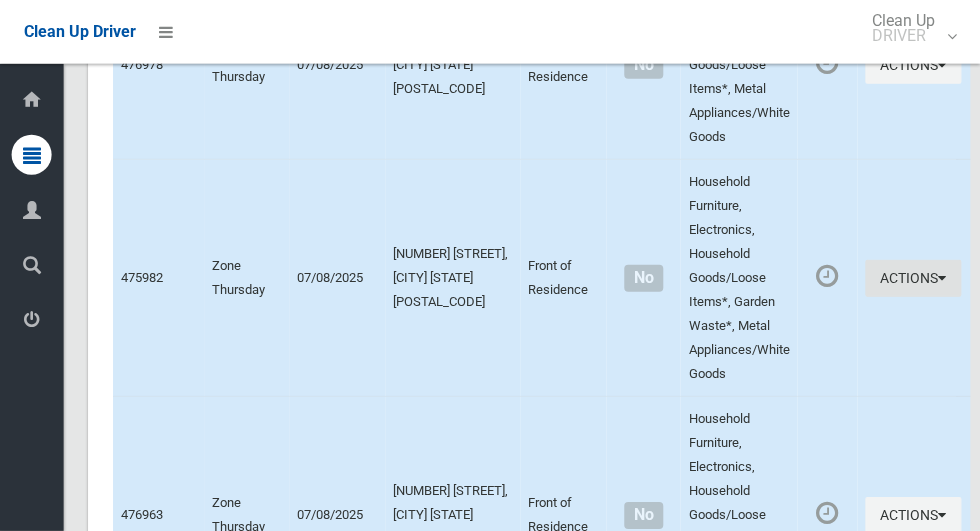 click on "Actions" at bounding box center (913, 278) 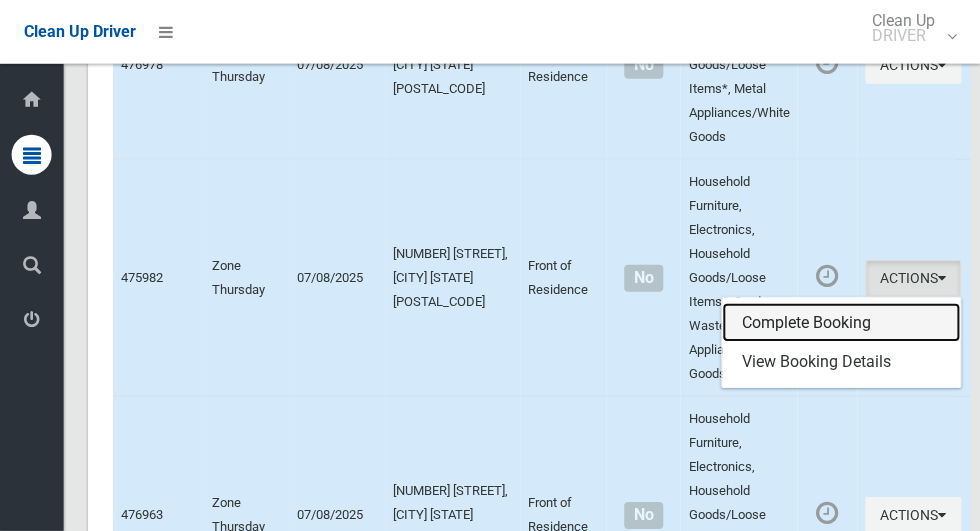 click on "Complete Booking" at bounding box center [841, 323] 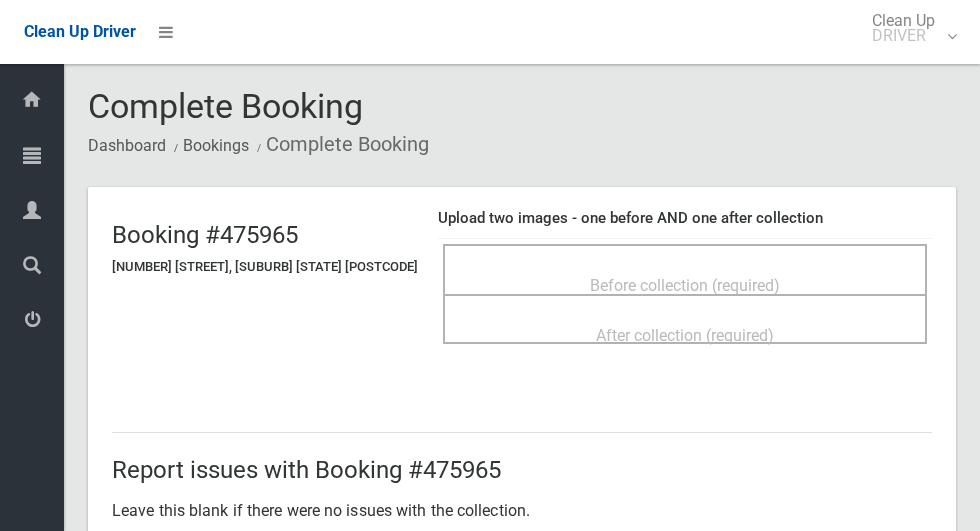scroll, scrollTop: 0, scrollLeft: 0, axis: both 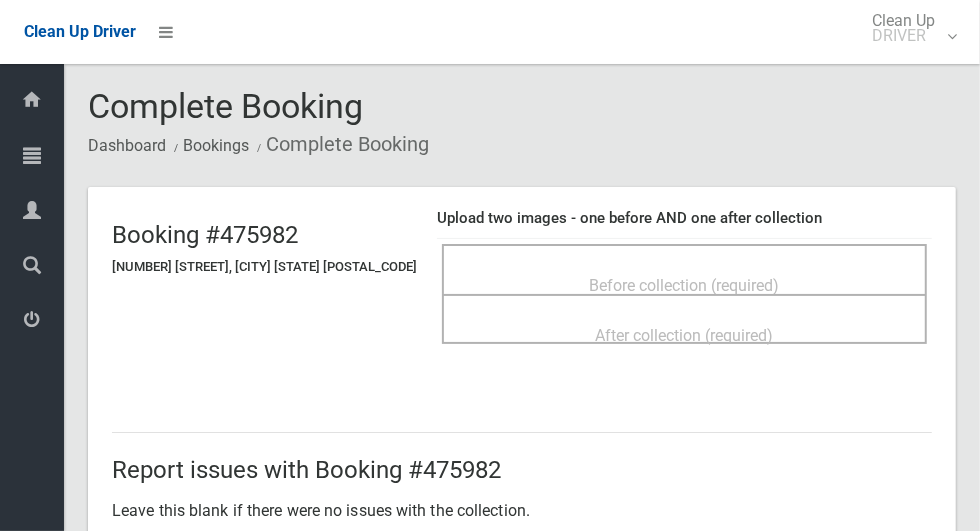 click on "Before collection (required)" at bounding box center [685, 285] 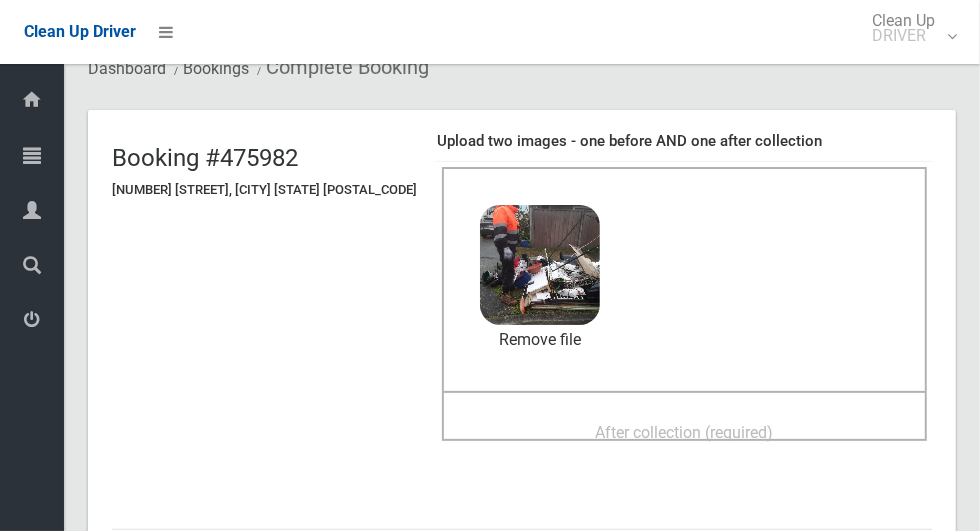 scroll, scrollTop: 111, scrollLeft: 0, axis: vertical 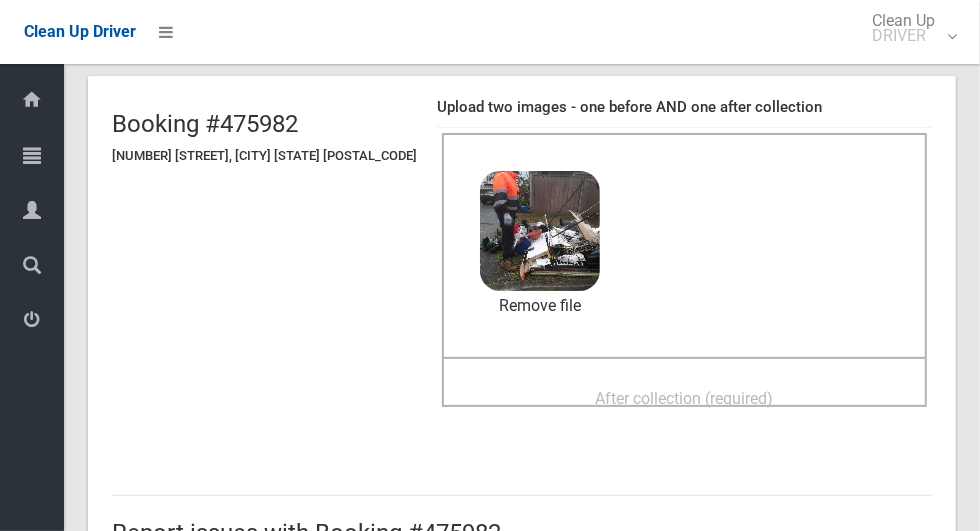 click on "After collection (required)" at bounding box center (685, 398) 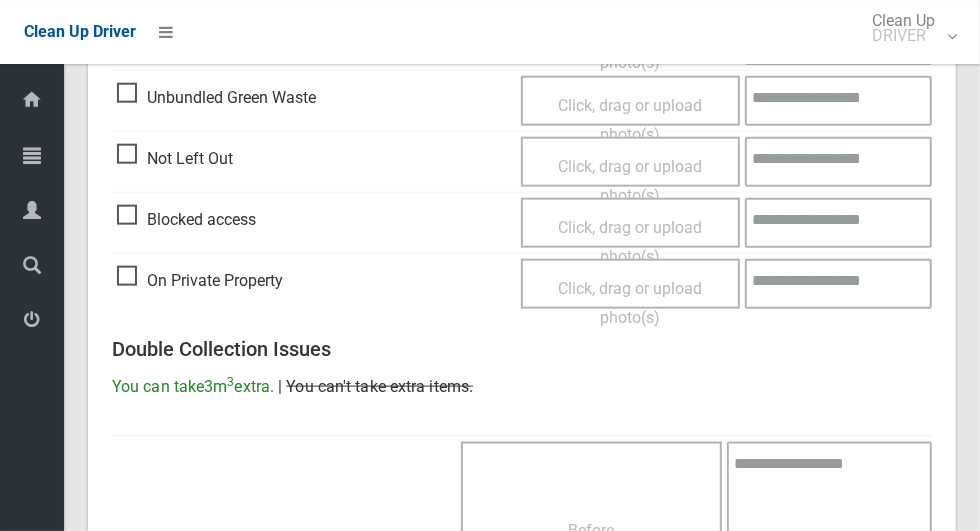 scroll, scrollTop: 1636, scrollLeft: 0, axis: vertical 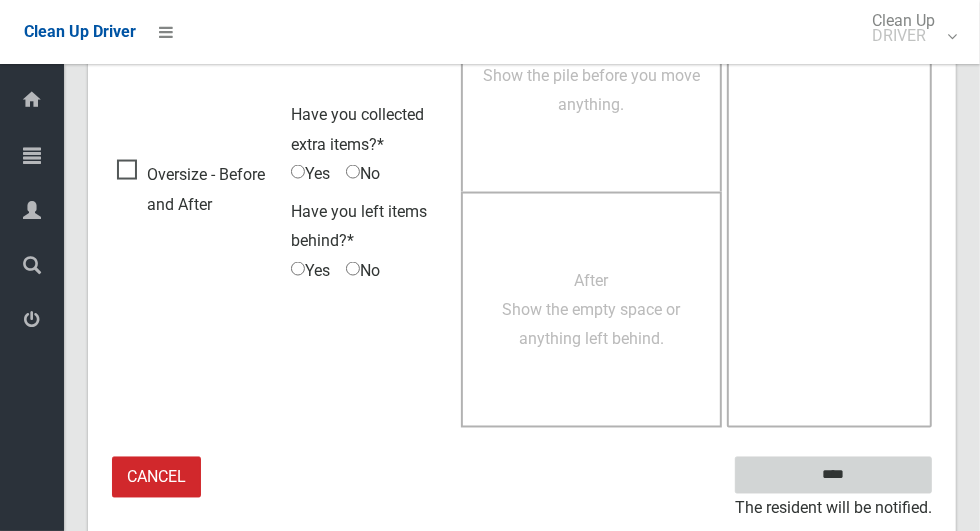 click on "****" at bounding box center (833, 475) 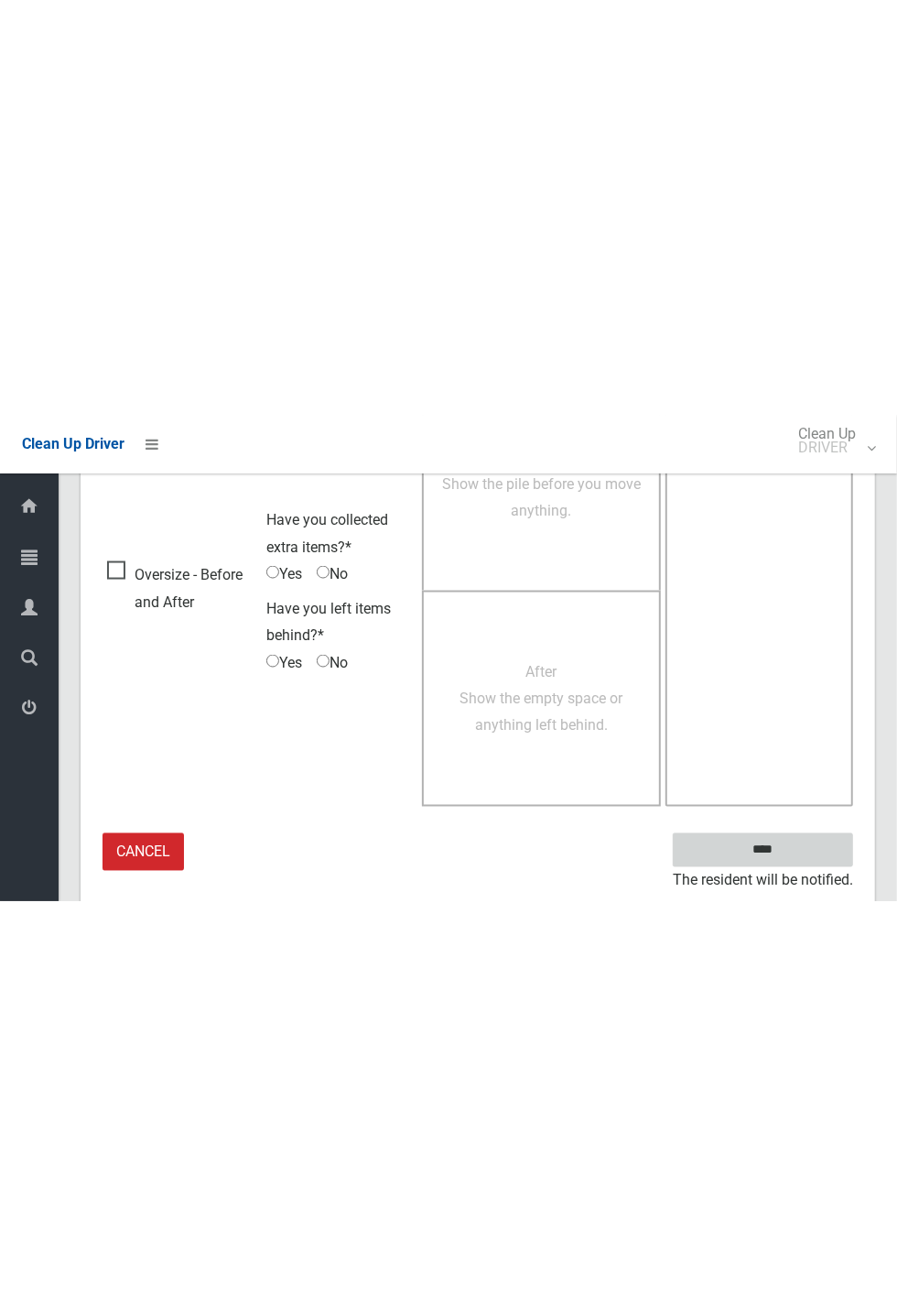 scroll, scrollTop: 721, scrollLeft: 0, axis: vertical 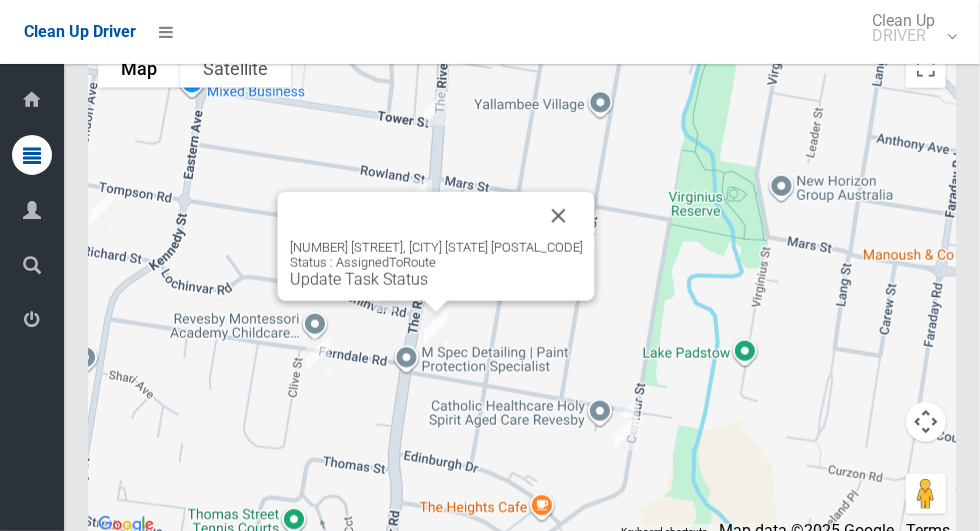 click at bounding box center (559, 216) 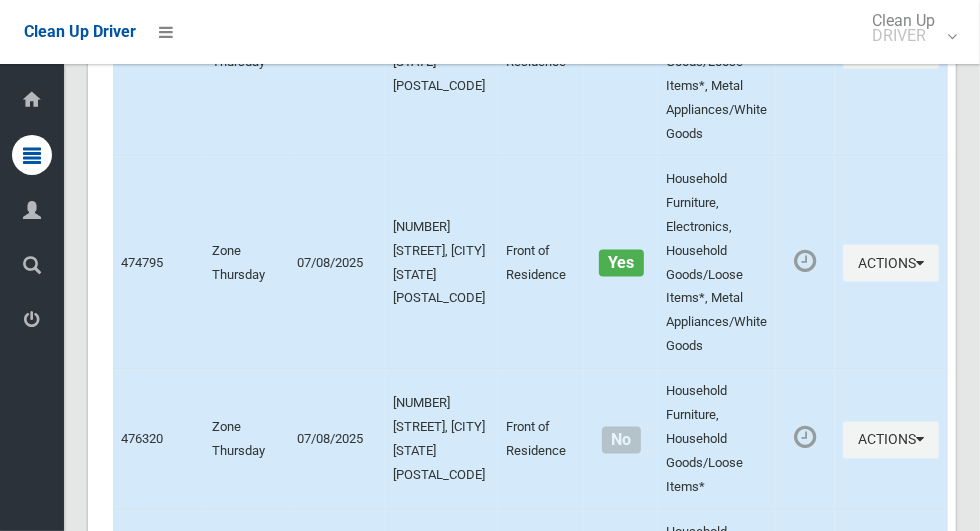 scroll, scrollTop: 9071, scrollLeft: 0, axis: vertical 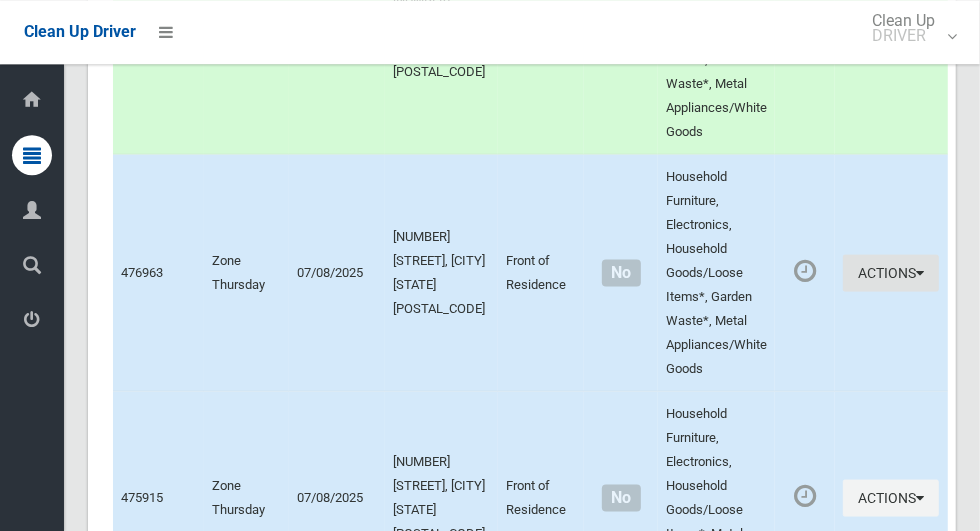 click on "Actions" at bounding box center [891, 272] 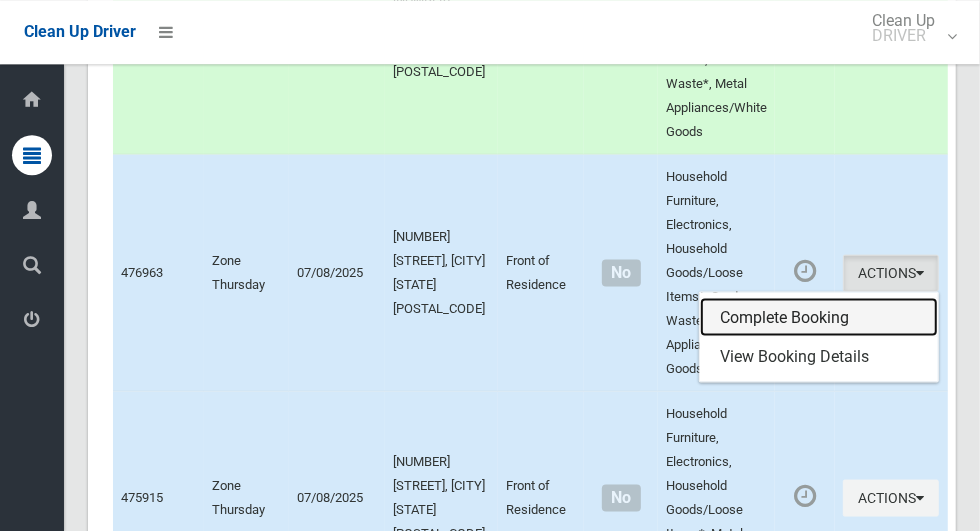 click on "Complete Booking" at bounding box center [819, 317] 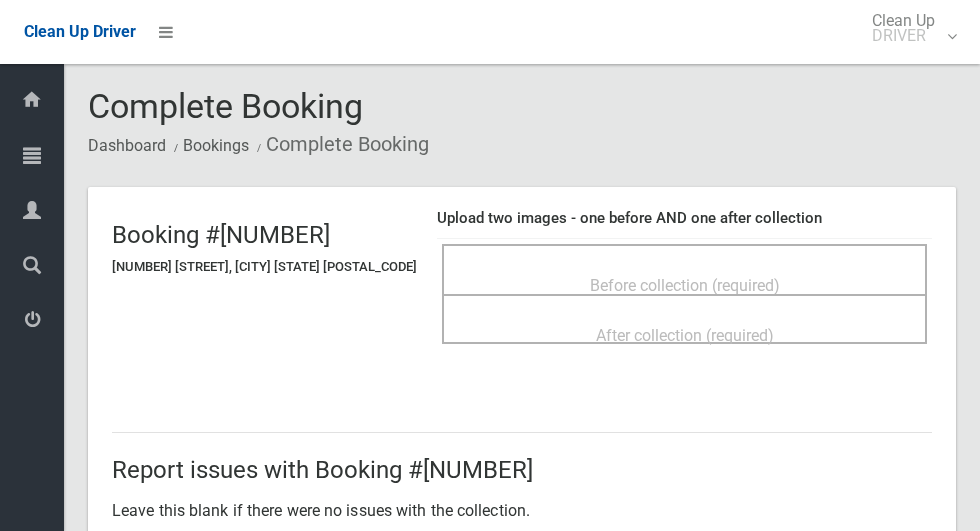 scroll, scrollTop: 0, scrollLeft: 0, axis: both 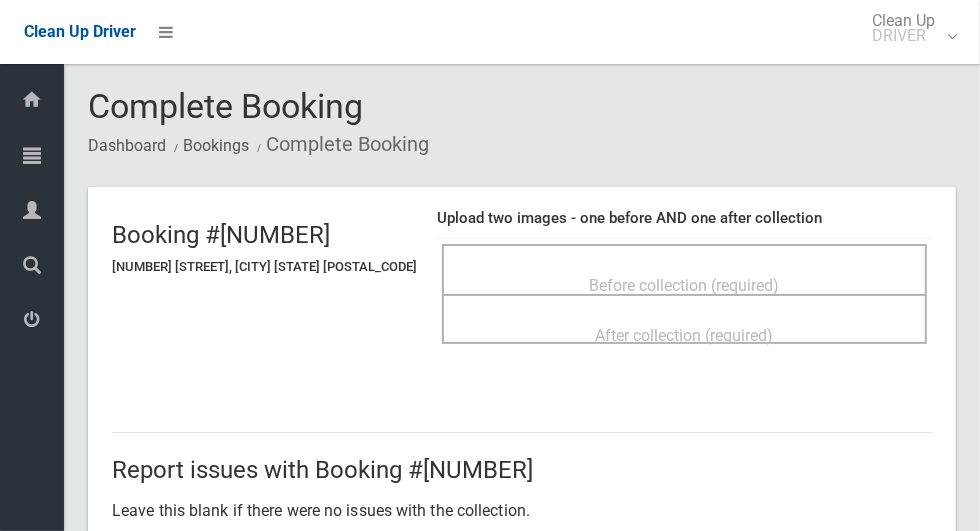 click on "Before collection (required)" at bounding box center (684, 284) 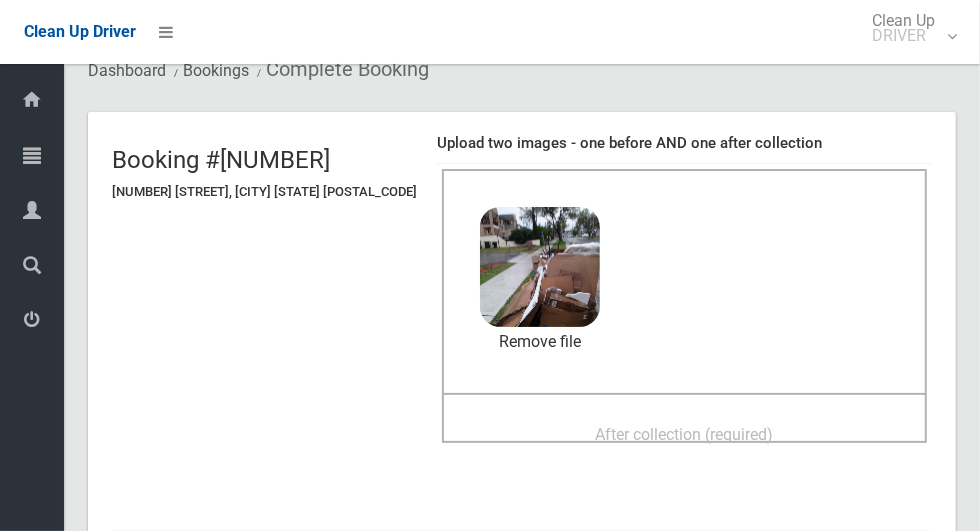 scroll, scrollTop: 77, scrollLeft: 0, axis: vertical 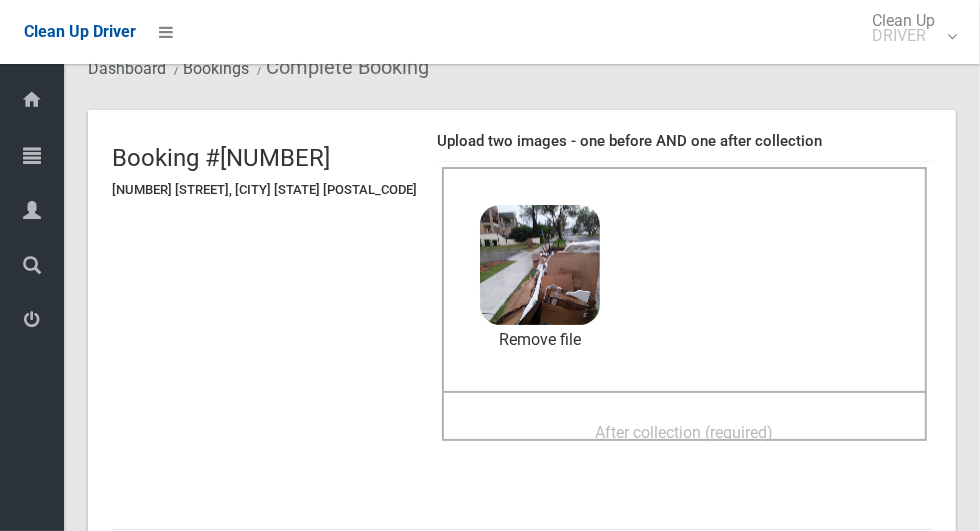 click on "After collection (required)" at bounding box center [685, 432] 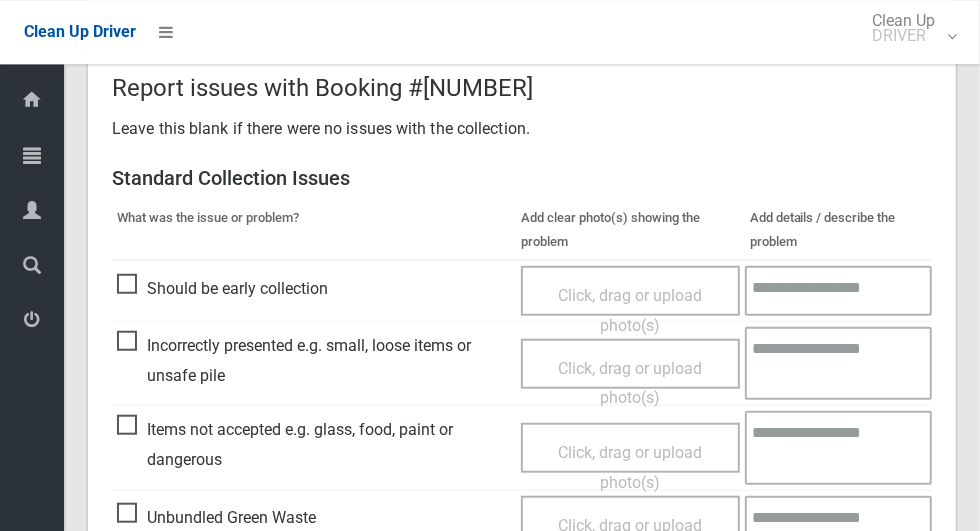 scroll, scrollTop: 1636, scrollLeft: 0, axis: vertical 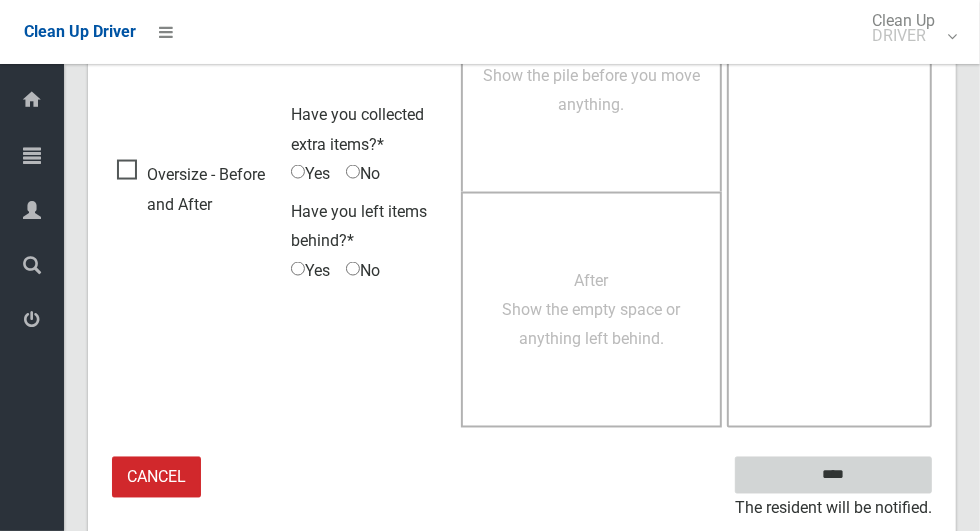click on "****" at bounding box center [833, 475] 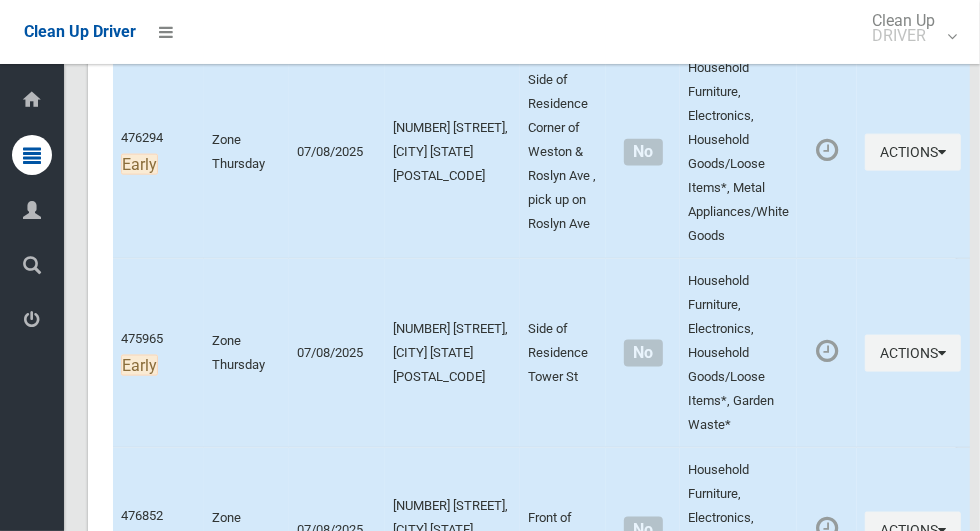 scroll, scrollTop: 1614, scrollLeft: 0, axis: vertical 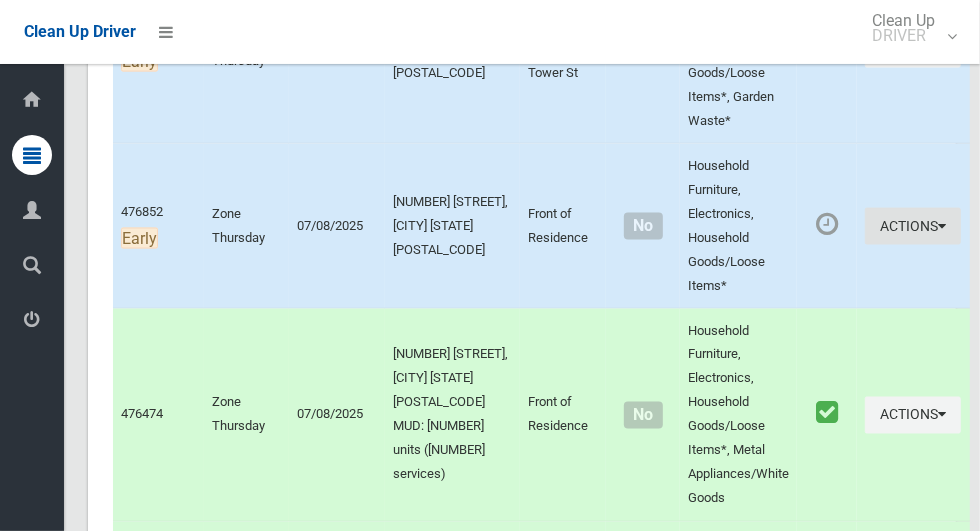 click at bounding box center (942, 226) 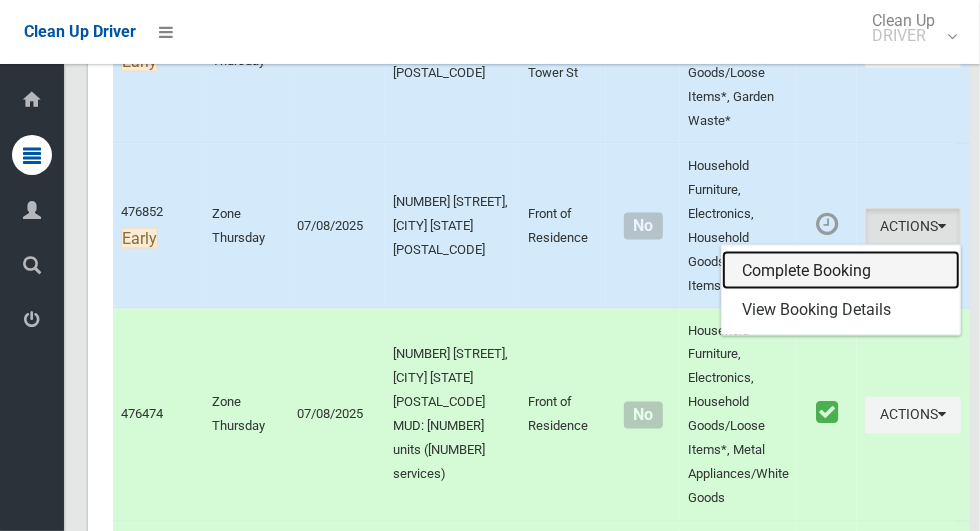 click on "Complete Booking" at bounding box center [841, 271] 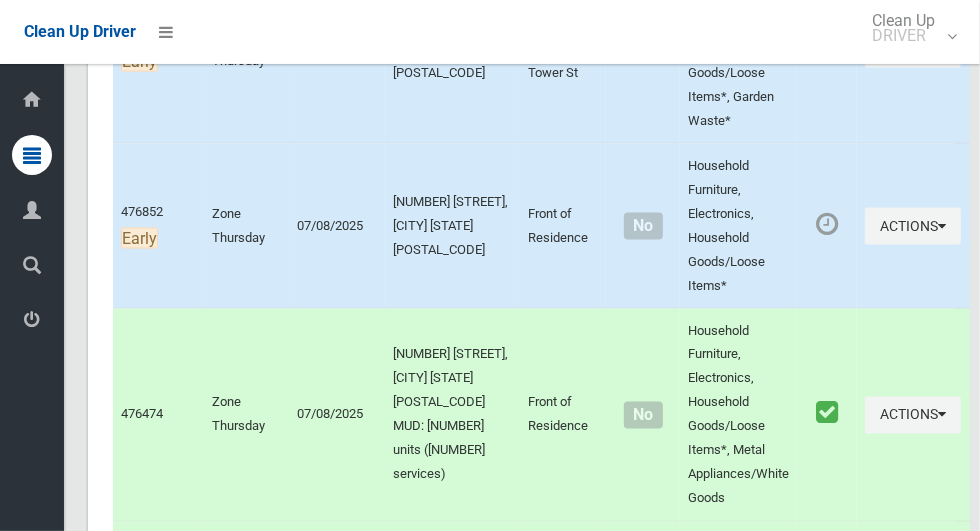 click on "No" at bounding box center (643, 628) 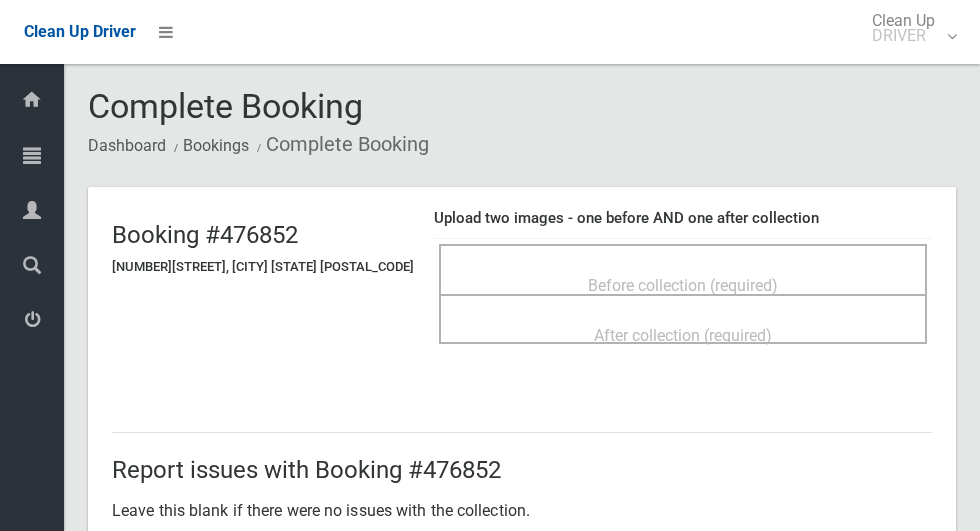 scroll, scrollTop: 0, scrollLeft: 0, axis: both 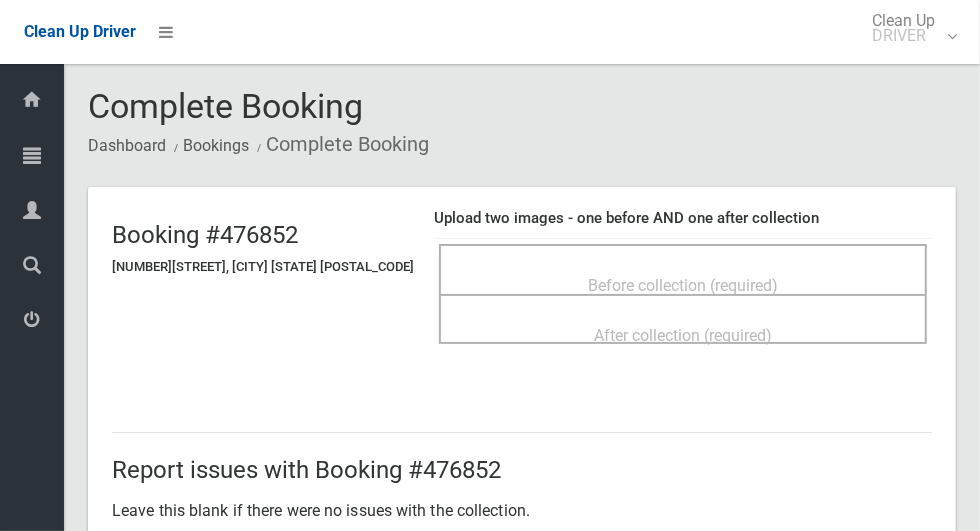 click on "Before collection (required)" at bounding box center (683, 285) 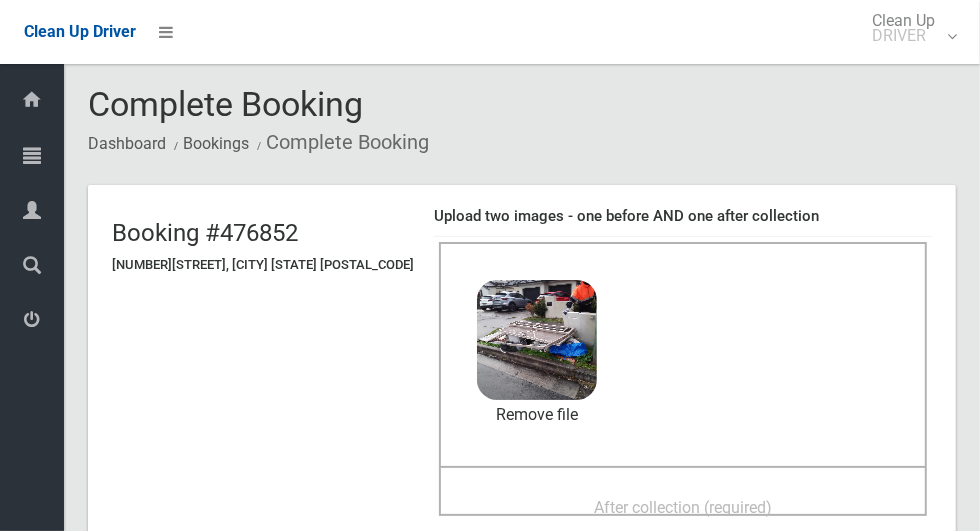 scroll, scrollTop: 138, scrollLeft: 0, axis: vertical 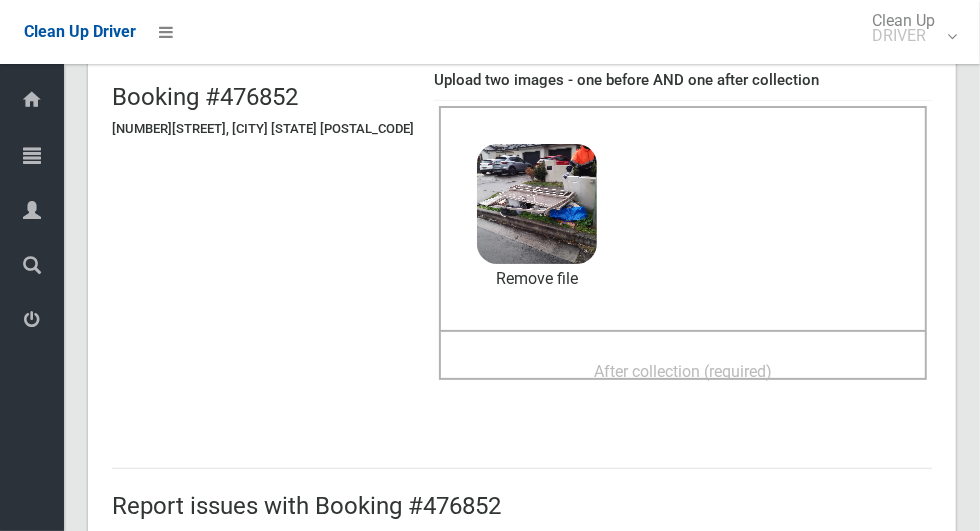 click on "After collection (required)" at bounding box center [683, 371] 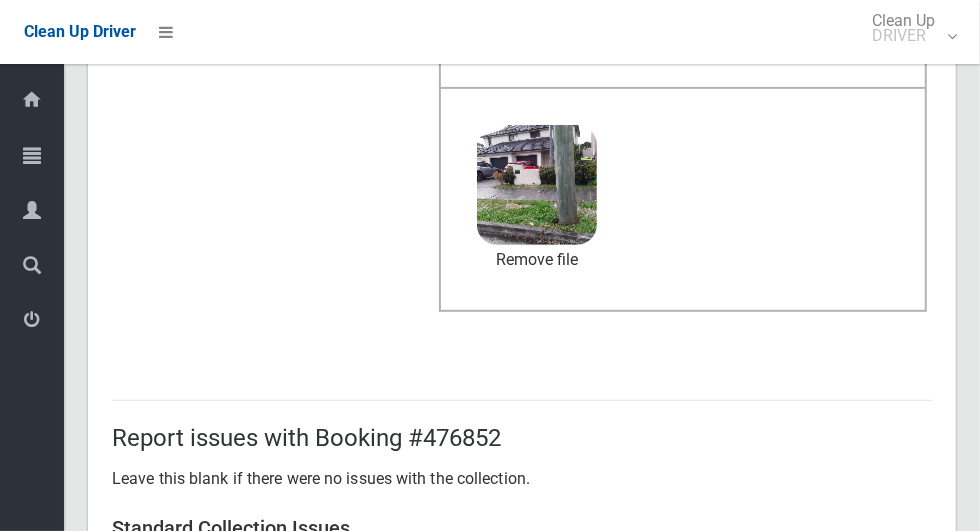 scroll, scrollTop: 1636, scrollLeft: 0, axis: vertical 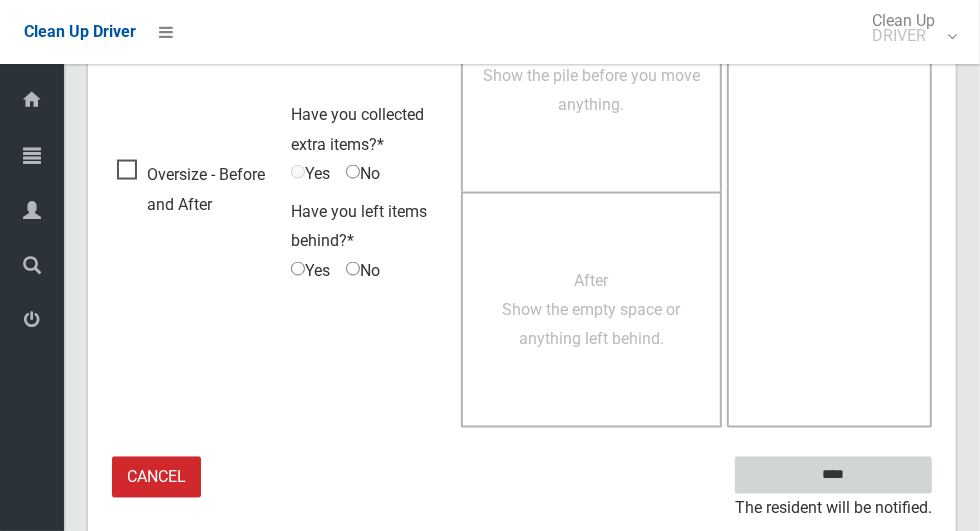 click on "****" at bounding box center [833, 475] 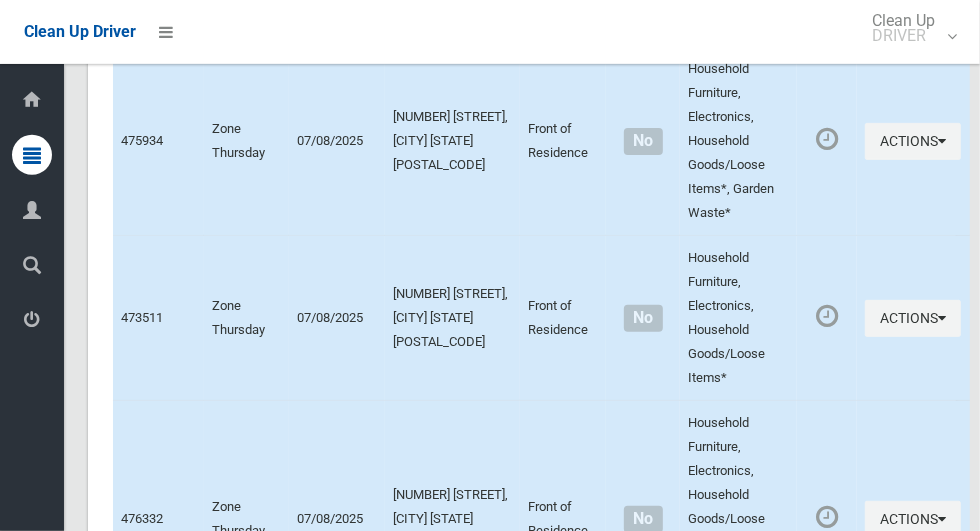 scroll, scrollTop: 12741, scrollLeft: 0, axis: vertical 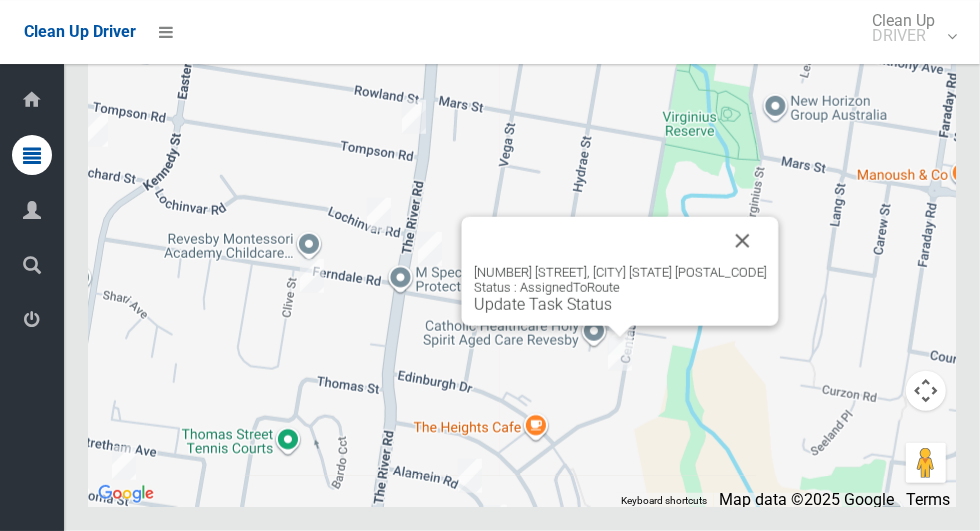 click at bounding box center (743, 241) 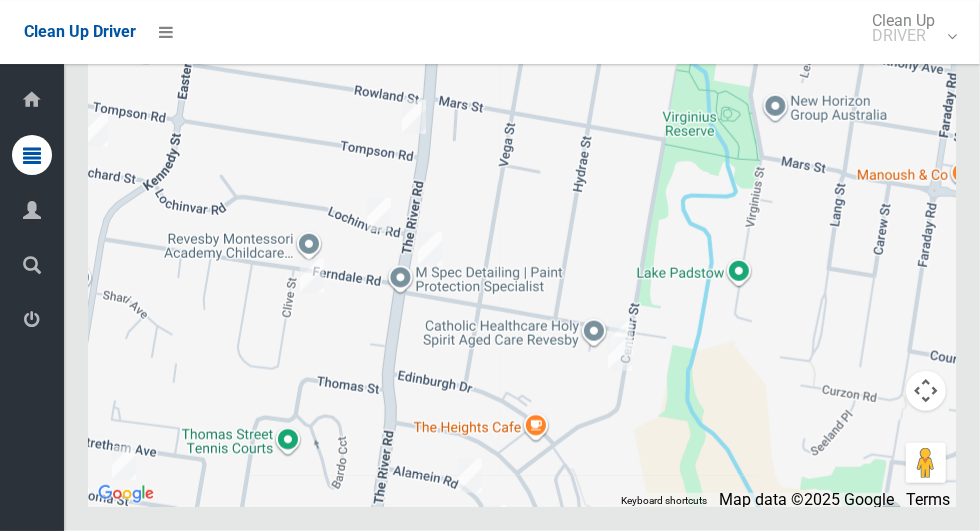 click at bounding box center (522, 257) 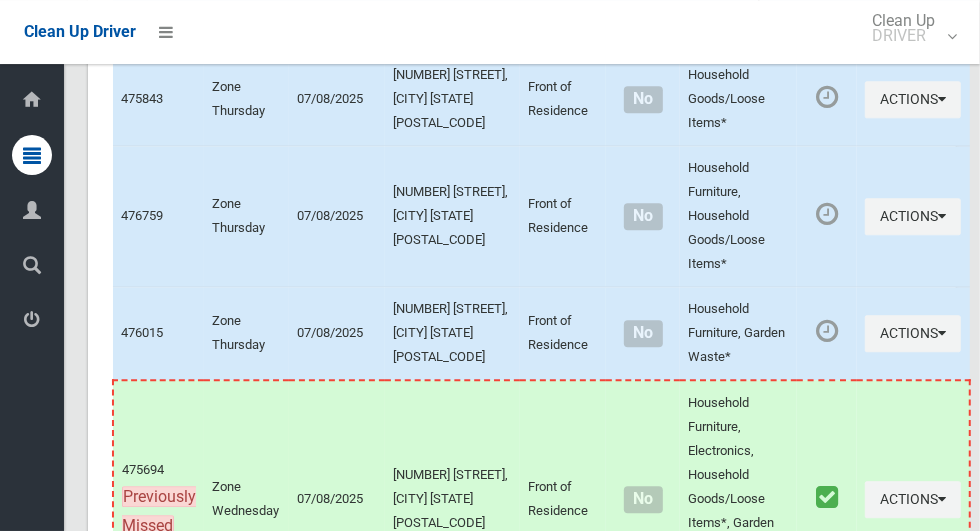 scroll, scrollTop: 10468, scrollLeft: 0, axis: vertical 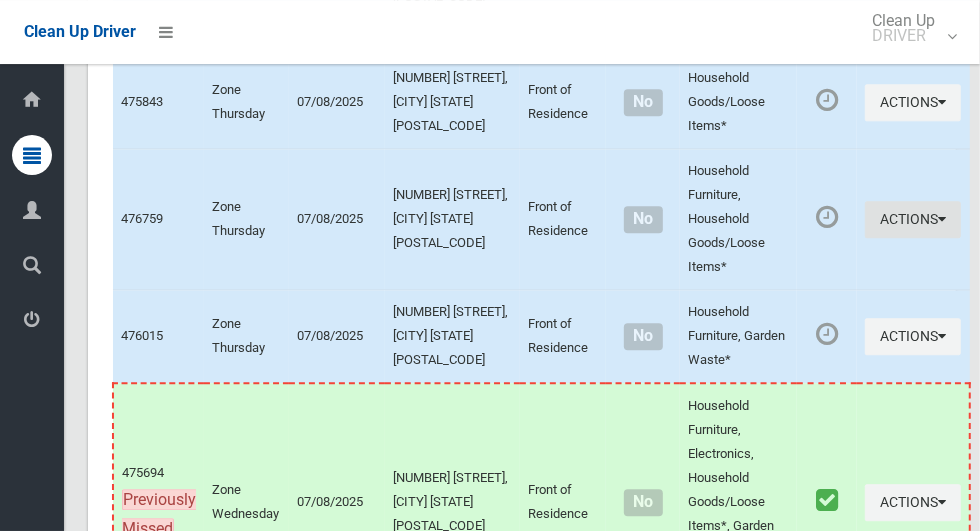 click on "Actions" at bounding box center [913, 219] 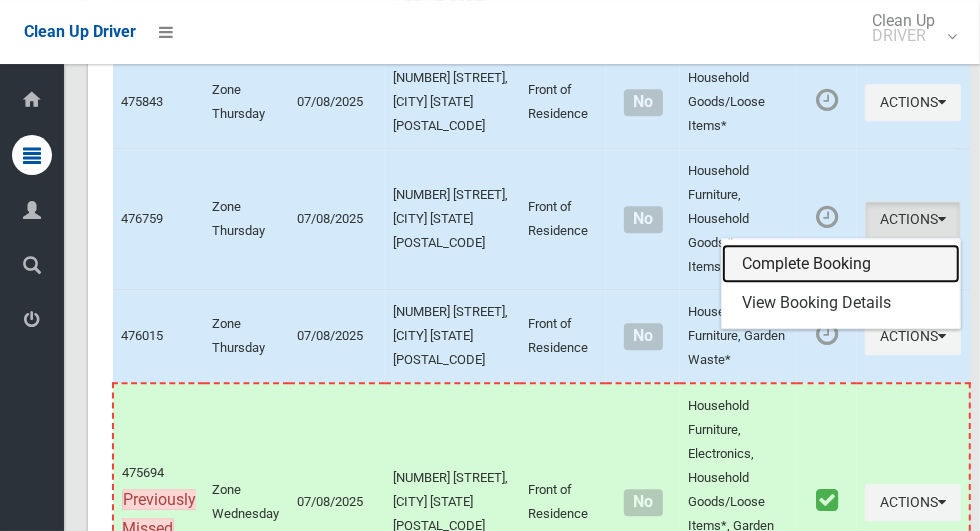 click on "Complete Booking" at bounding box center (841, 264) 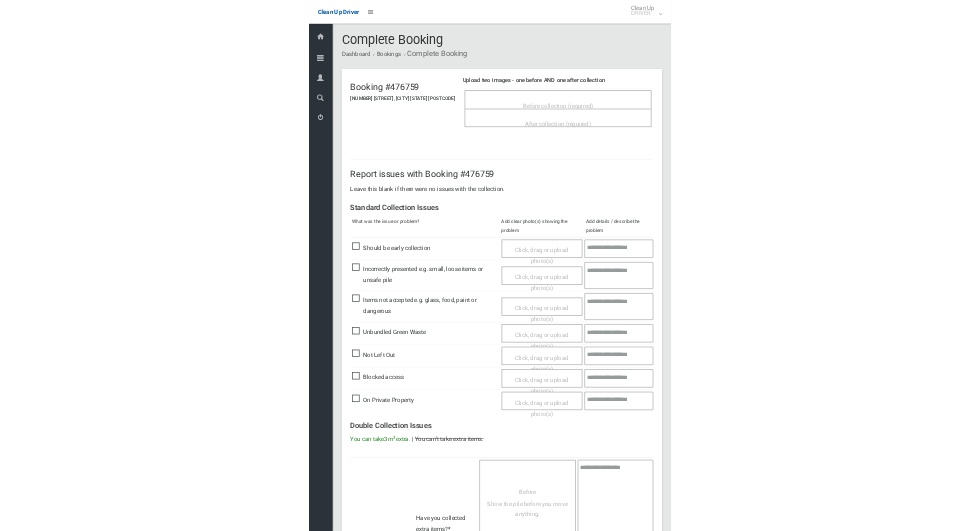 scroll, scrollTop: 0, scrollLeft: 0, axis: both 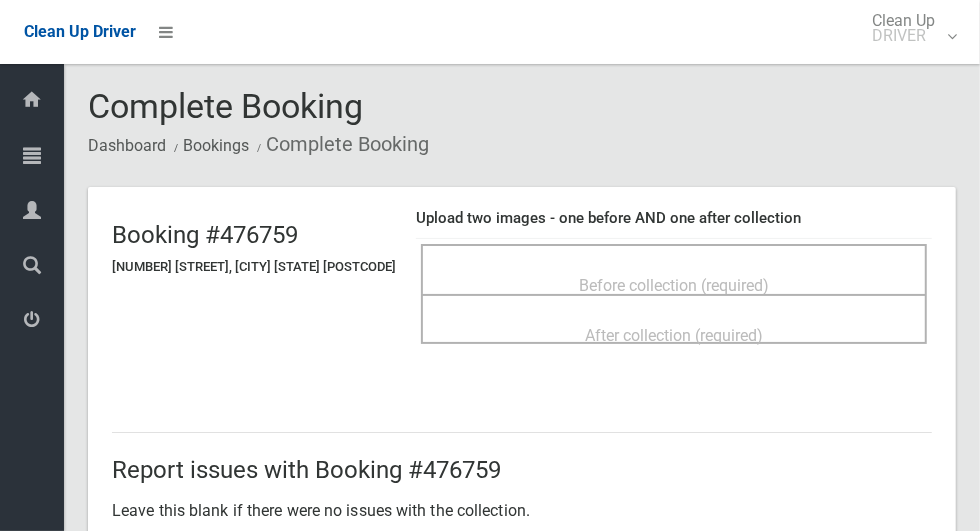 click on "Before collection (required)" at bounding box center (674, 285) 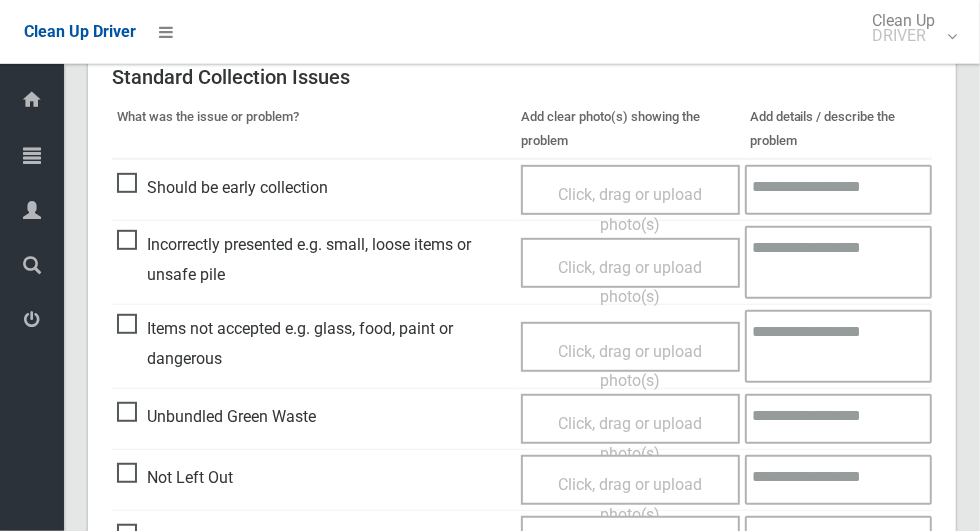scroll, scrollTop: 585, scrollLeft: 0, axis: vertical 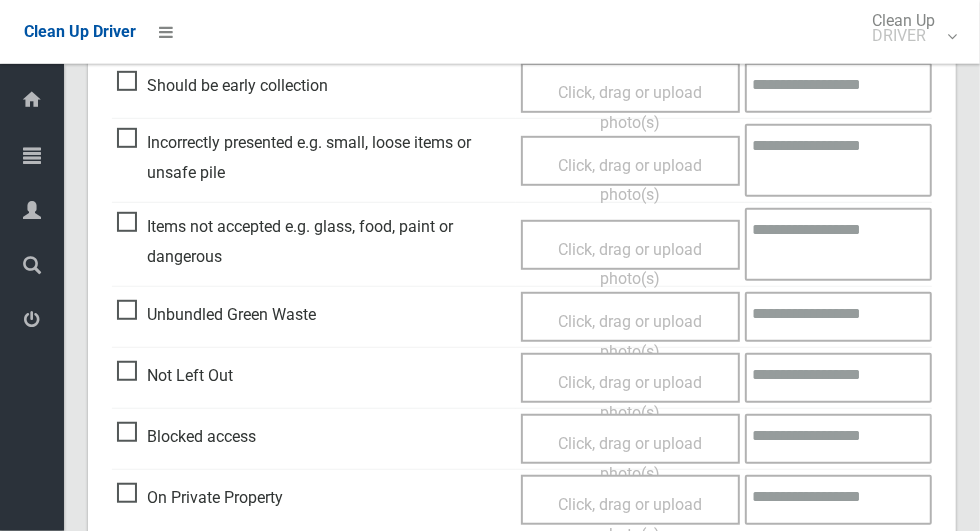 click on "Click, drag or upload photo(s)" at bounding box center [630, 397] 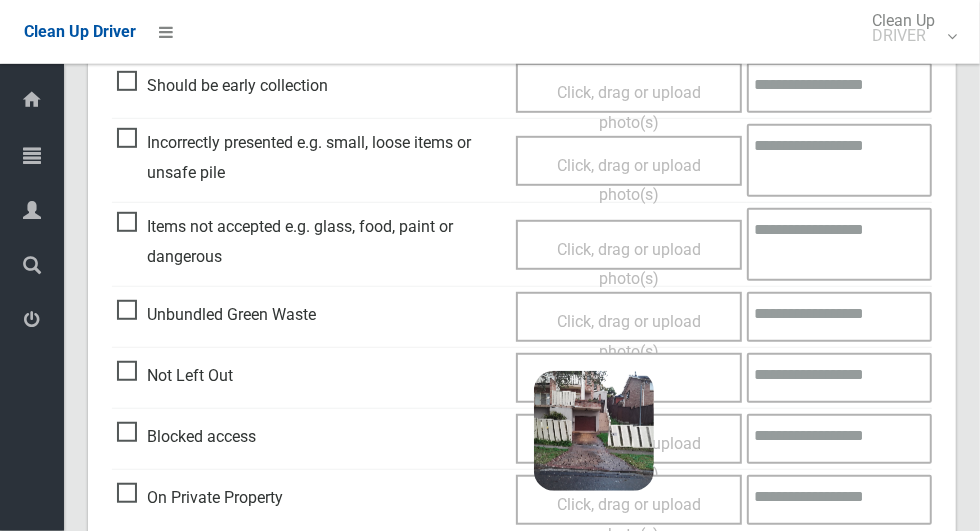 scroll, scrollTop: 1288, scrollLeft: 0, axis: vertical 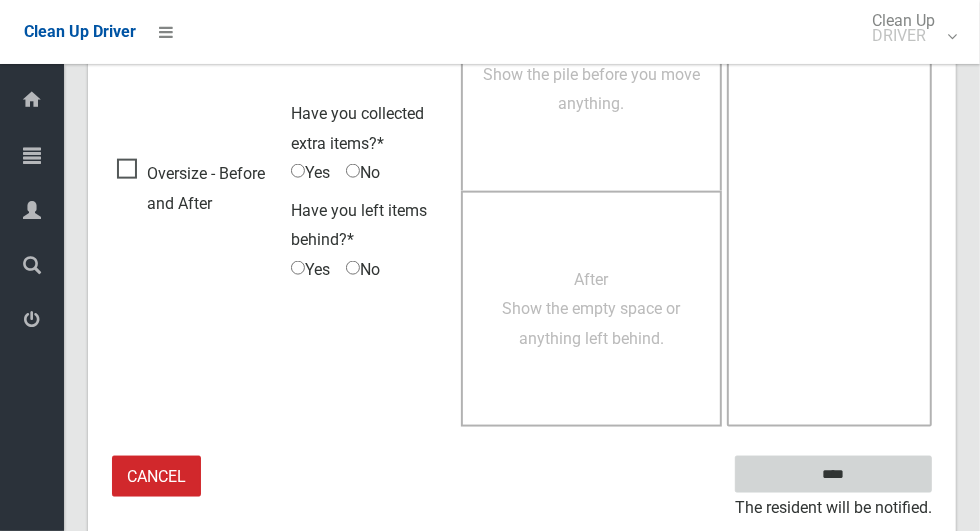 click on "****" at bounding box center (833, 474) 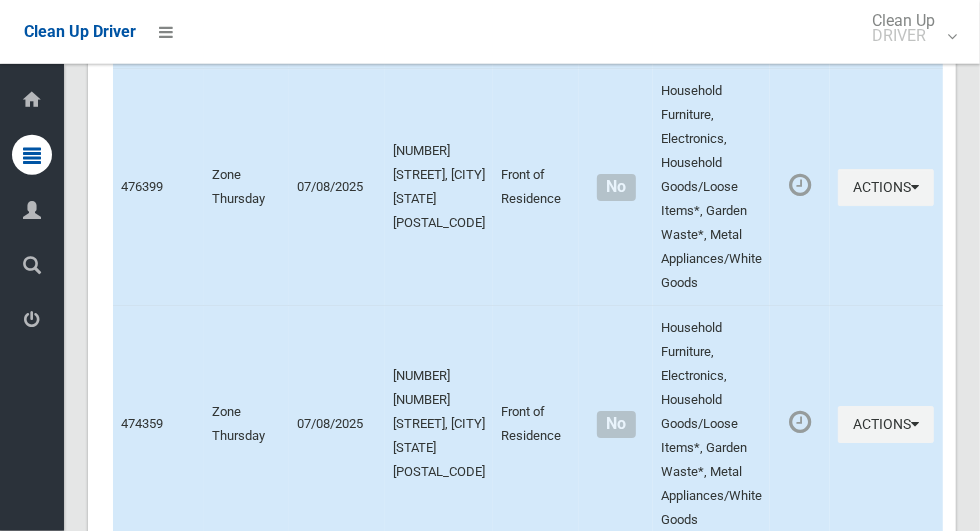 scroll, scrollTop: 12740, scrollLeft: 0, axis: vertical 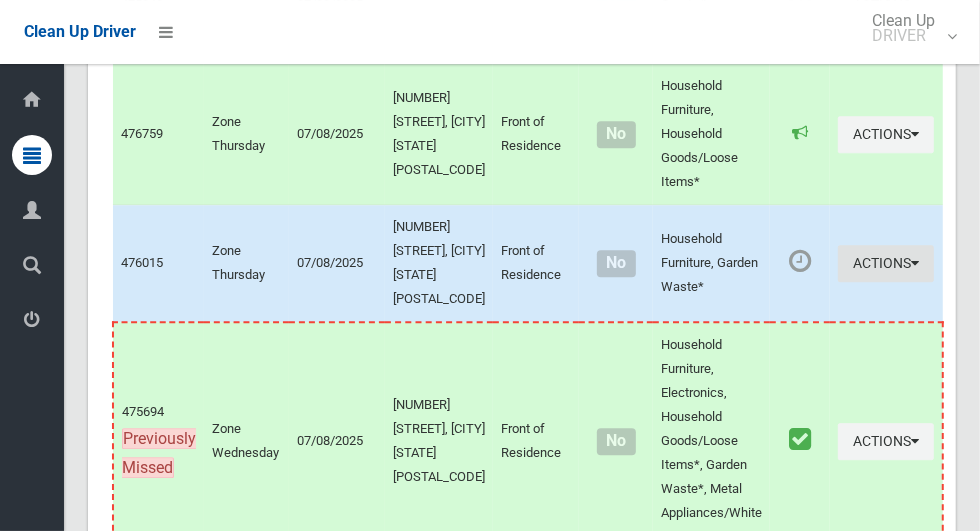 click at bounding box center (915, 263) 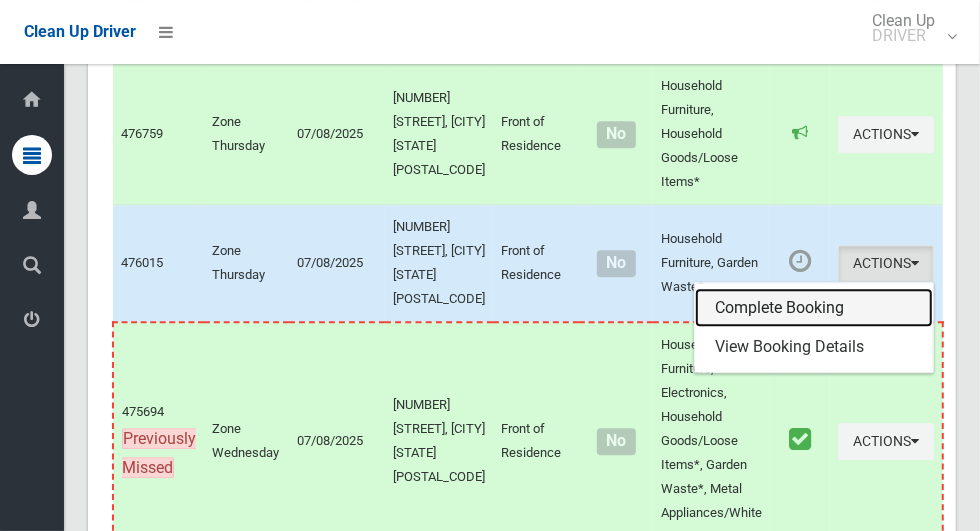 click on "Complete Booking" at bounding box center (814, 308) 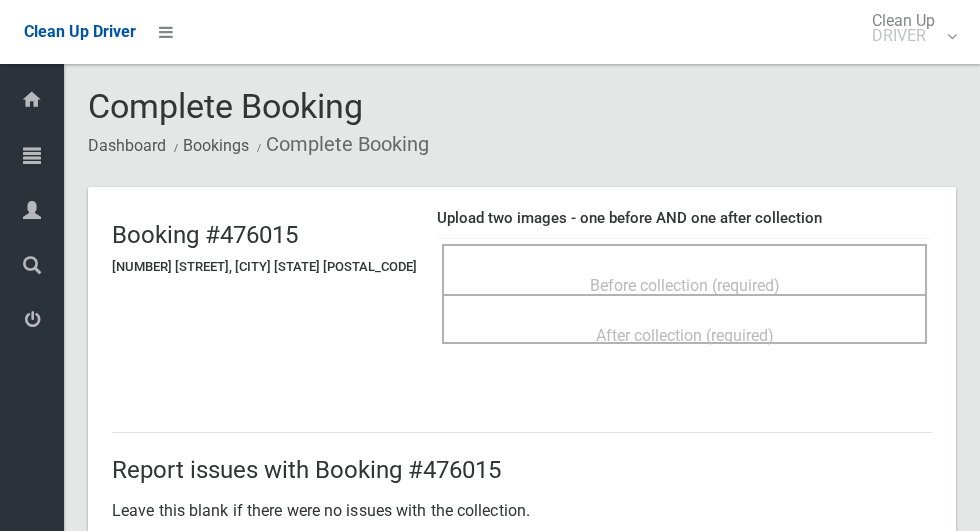 click on "Before collection (required)" at bounding box center [684, 284] 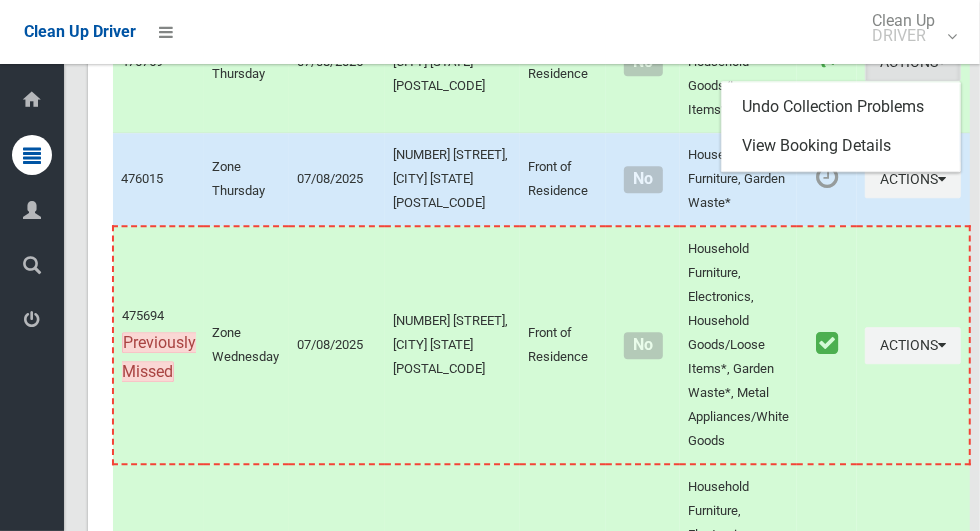 scroll, scrollTop: 10625, scrollLeft: 0, axis: vertical 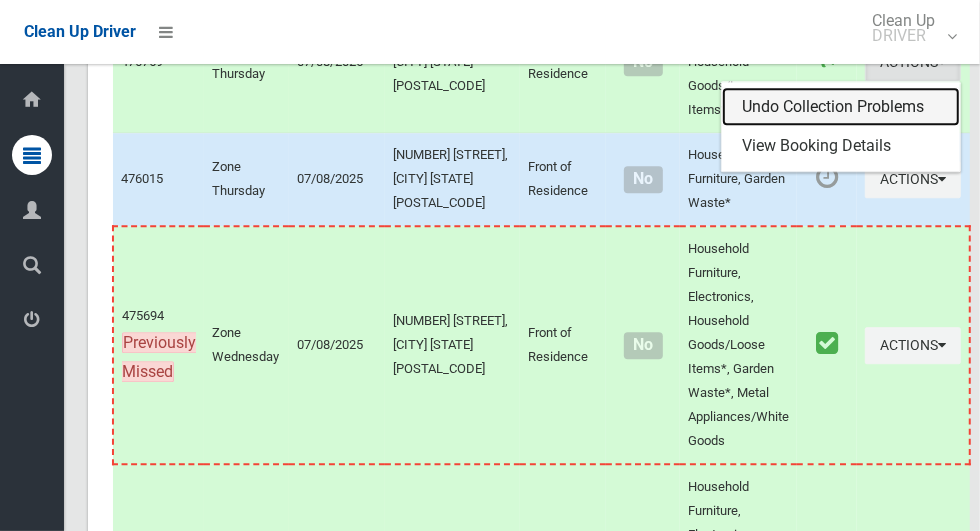 click on "Undo Collection Problems" at bounding box center (841, 107) 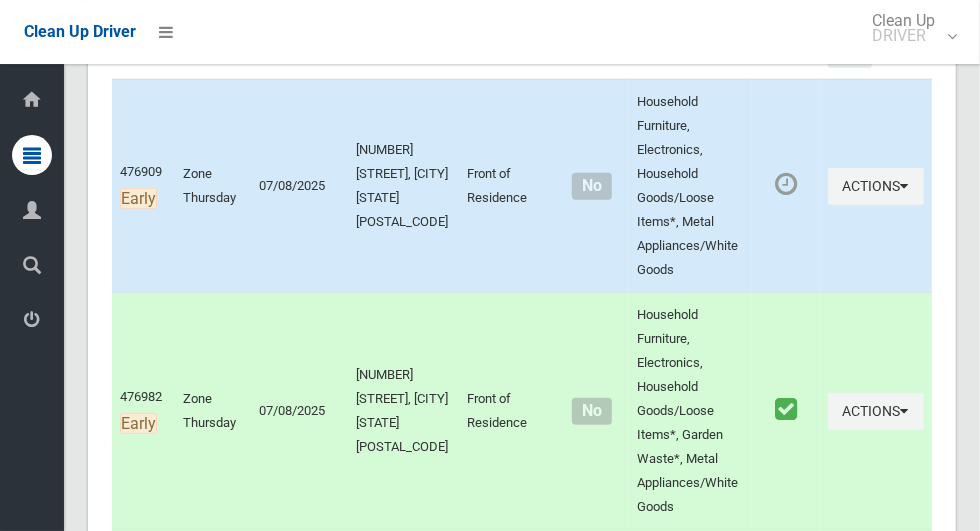 scroll, scrollTop: 0, scrollLeft: 0, axis: both 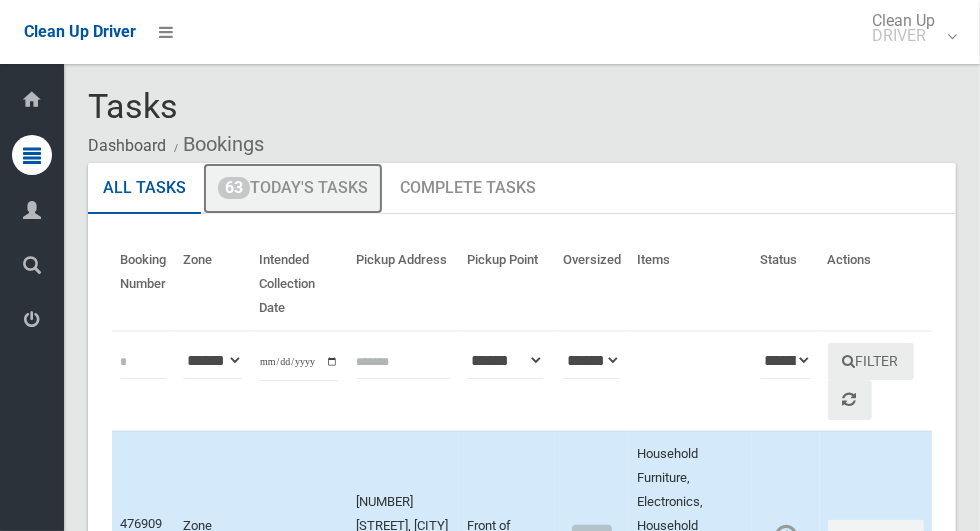 click on "63
Today's Tasks" at bounding box center [293, 189] 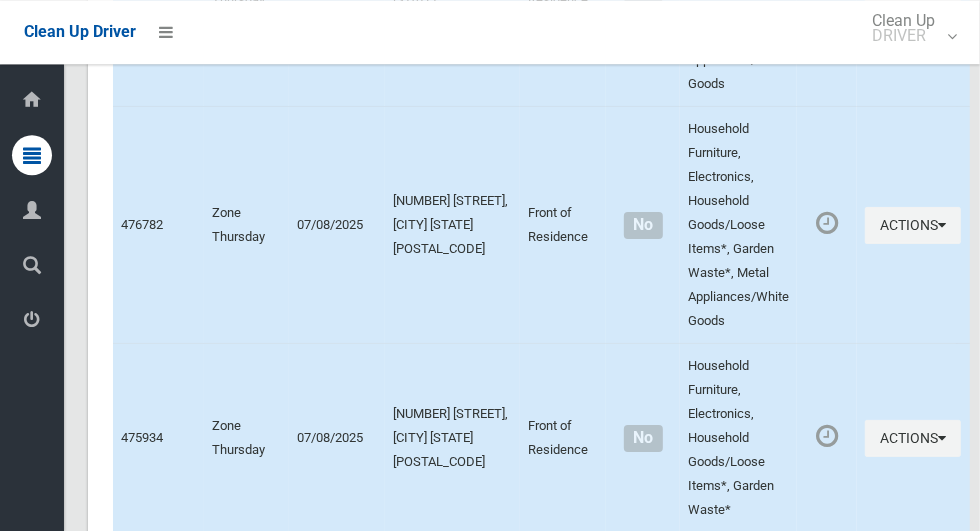 scroll, scrollTop: 12741, scrollLeft: 0, axis: vertical 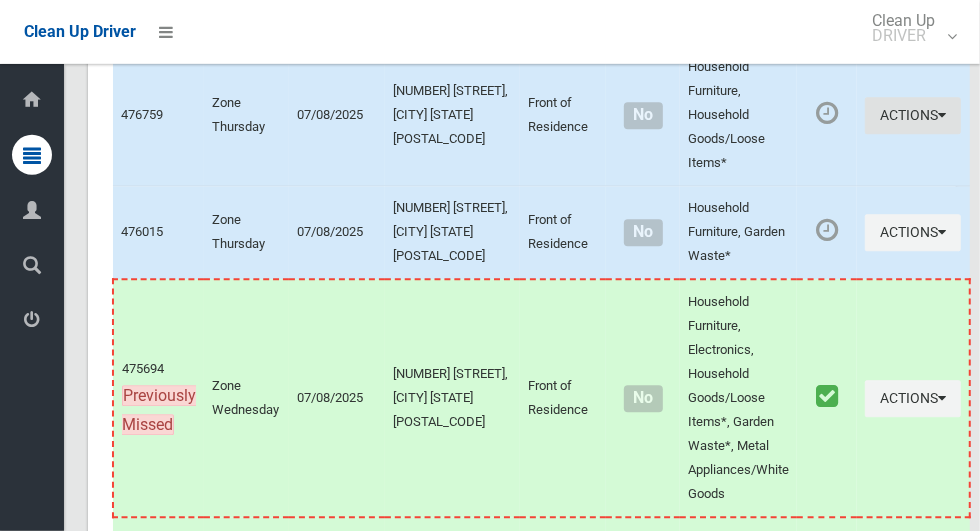 click at bounding box center [942, 115] 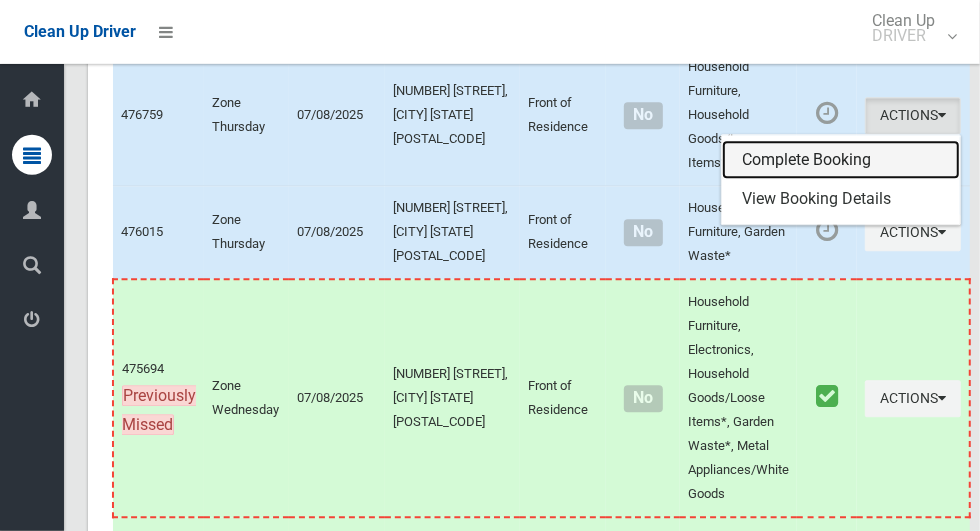 click on "Complete Booking" at bounding box center [841, 160] 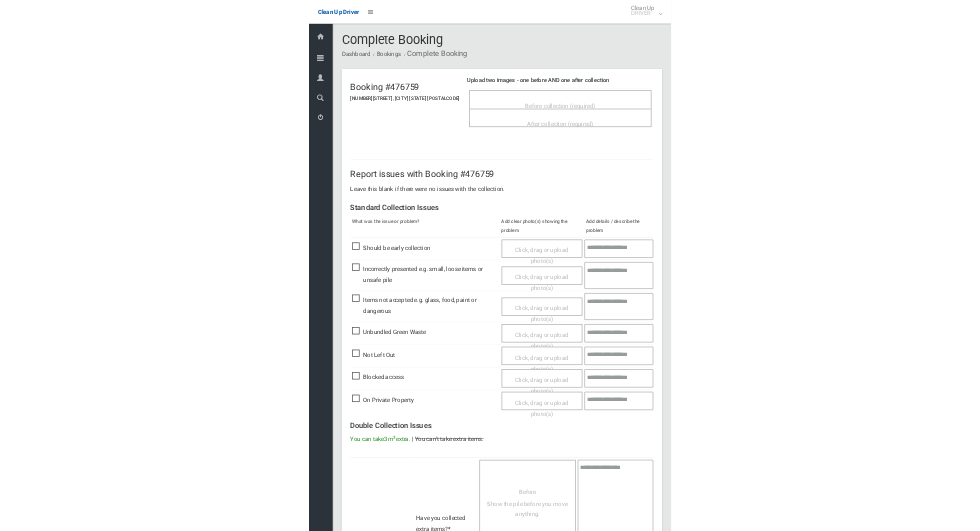 scroll, scrollTop: 0, scrollLeft: 0, axis: both 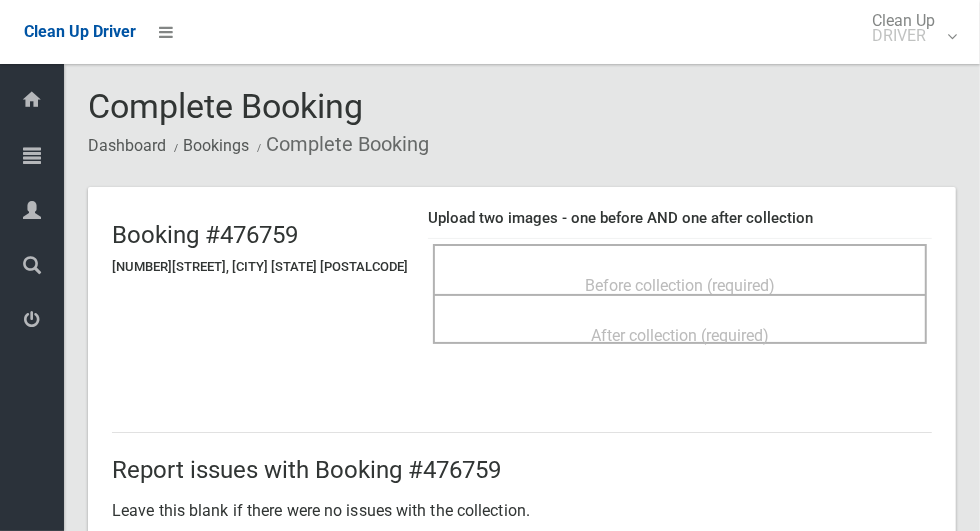 click on "Before collection (required)" at bounding box center [680, 285] 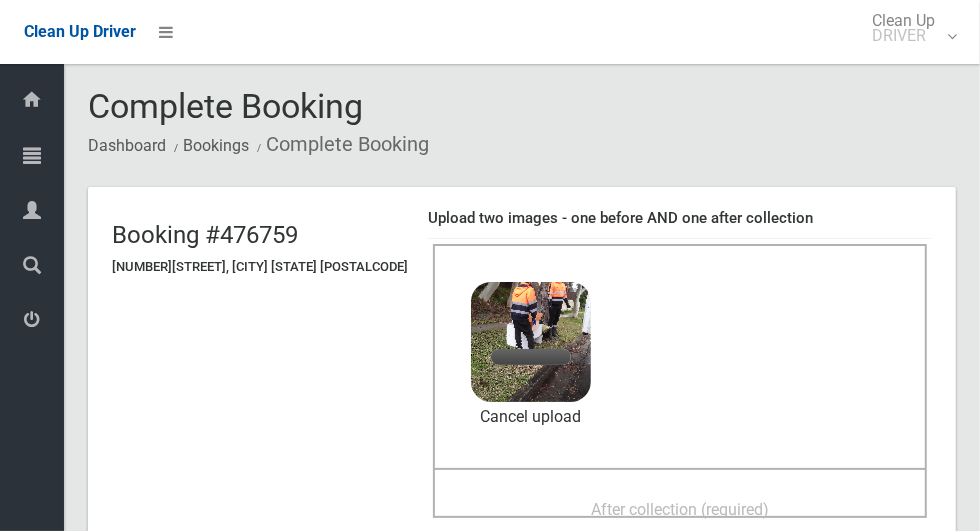scroll, scrollTop: 40, scrollLeft: 0, axis: vertical 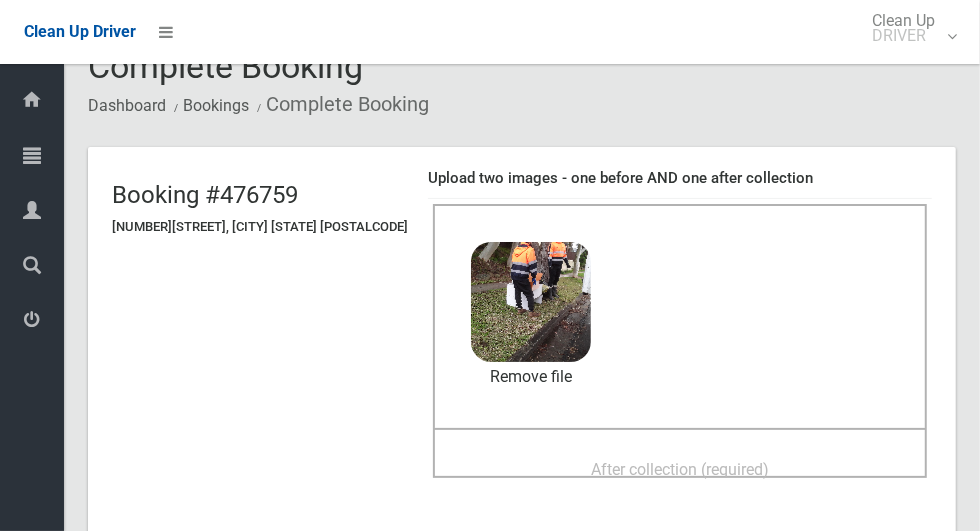 click on "After collection (required)" at bounding box center [680, 469] 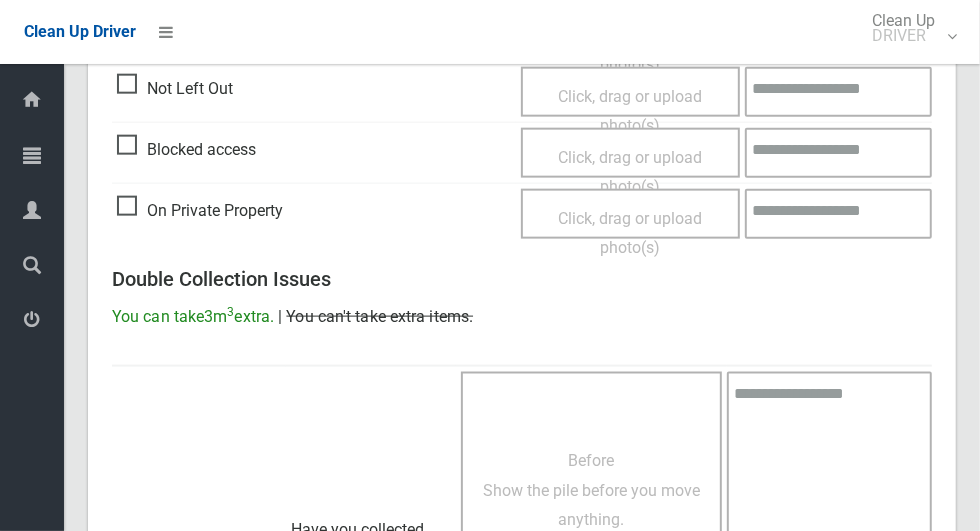 scroll, scrollTop: 1636, scrollLeft: 0, axis: vertical 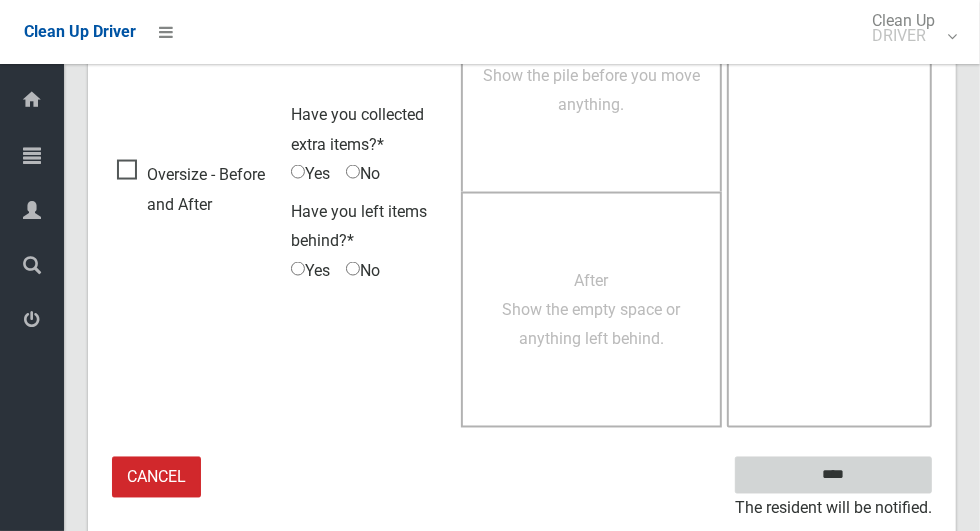 click on "****" at bounding box center (833, 475) 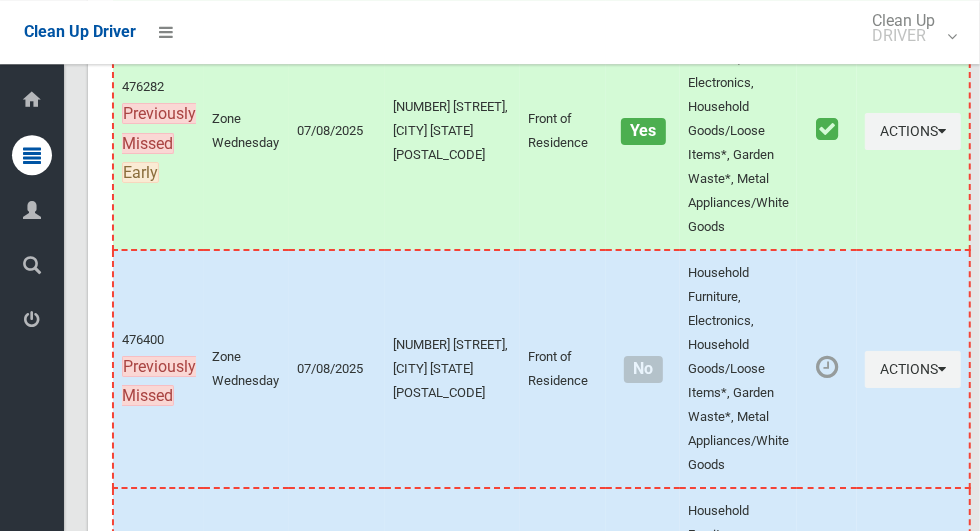 scroll, scrollTop: 12740, scrollLeft: 0, axis: vertical 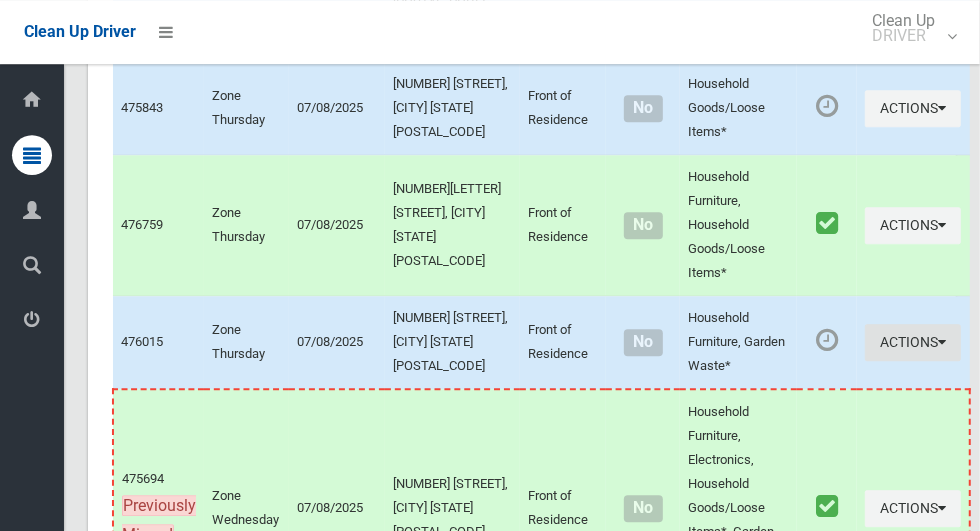 click at bounding box center [942, 342] 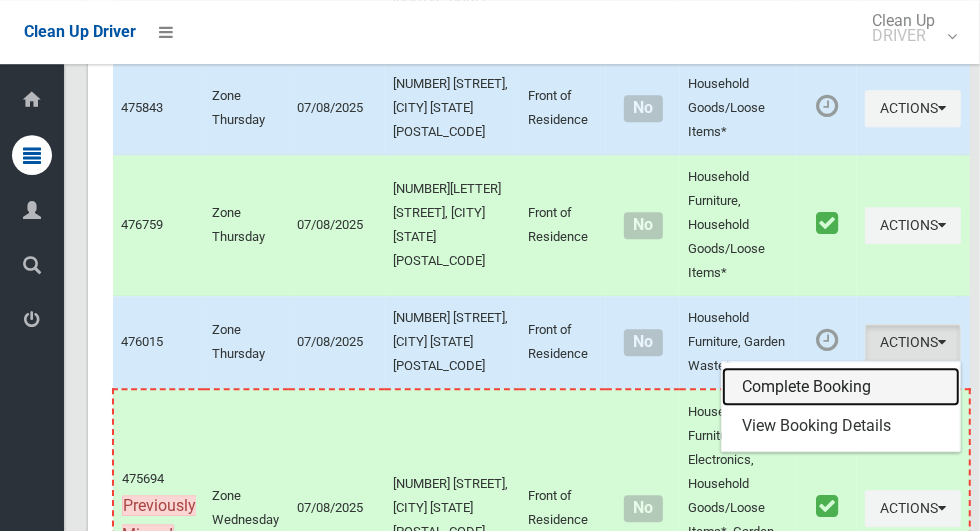 click on "Complete Booking" at bounding box center (841, 387) 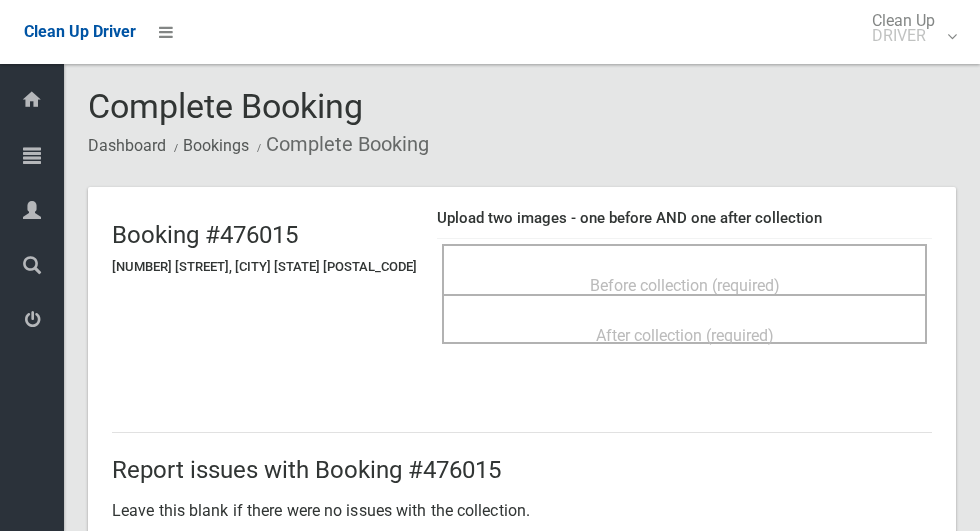 click on "Before collection (required)" at bounding box center [684, 284] 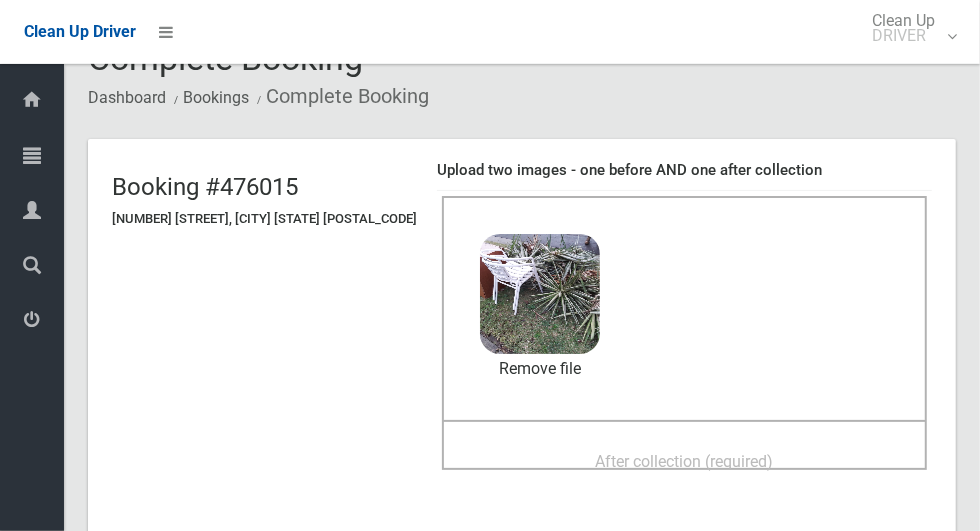 scroll, scrollTop: 46, scrollLeft: 0, axis: vertical 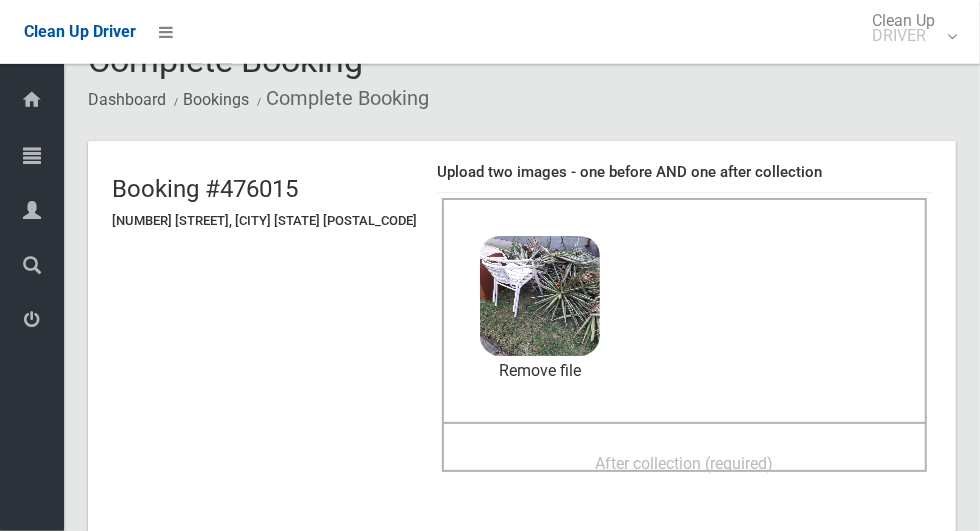 click on "After collection (required)" at bounding box center [685, 463] 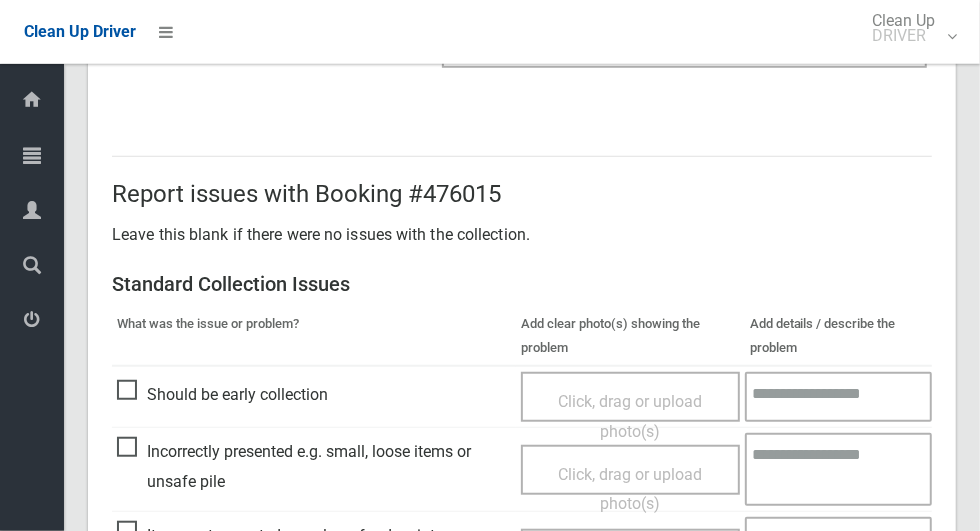 scroll, scrollTop: 1636, scrollLeft: 0, axis: vertical 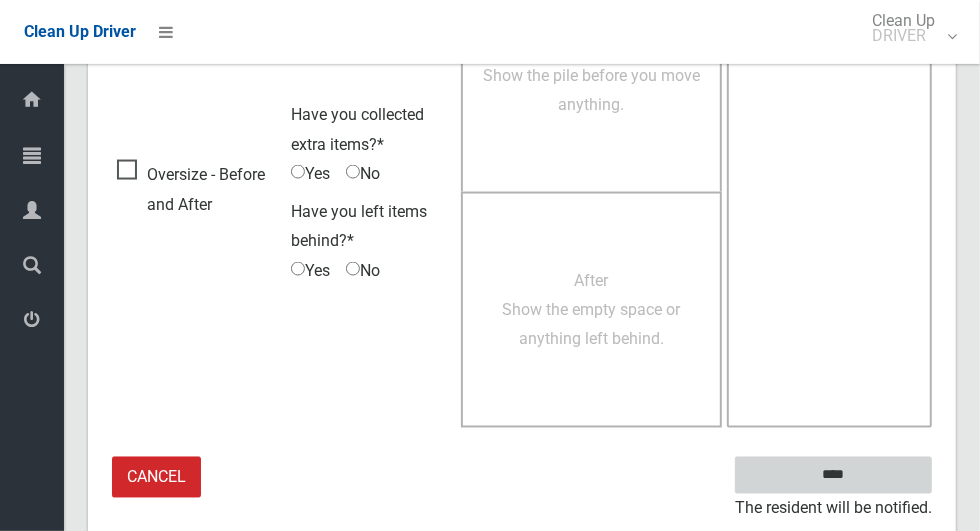 click on "****" at bounding box center [833, 475] 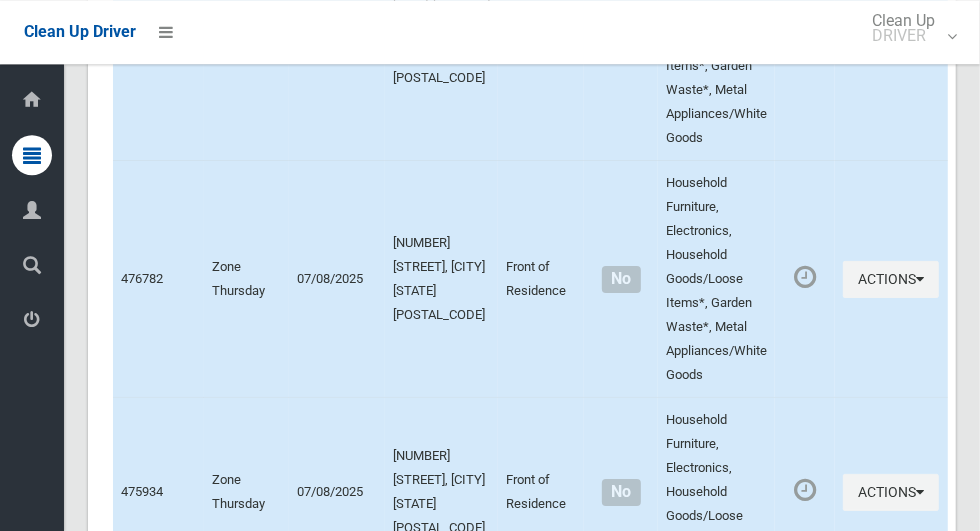 scroll, scrollTop: 12740, scrollLeft: 0, axis: vertical 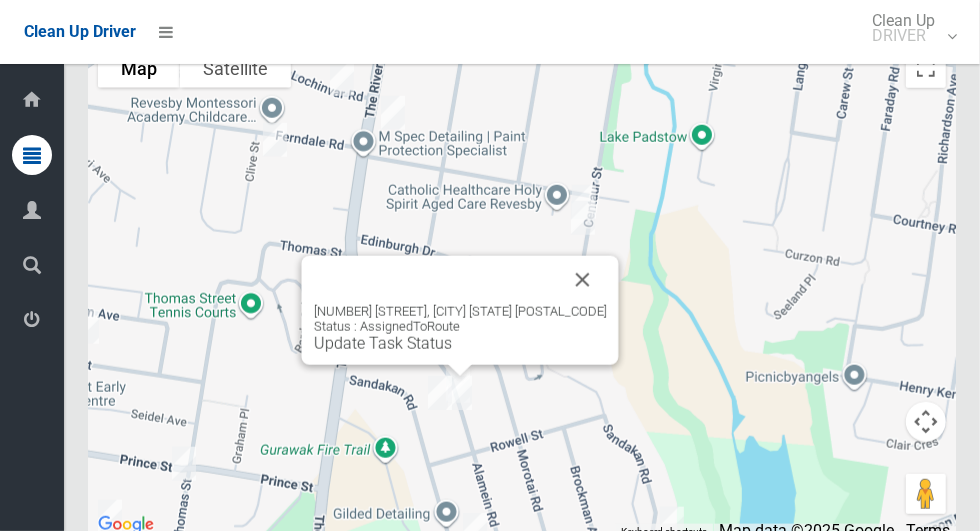 click at bounding box center (583, 280) 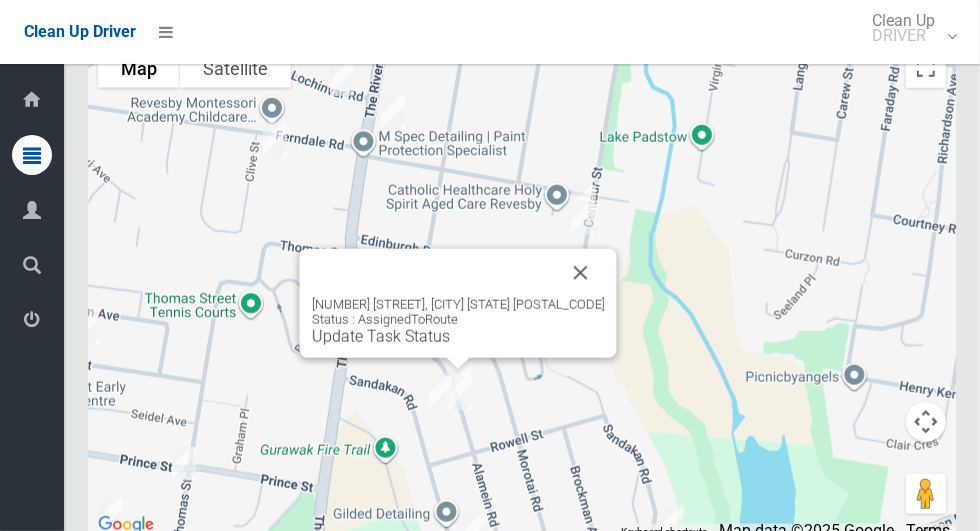click at bounding box center (581, 273) 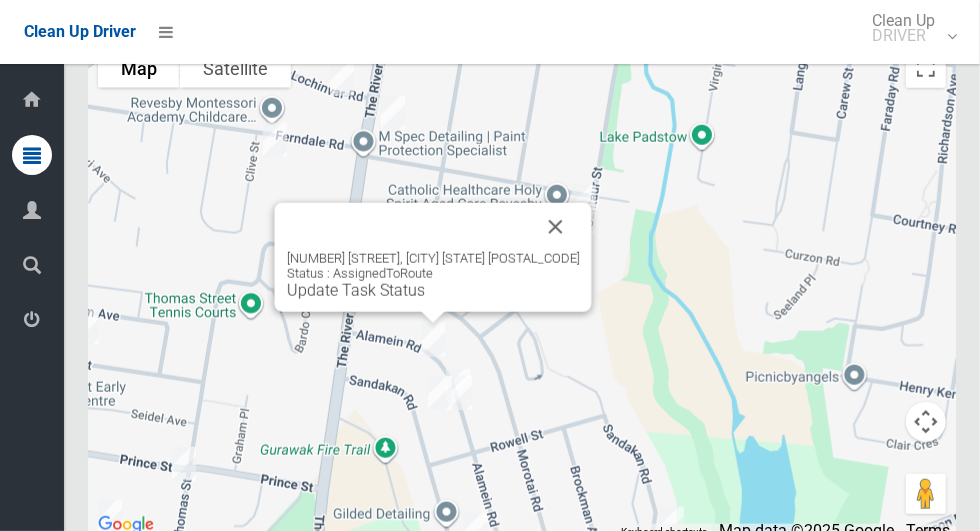 click at bounding box center (556, 227) 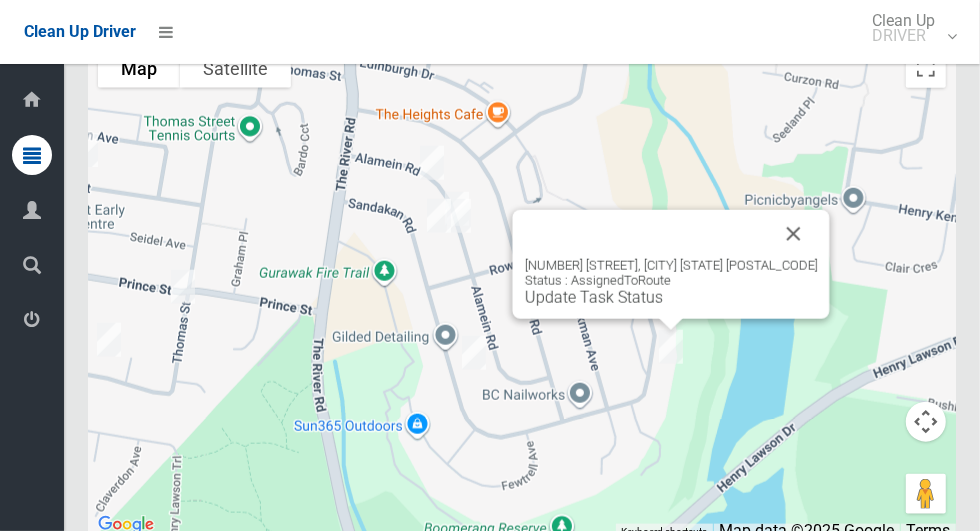 click at bounding box center [794, 234] 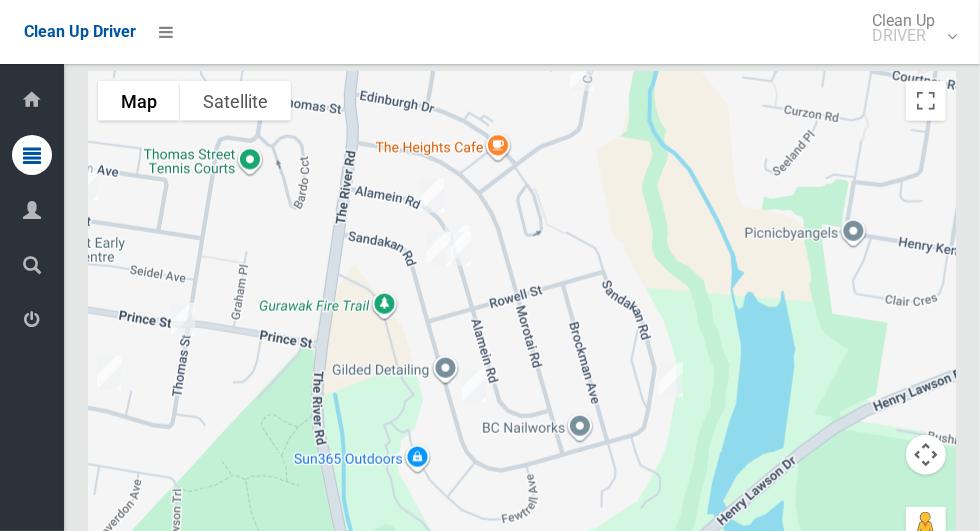 scroll, scrollTop: 12740, scrollLeft: 0, axis: vertical 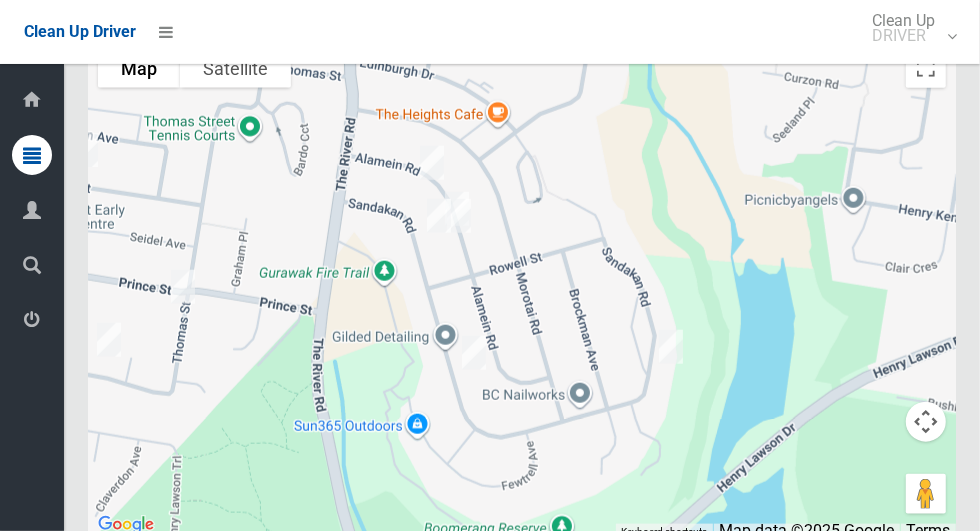 click at bounding box center [522, 288] 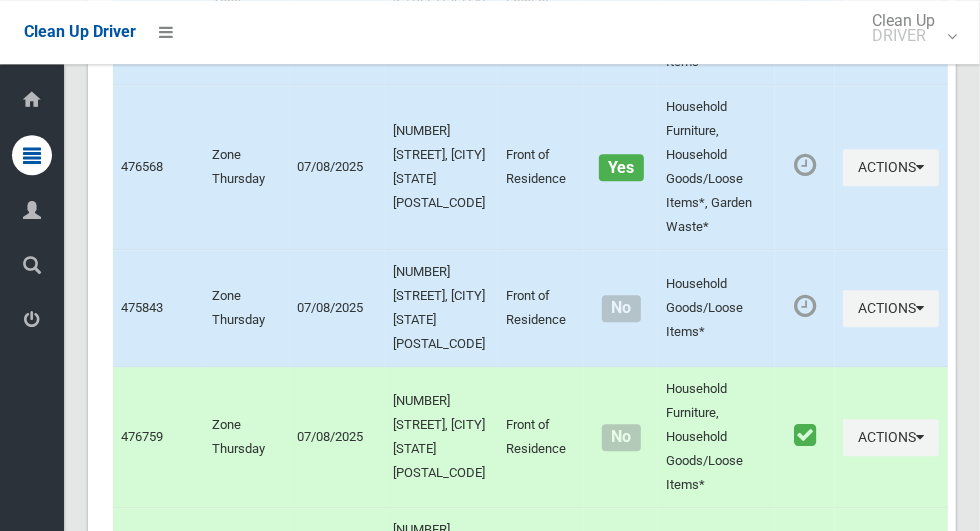 scroll, scrollTop: 10317, scrollLeft: 0, axis: vertical 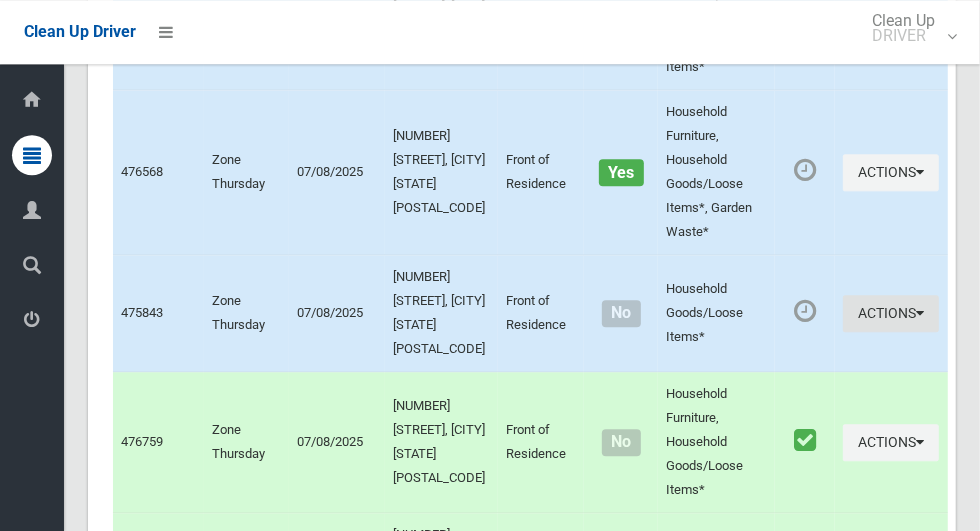 click at bounding box center (920, 313) 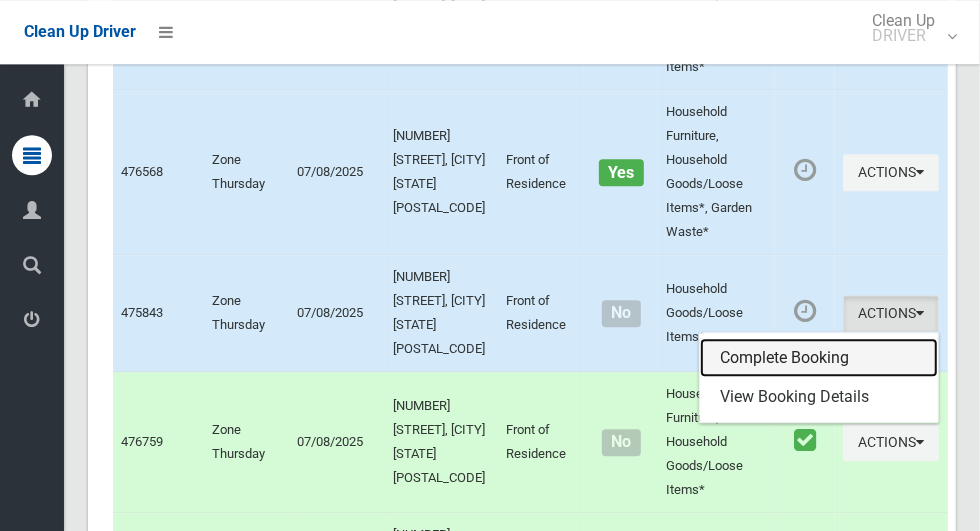 click on "Complete Booking" at bounding box center (819, 358) 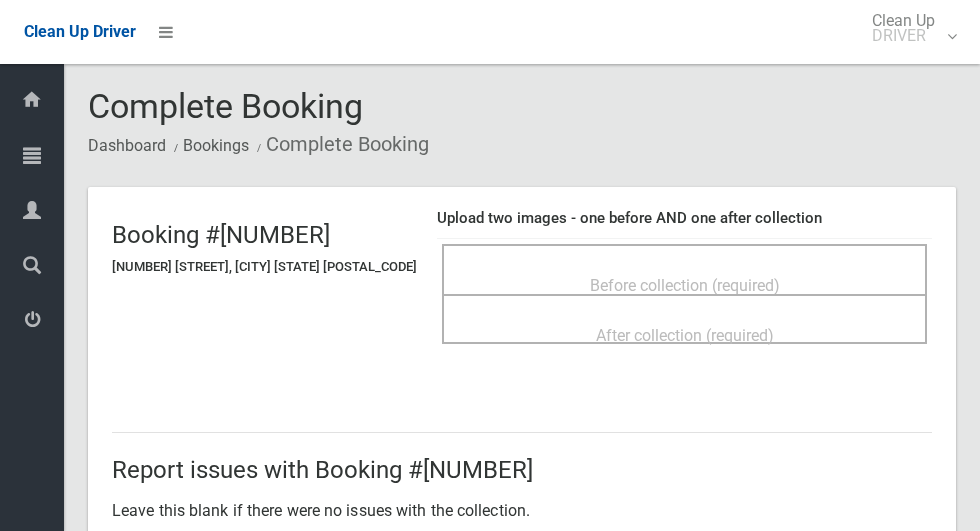 scroll, scrollTop: 0, scrollLeft: 0, axis: both 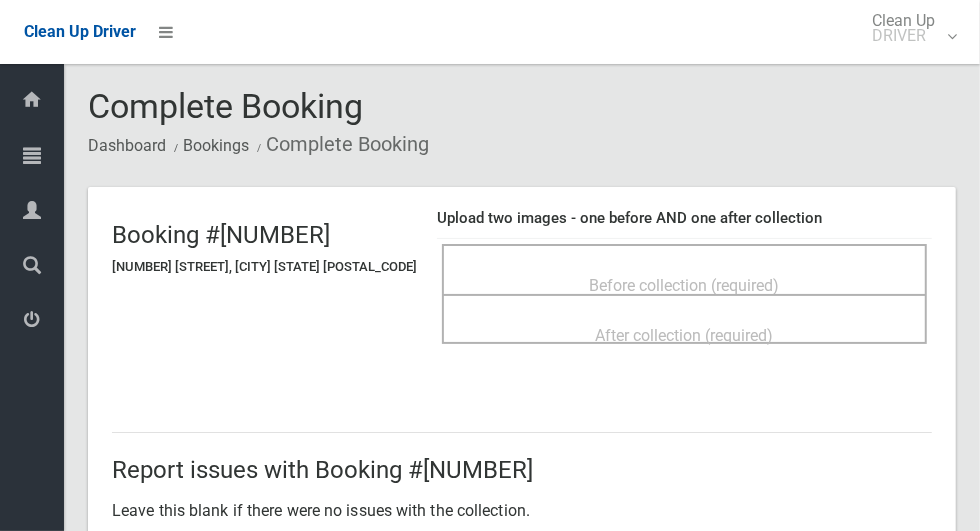 click on "Booking #[NUMBER]
[NUMBER] [STREET], [CITY] [STATE] [POSTAL_CODE]" at bounding box center (274, 242) 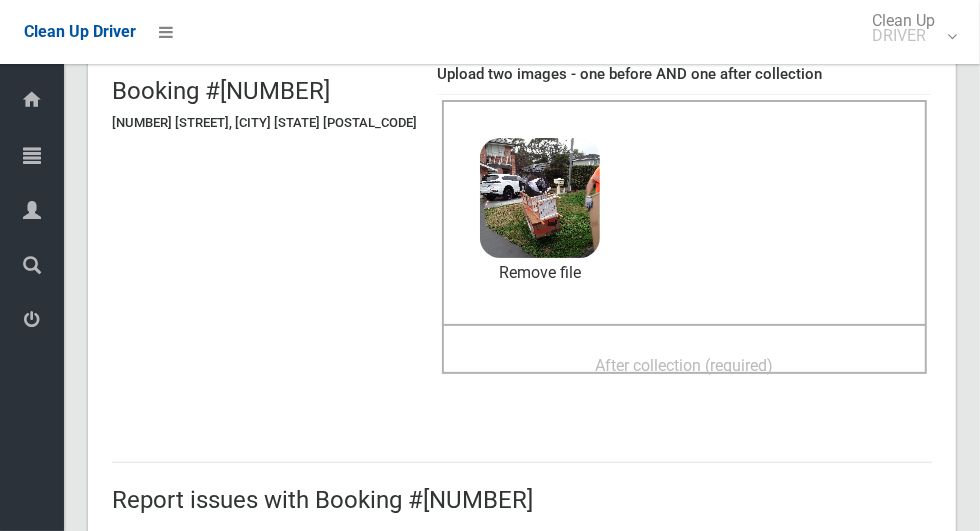 scroll, scrollTop: 168, scrollLeft: 0, axis: vertical 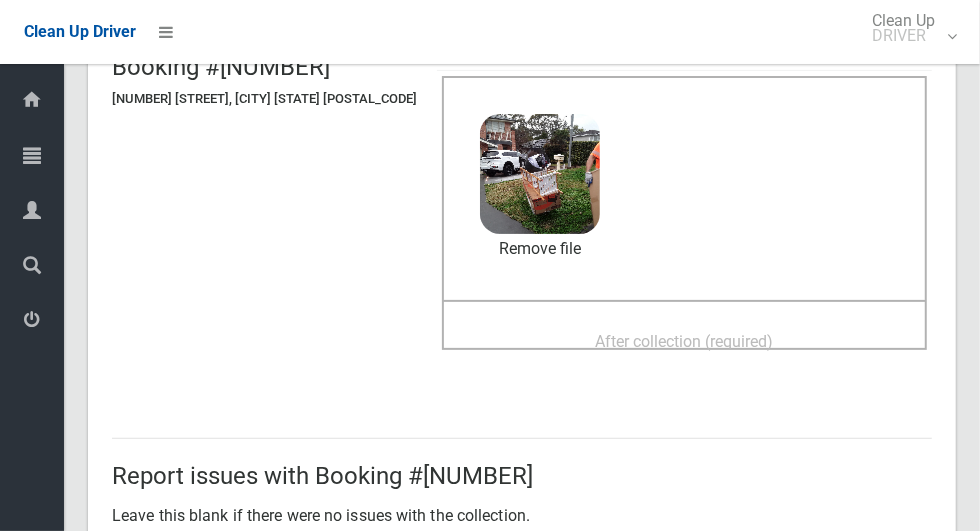 click on "After collection (required)" at bounding box center [685, 341] 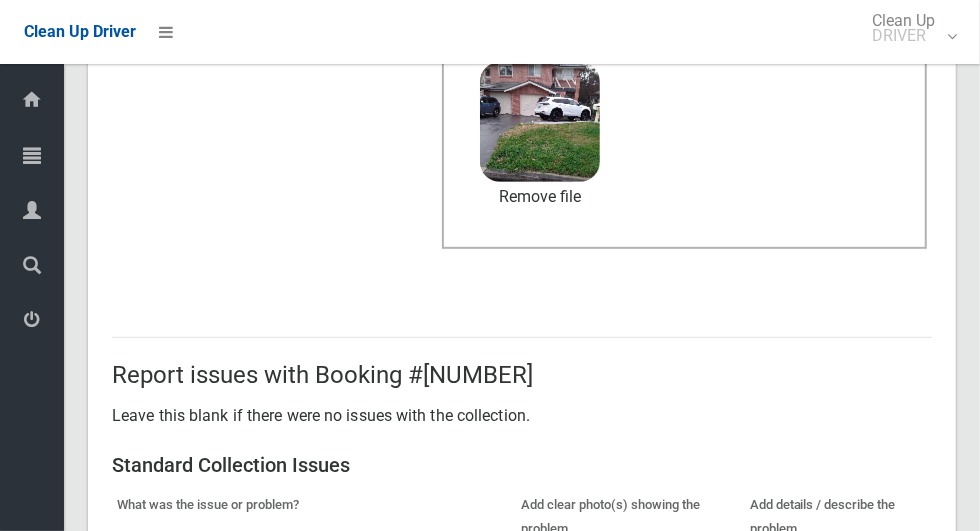 scroll, scrollTop: 1636, scrollLeft: 0, axis: vertical 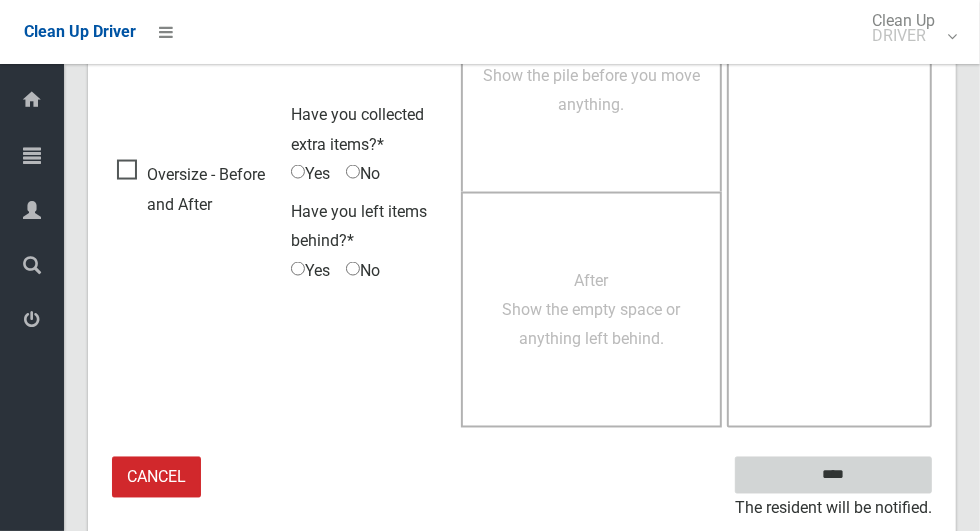 click on "****" at bounding box center (833, 475) 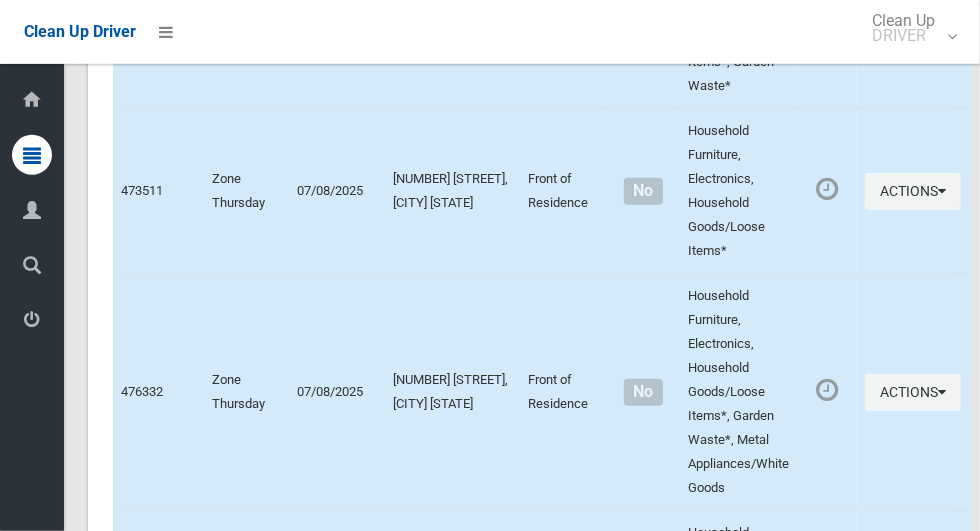 scroll, scrollTop: 12740, scrollLeft: 0, axis: vertical 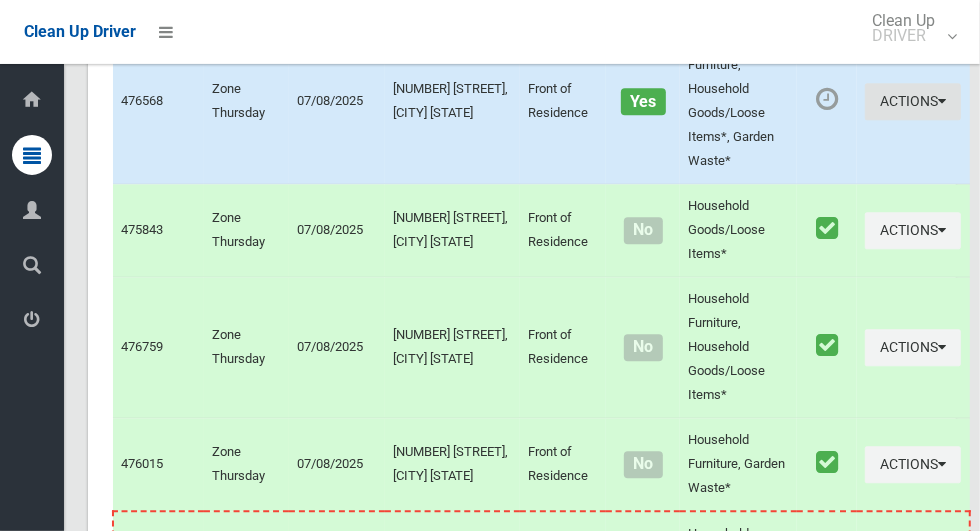 click at bounding box center [942, 101] 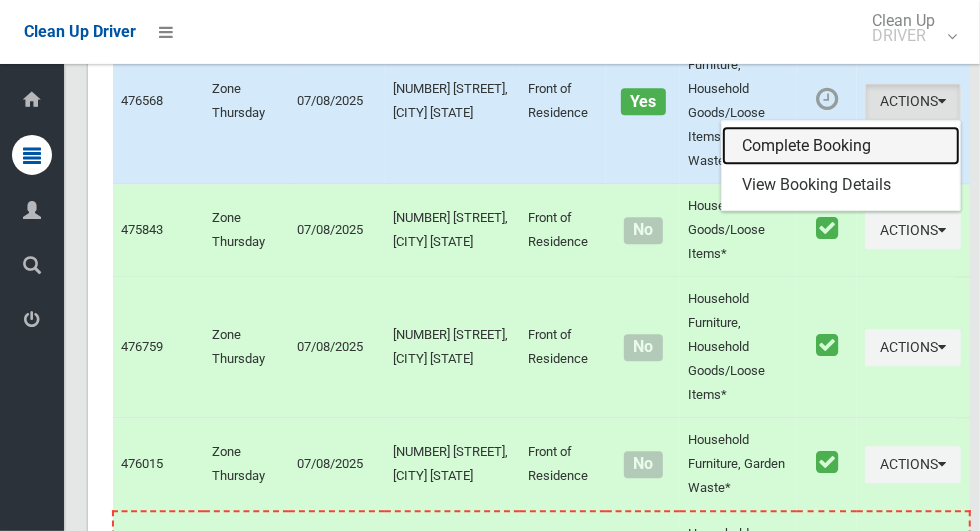 click on "Complete Booking" at bounding box center (841, 146) 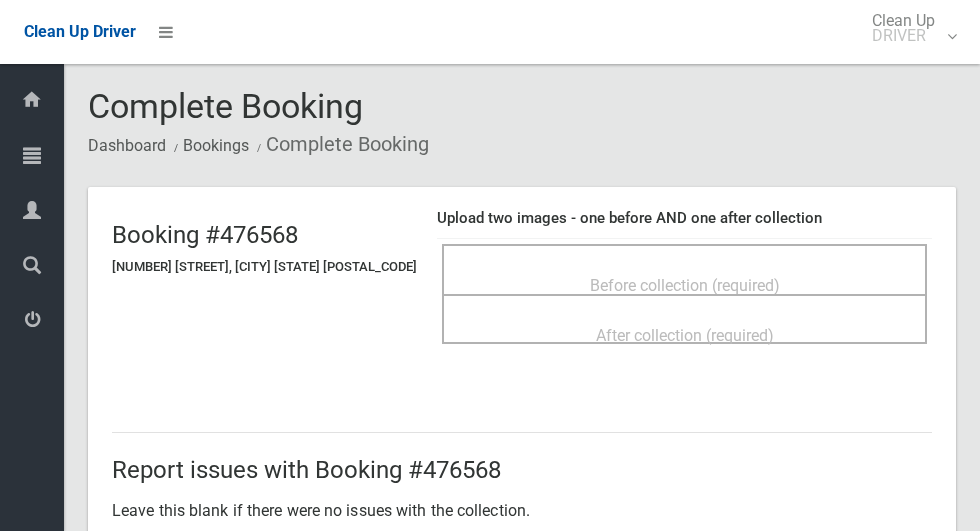 scroll, scrollTop: 0, scrollLeft: 0, axis: both 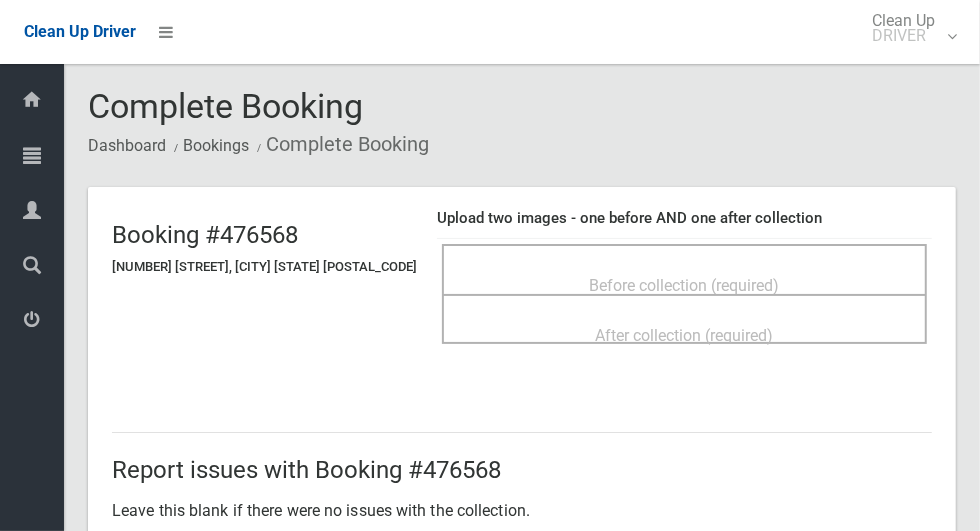 click on "Before collection (required)" at bounding box center (685, 285) 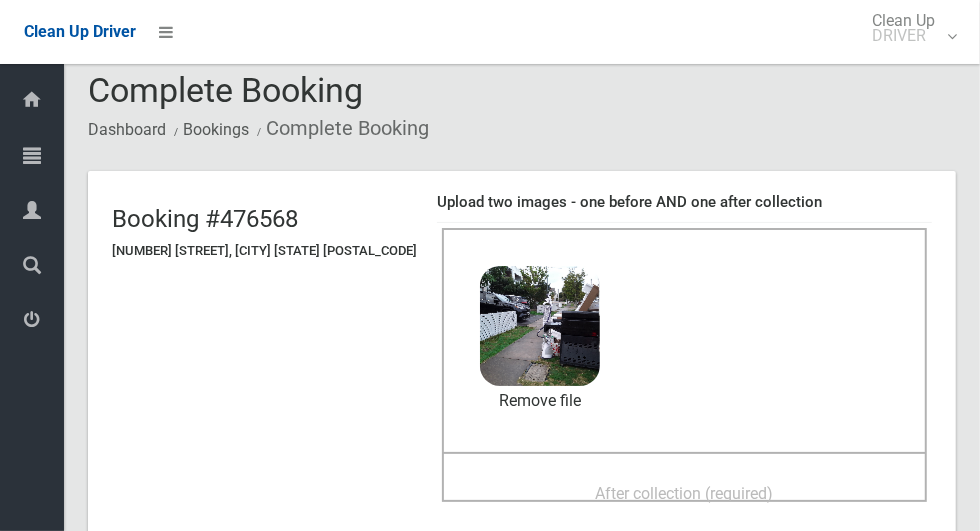 scroll, scrollTop: 149, scrollLeft: 0, axis: vertical 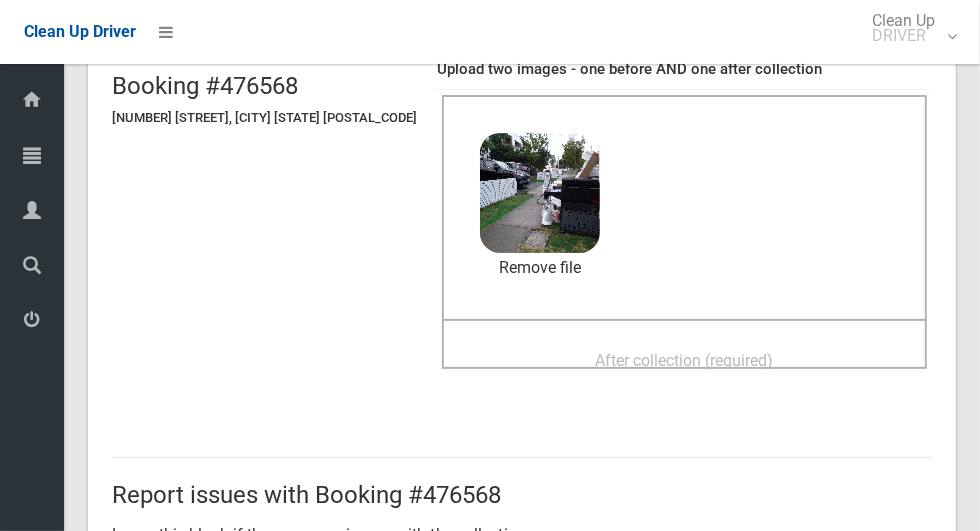 click on "After collection (required)" at bounding box center (685, 360) 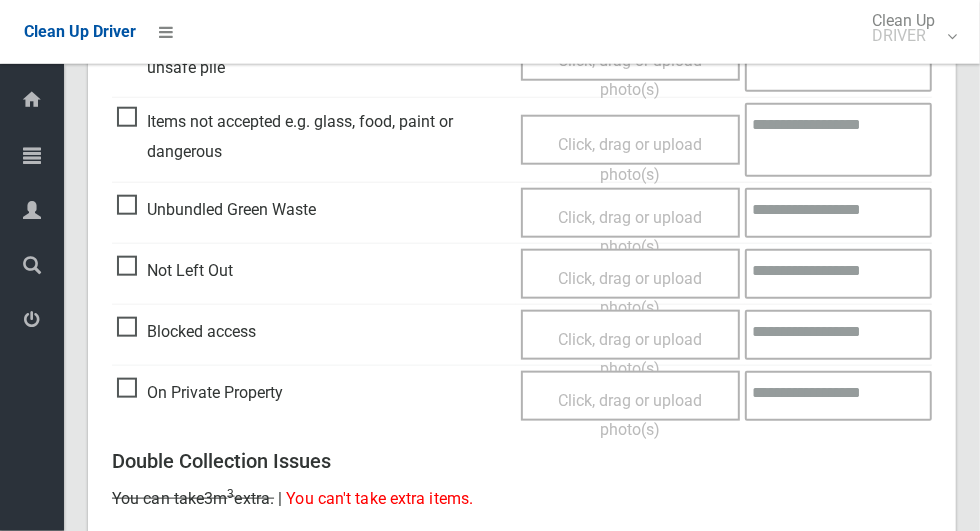 scroll, scrollTop: 1636, scrollLeft: 0, axis: vertical 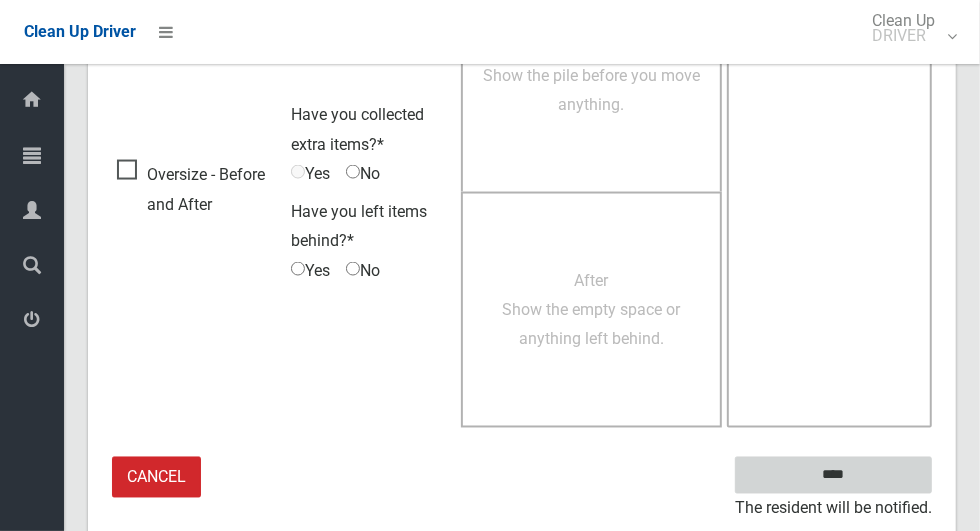 click on "****" at bounding box center [833, 475] 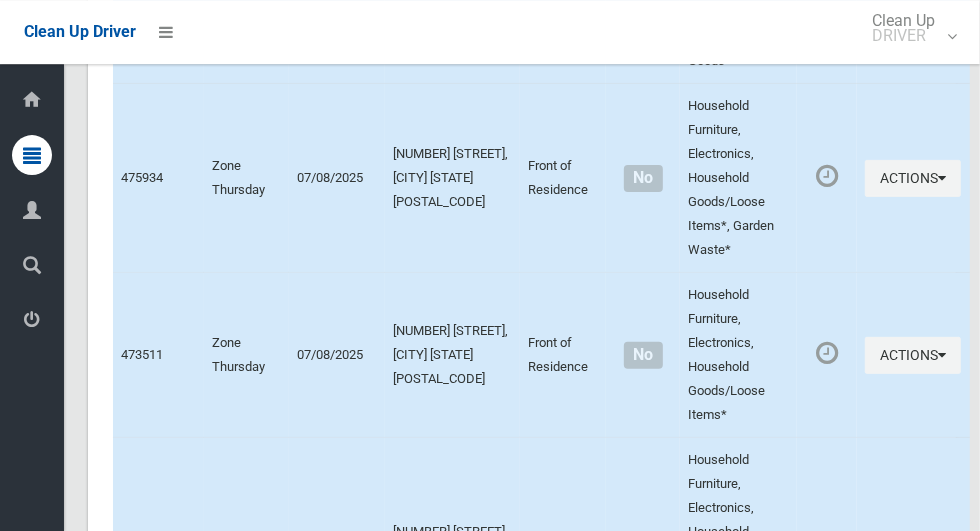 scroll, scrollTop: 12740, scrollLeft: 0, axis: vertical 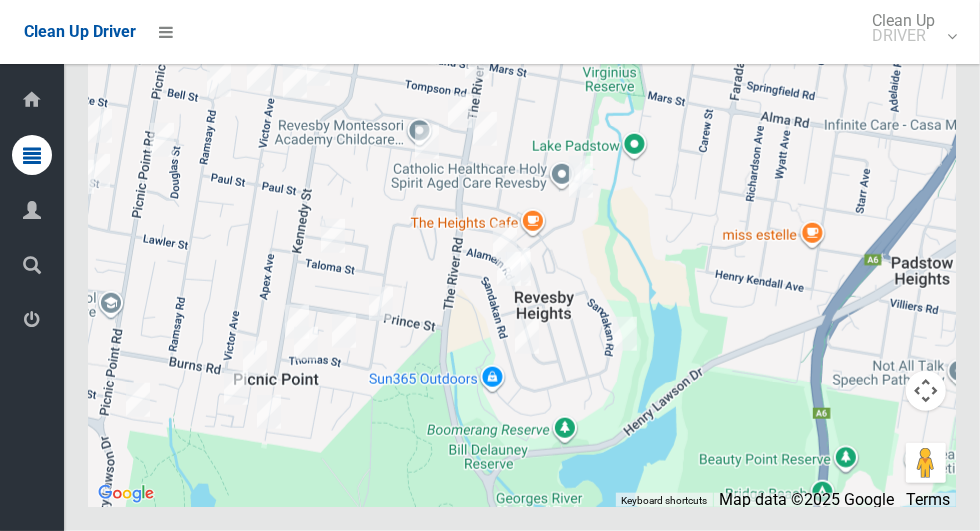 click at bounding box center (522, 257) 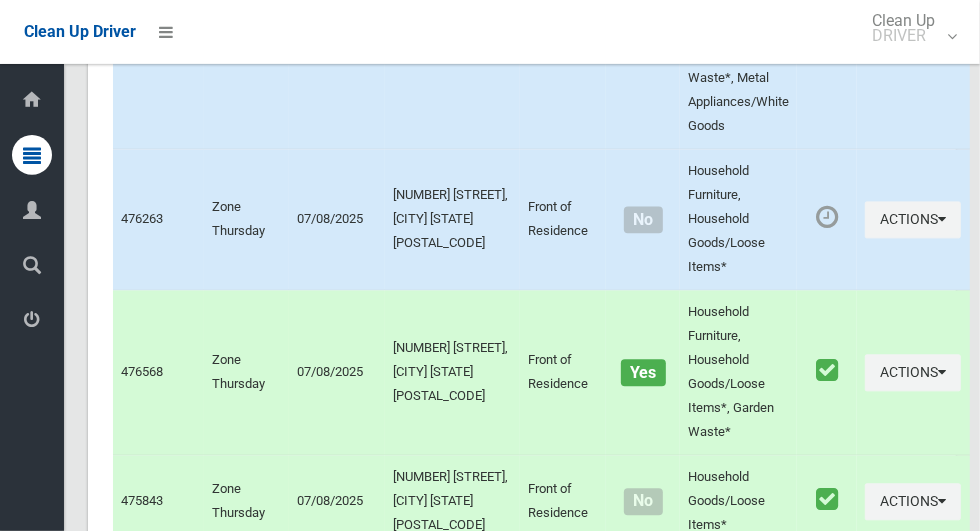 scroll, scrollTop: 10064, scrollLeft: 0, axis: vertical 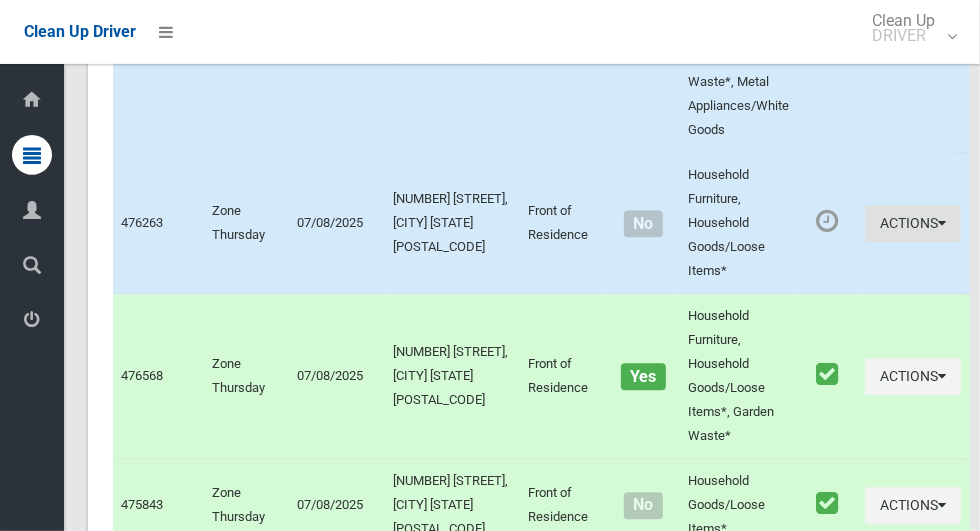 click at bounding box center (942, 224) 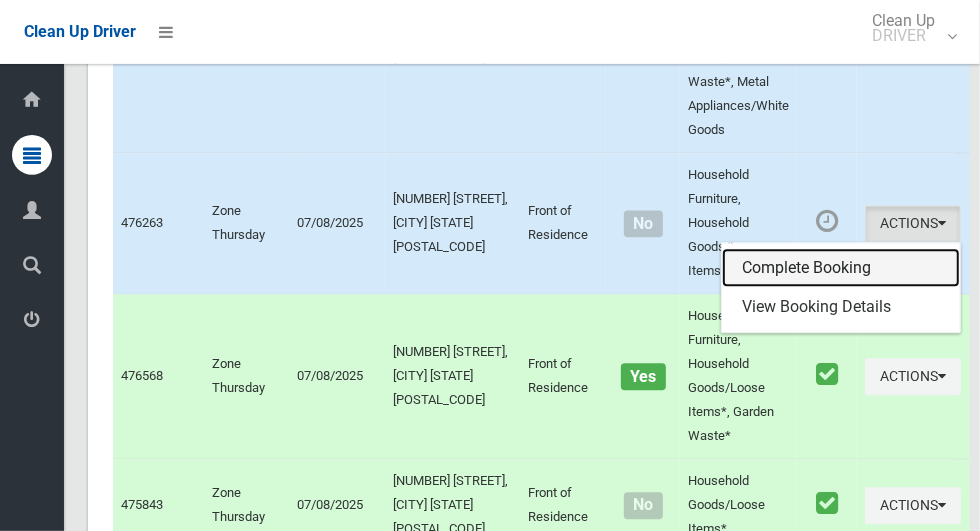 click on "Complete Booking" at bounding box center [841, 269] 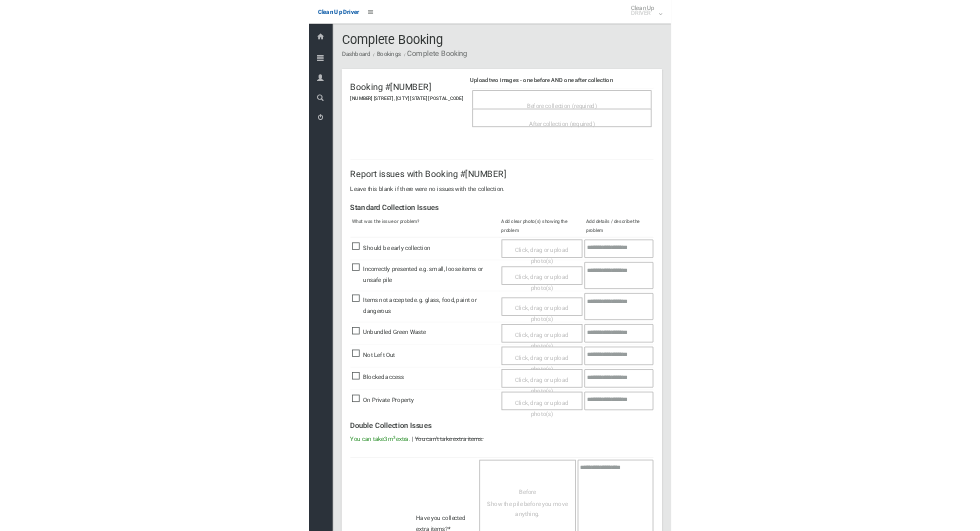 scroll, scrollTop: 0, scrollLeft: 0, axis: both 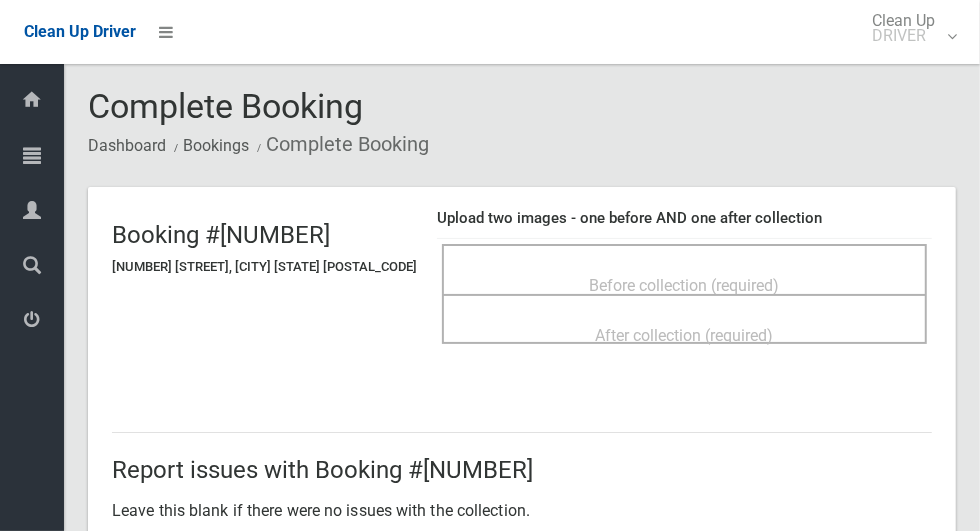 click on "Before collection (required)" at bounding box center (685, 285) 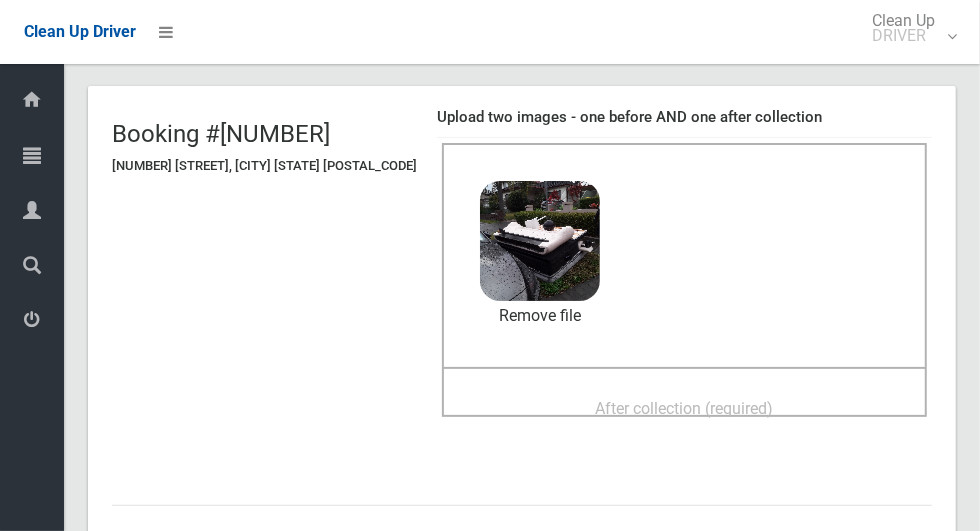 scroll, scrollTop: 134, scrollLeft: 0, axis: vertical 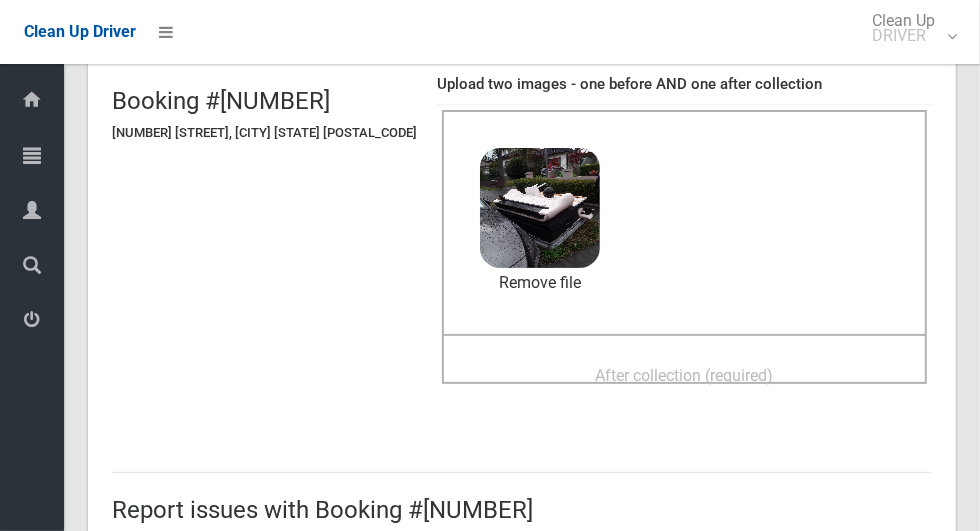 click on "After collection (required)" at bounding box center (685, 375) 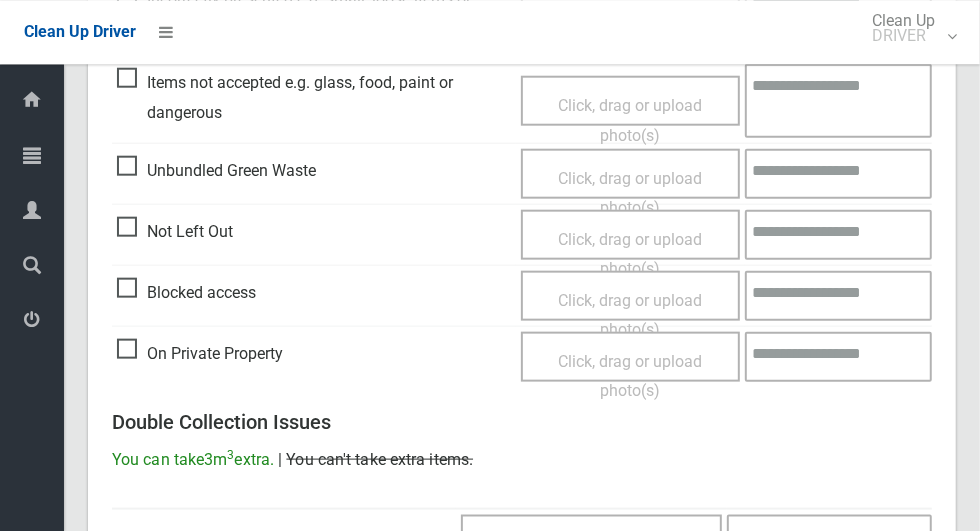 scroll, scrollTop: 1636, scrollLeft: 0, axis: vertical 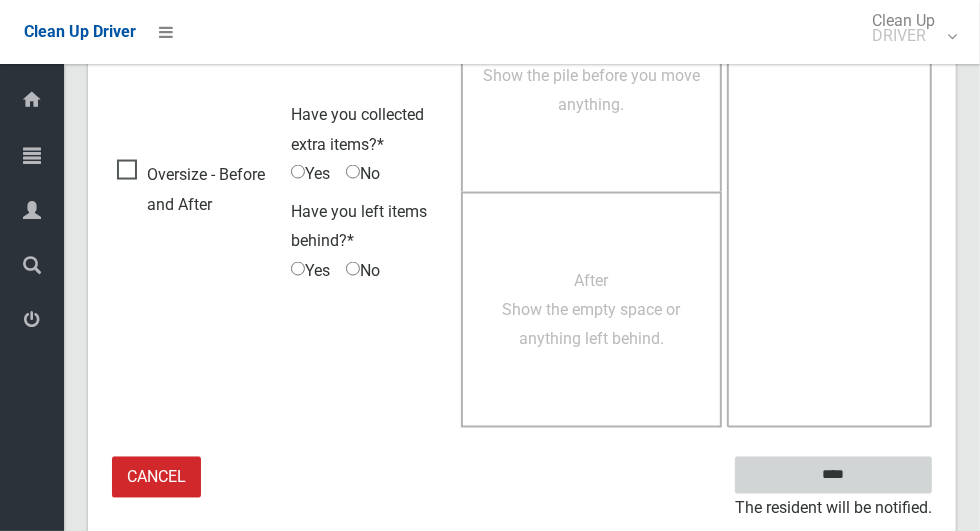 click on "****" at bounding box center [833, 475] 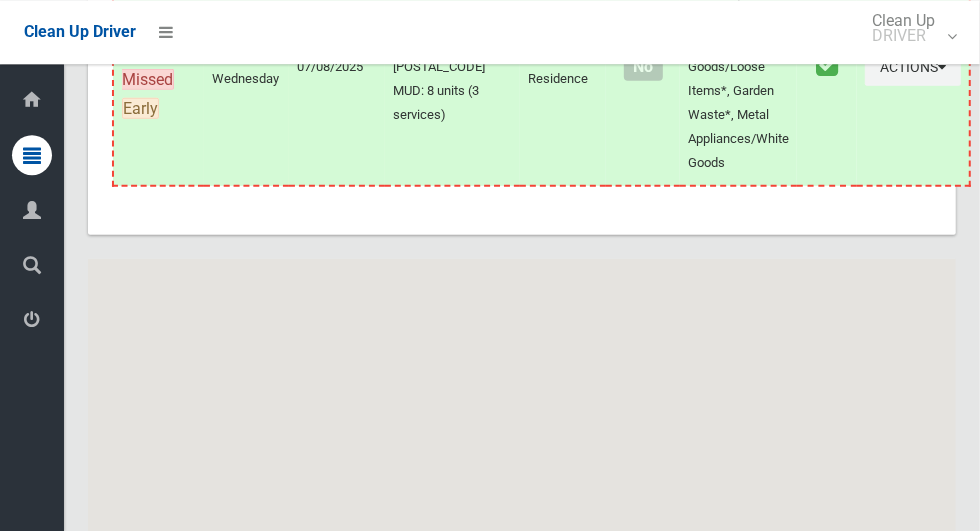 scroll, scrollTop: 12740, scrollLeft: 0, axis: vertical 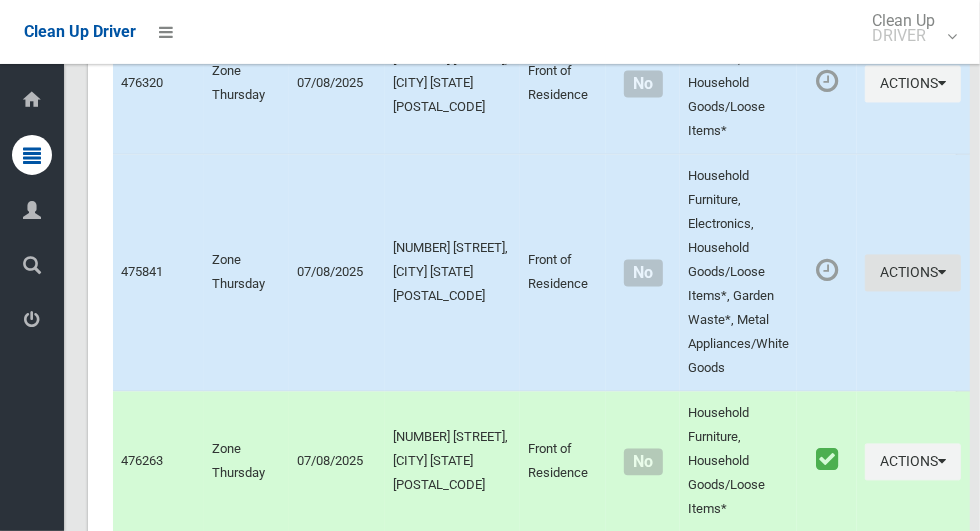 click on "Actions" at bounding box center [913, 273] 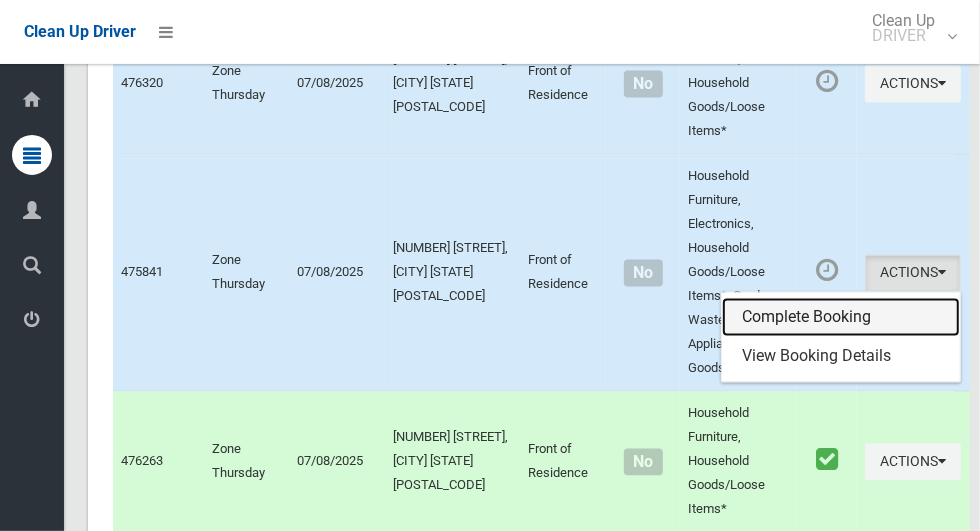 click on "Complete Booking" at bounding box center [841, 318] 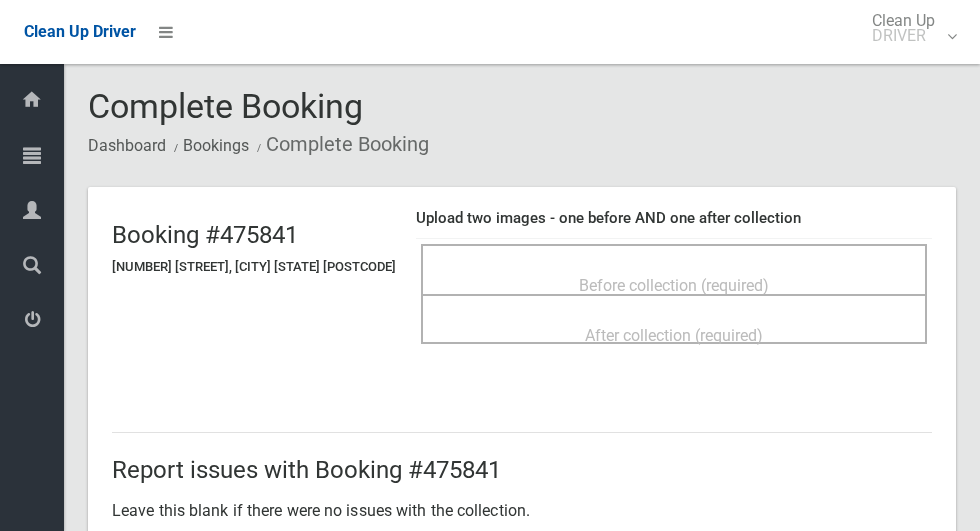 scroll, scrollTop: 0, scrollLeft: 0, axis: both 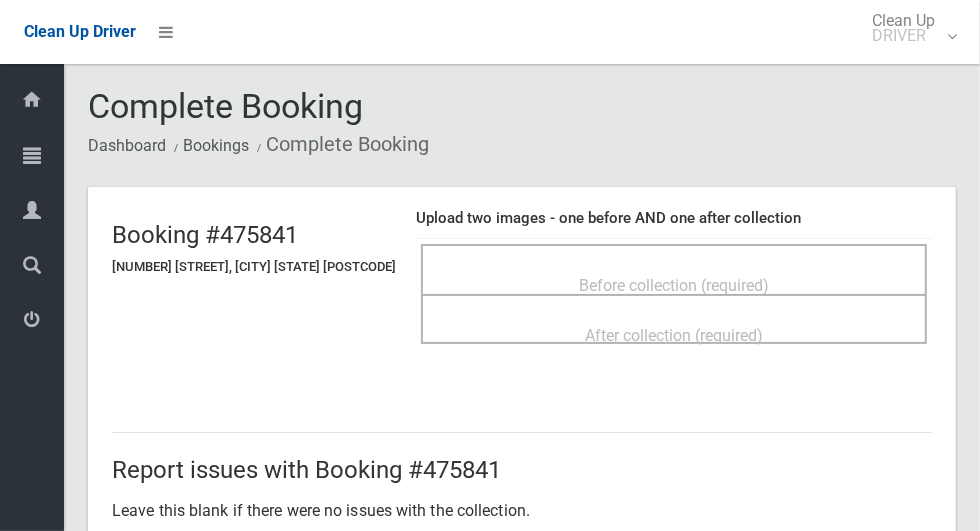 click on "Before collection (required)" at bounding box center [674, 284] 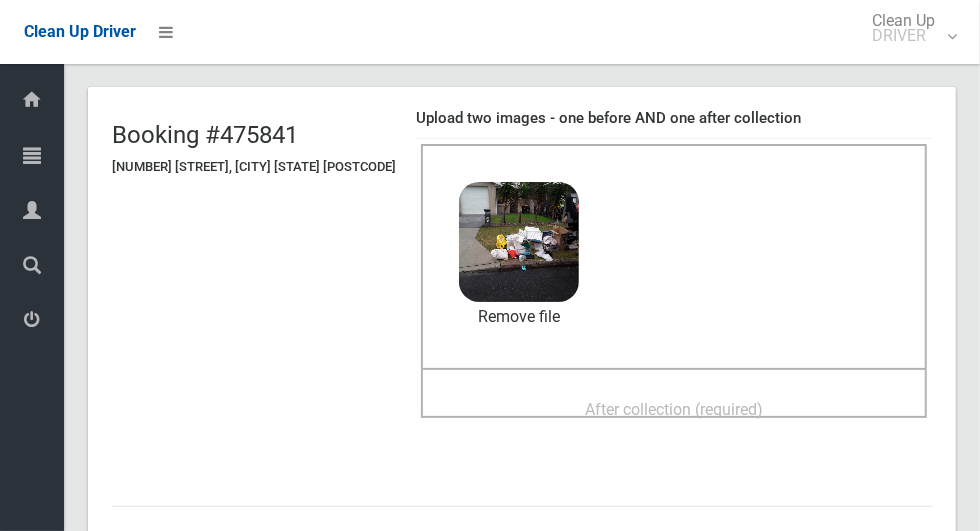 scroll, scrollTop: 108, scrollLeft: 0, axis: vertical 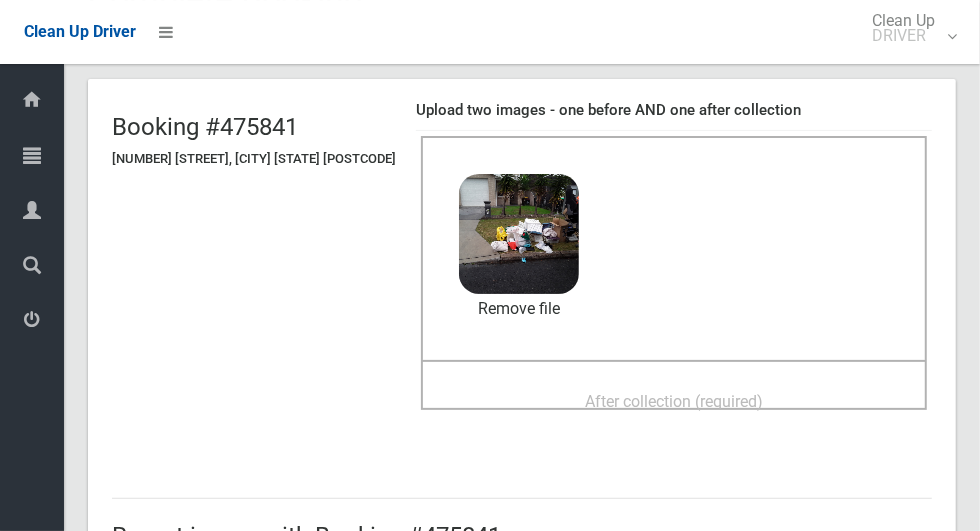 click on "After collection (required)" at bounding box center [674, 401] 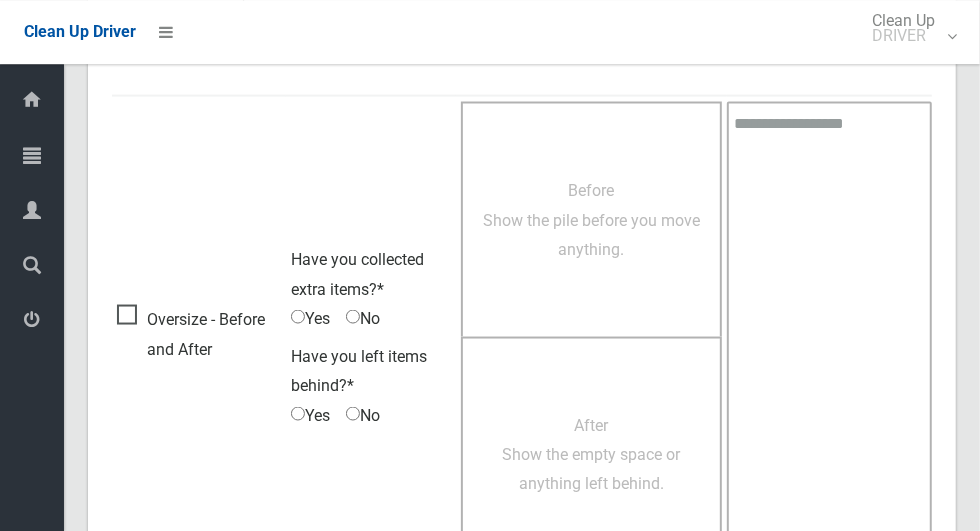 scroll, scrollTop: 1636, scrollLeft: 0, axis: vertical 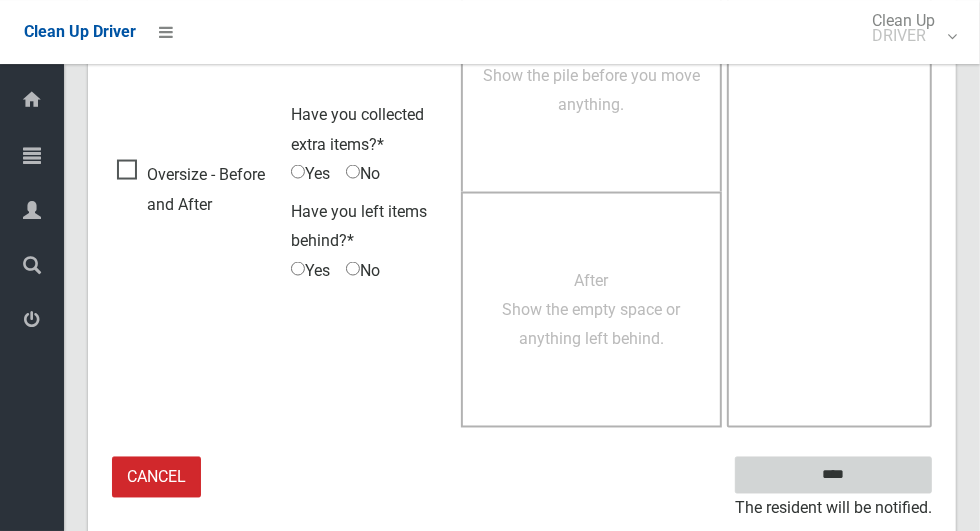 click on "****" at bounding box center [833, 475] 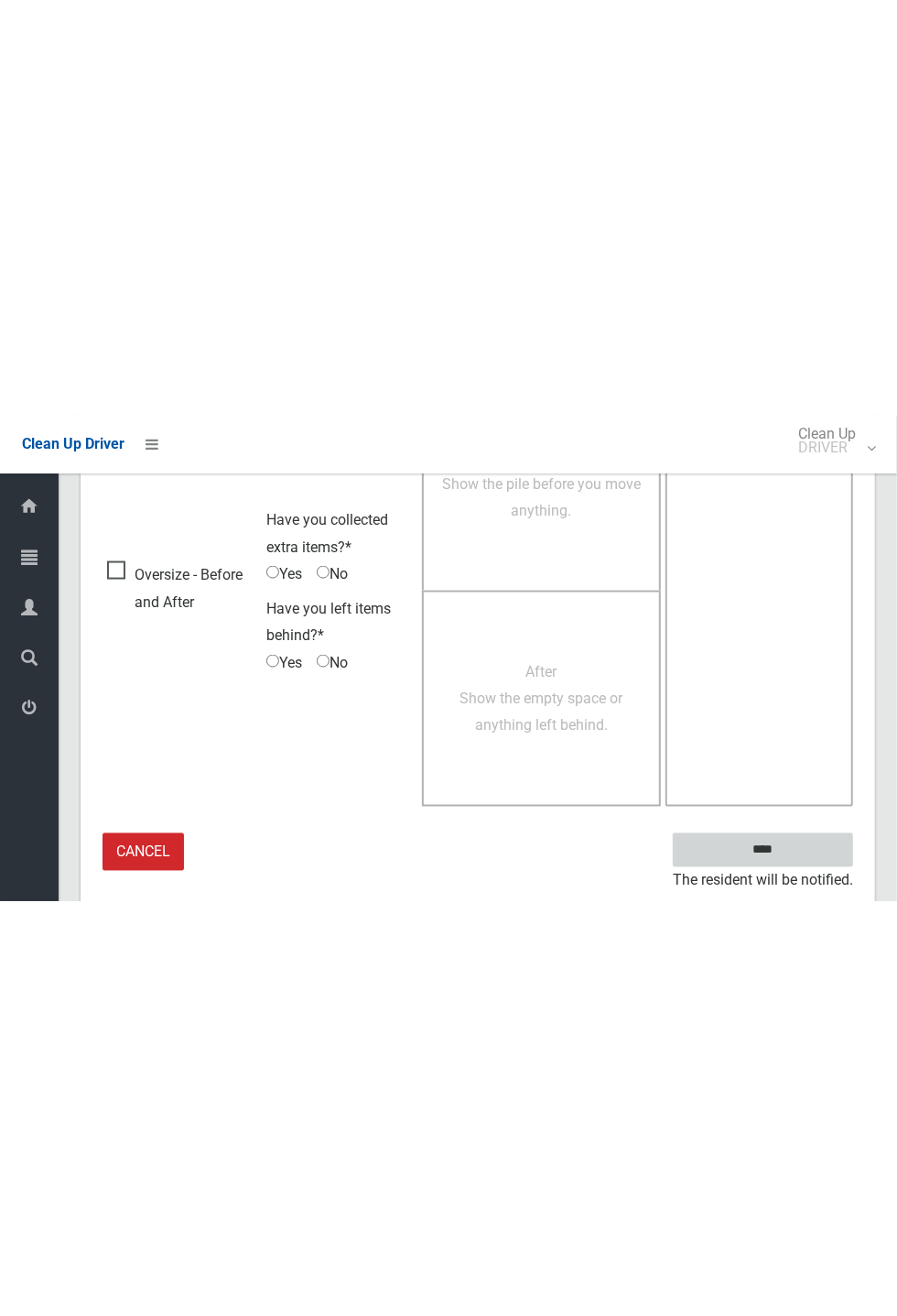 scroll, scrollTop: 721, scrollLeft: 0, axis: vertical 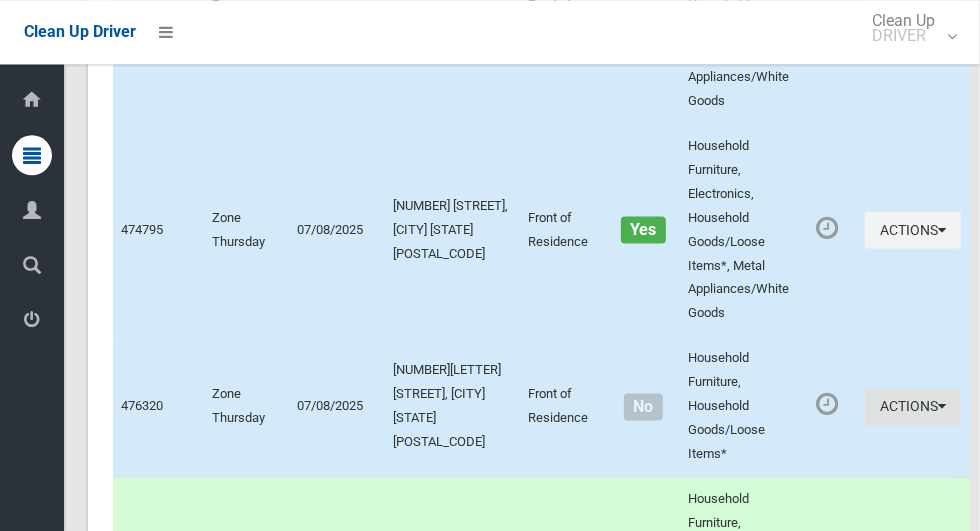 click on "Actions" at bounding box center [913, 406] 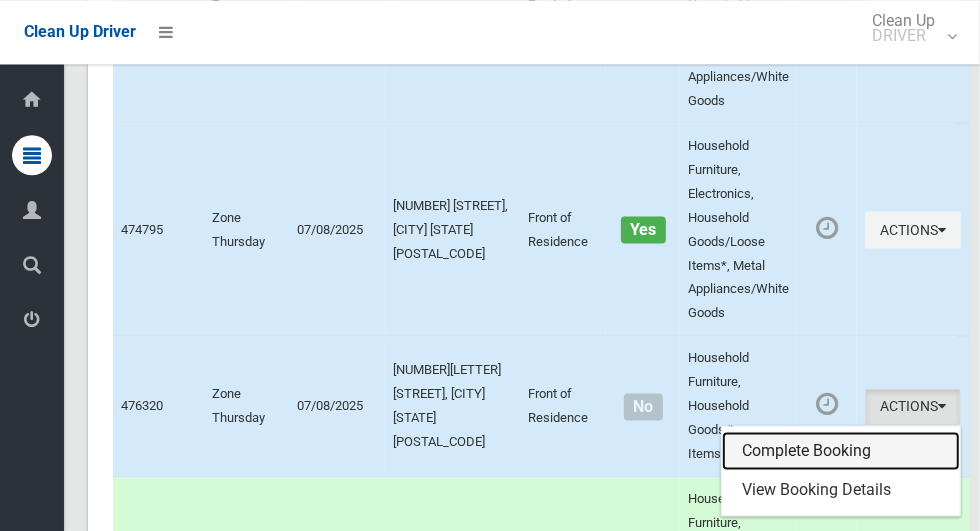 click on "Complete Booking" at bounding box center (841, 451) 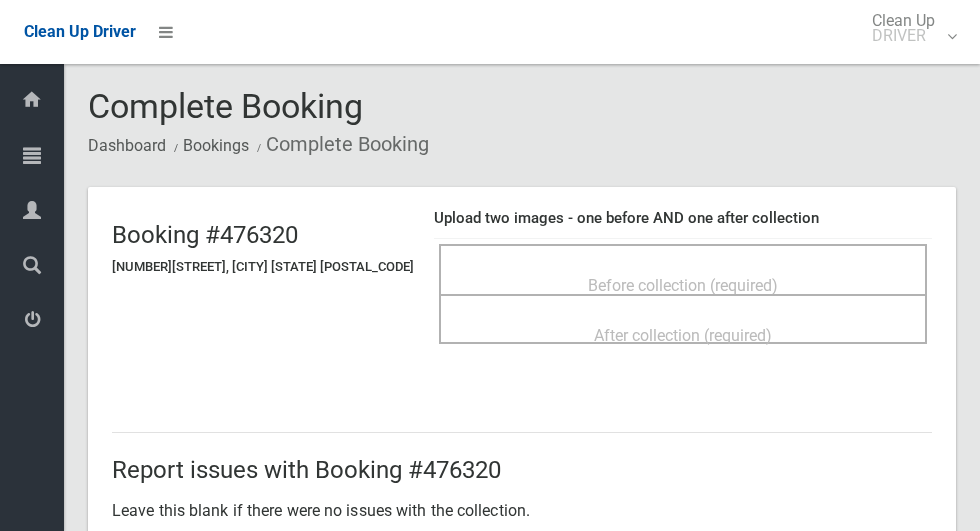 click on "Before collection (required)" at bounding box center (683, 285) 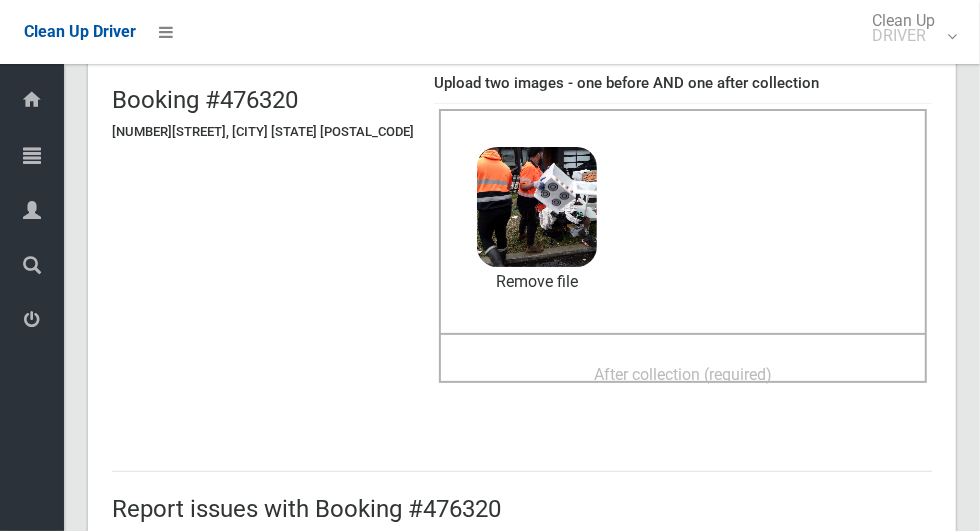 scroll, scrollTop: 136, scrollLeft: 0, axis: vertical 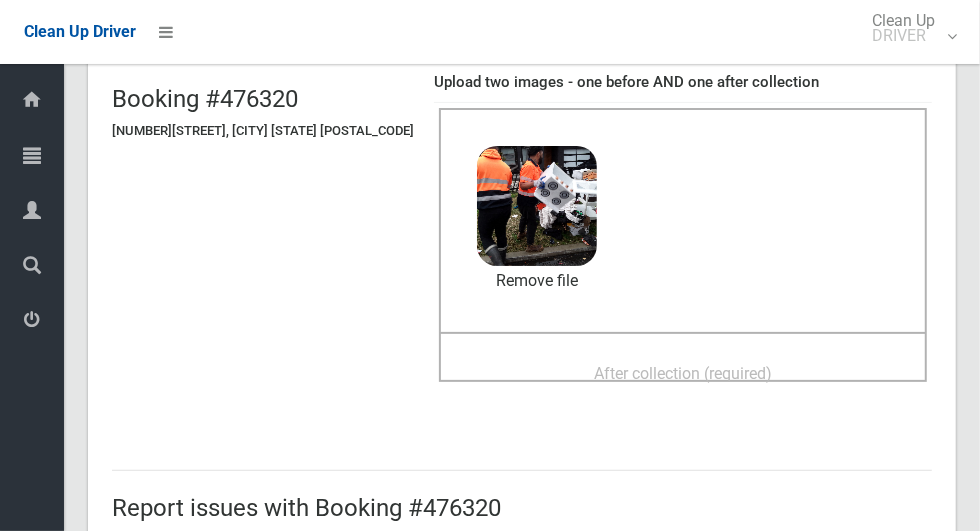 click on "After collection (required)" at bounding box center [683, 373] 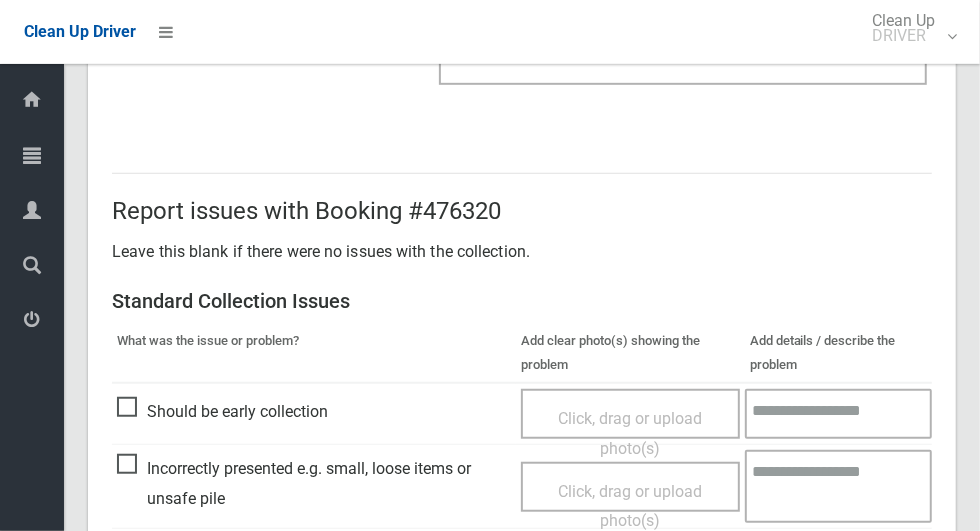 scroll, scrollTop: 1636, scrollLeft: 0, axis: vertical 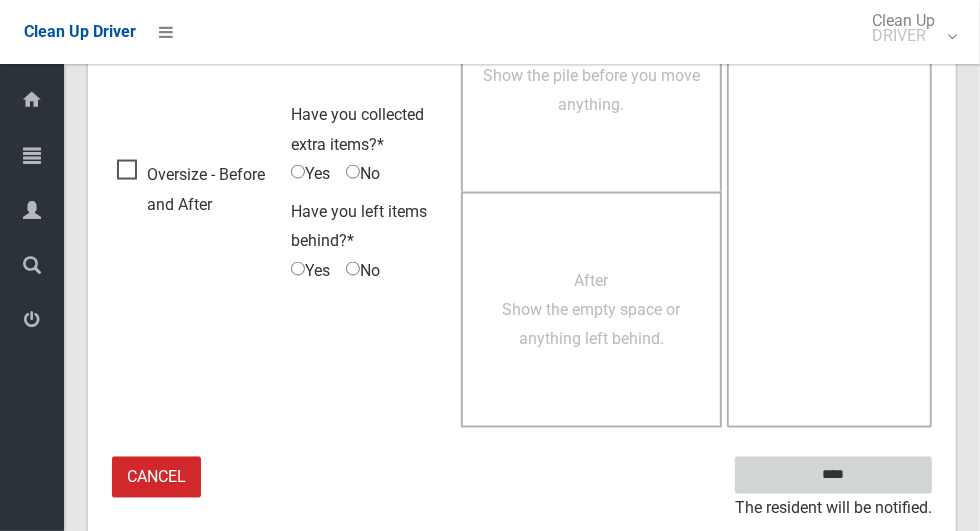 click on "****" at bounding box center (833, 475) 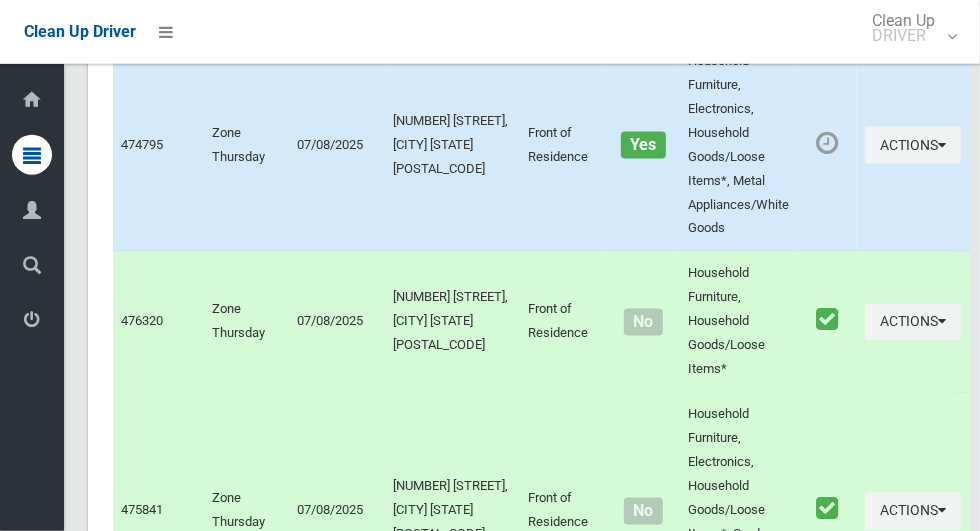 scroll, scrollTop: 9586, scrollLeft: 0, axis: vertical 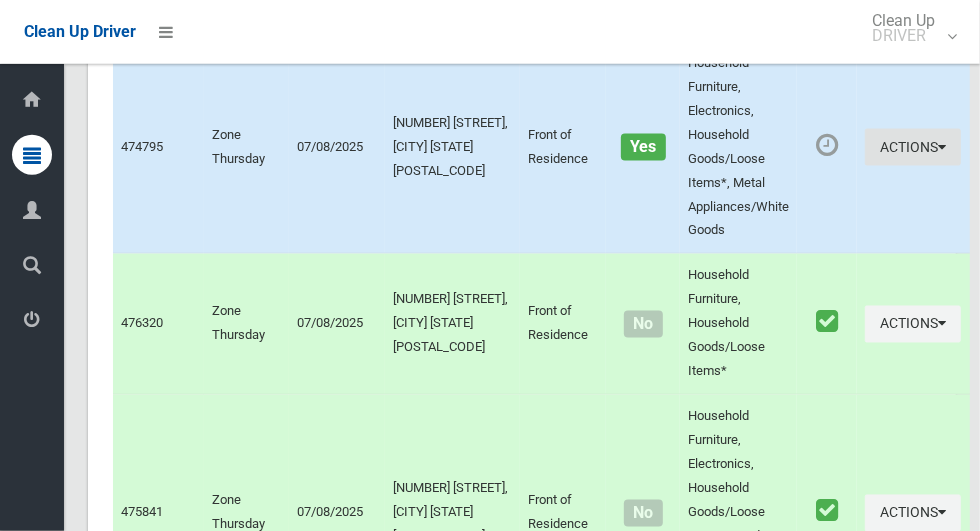 click on "Actions" at bounding box center [913, 147] 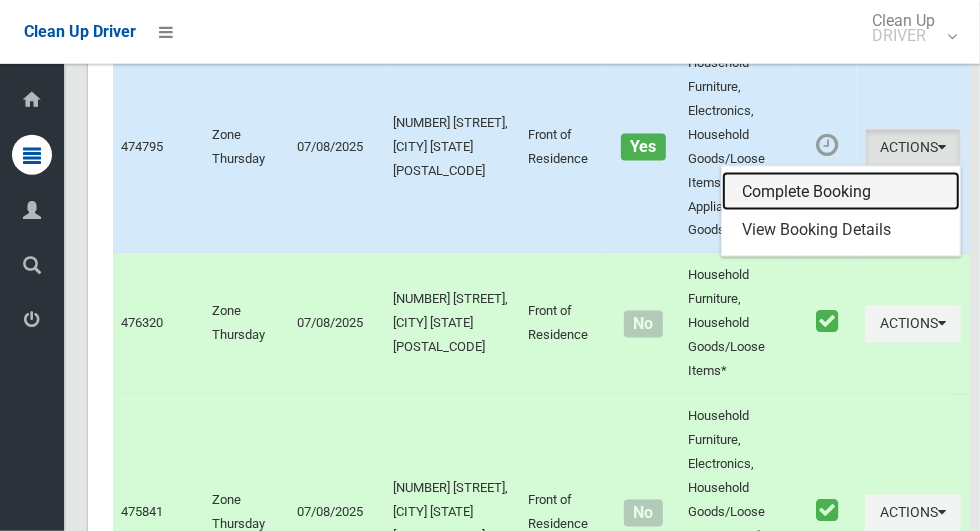 click on "Complete Booking" at bounding box center [841, 192] 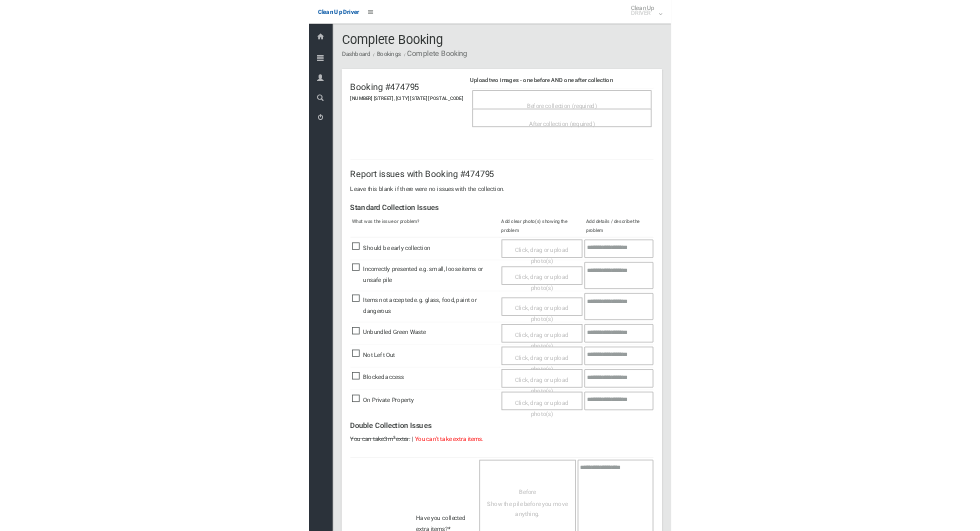 scroll, scrollTop: 0, scrollLeft: 0, axis: both 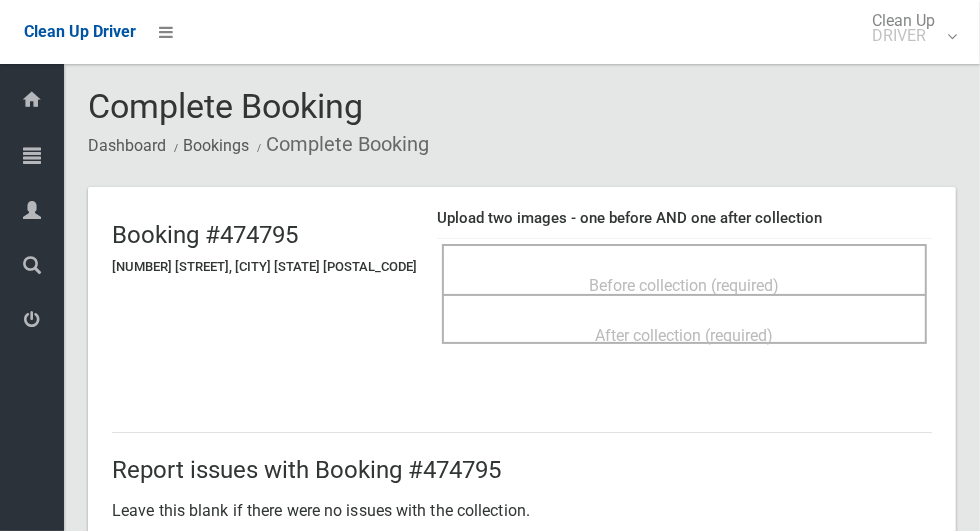 click on "Before collection (required)" at bounding box center (684, 284) 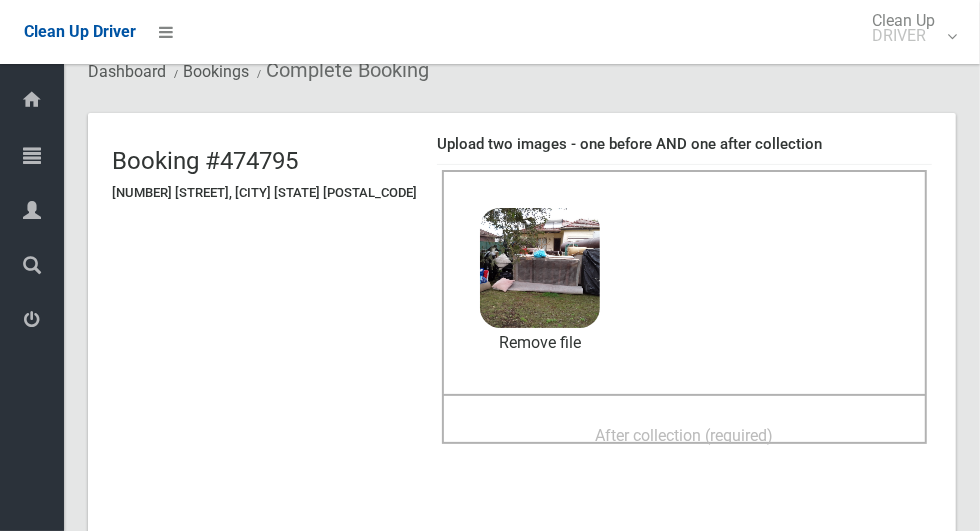 scroll, scrollTop: 72, scrollLeft: 0, axis: vertical 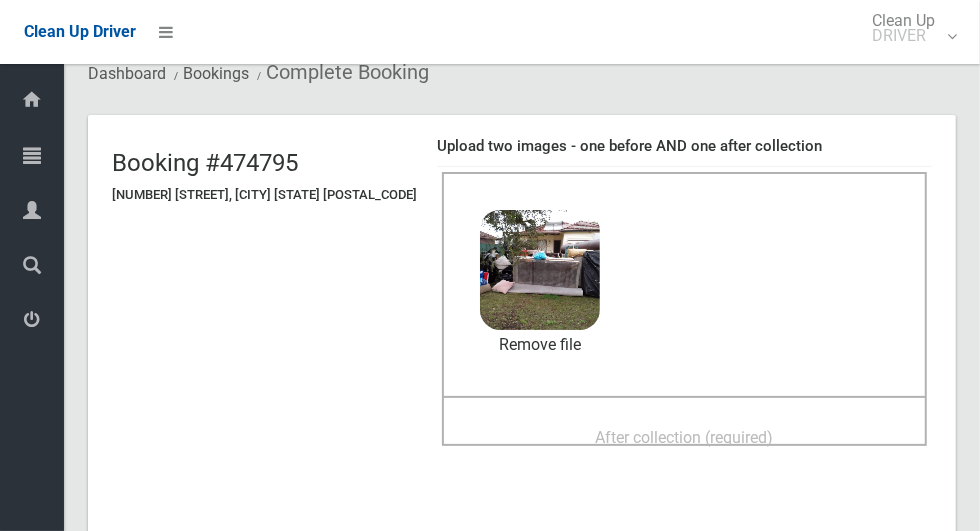 click on "After collection (required)" at bounding box center (685, 437) 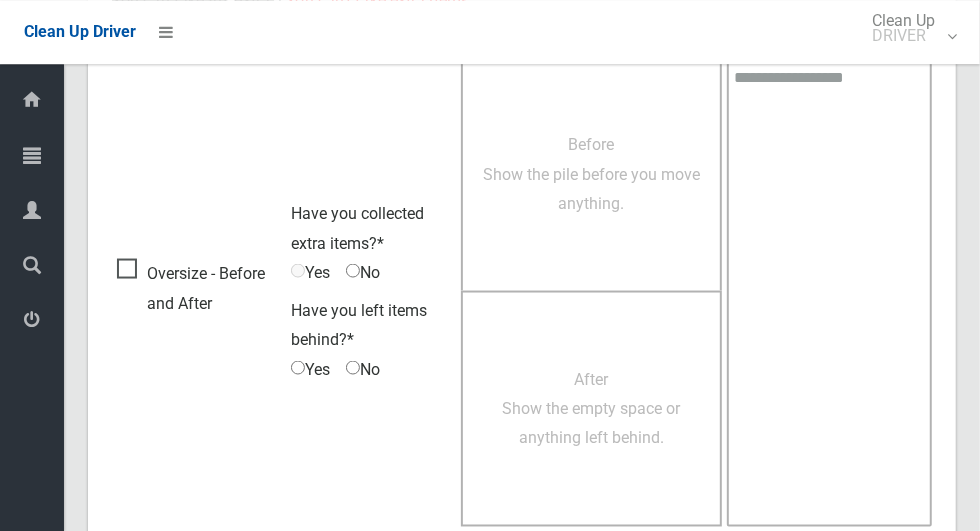 scroll, scrollTop: 1636, scrollLeft: 0, axis: vertical 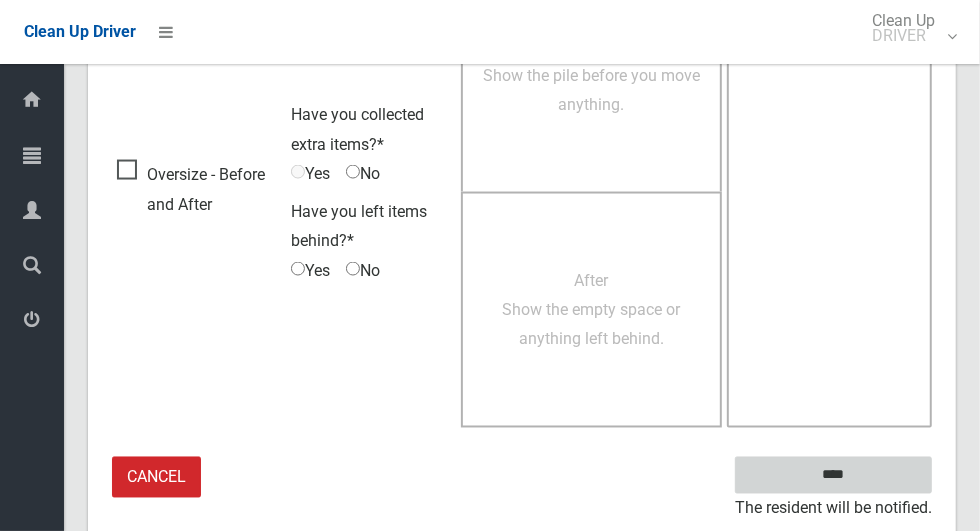 click on "****" at bounding box center (833, 475) 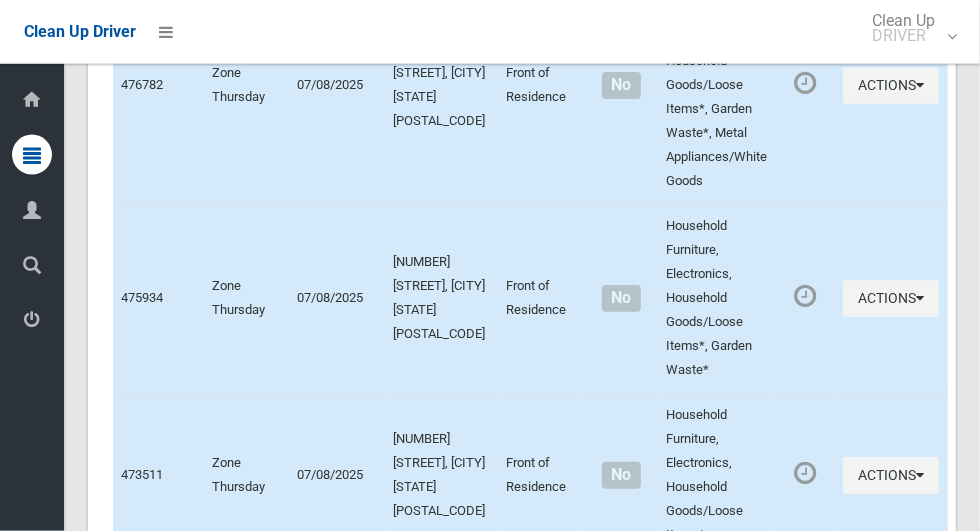 scroll, scrollTop: 12740, scrollLeft: 0, axis: vertical 